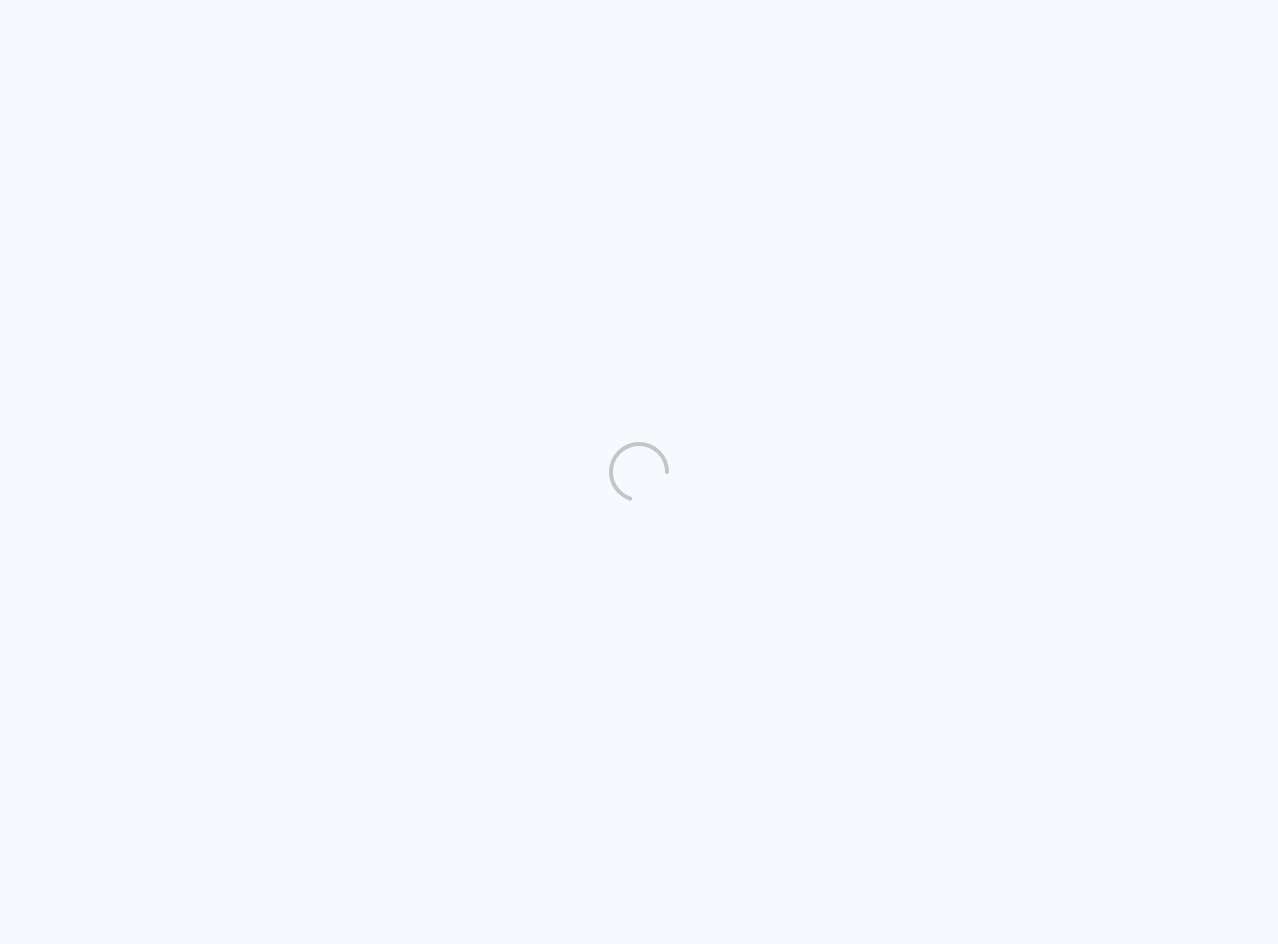 scroll, scrollTop: 0, scrollLeft: 0, axis: both 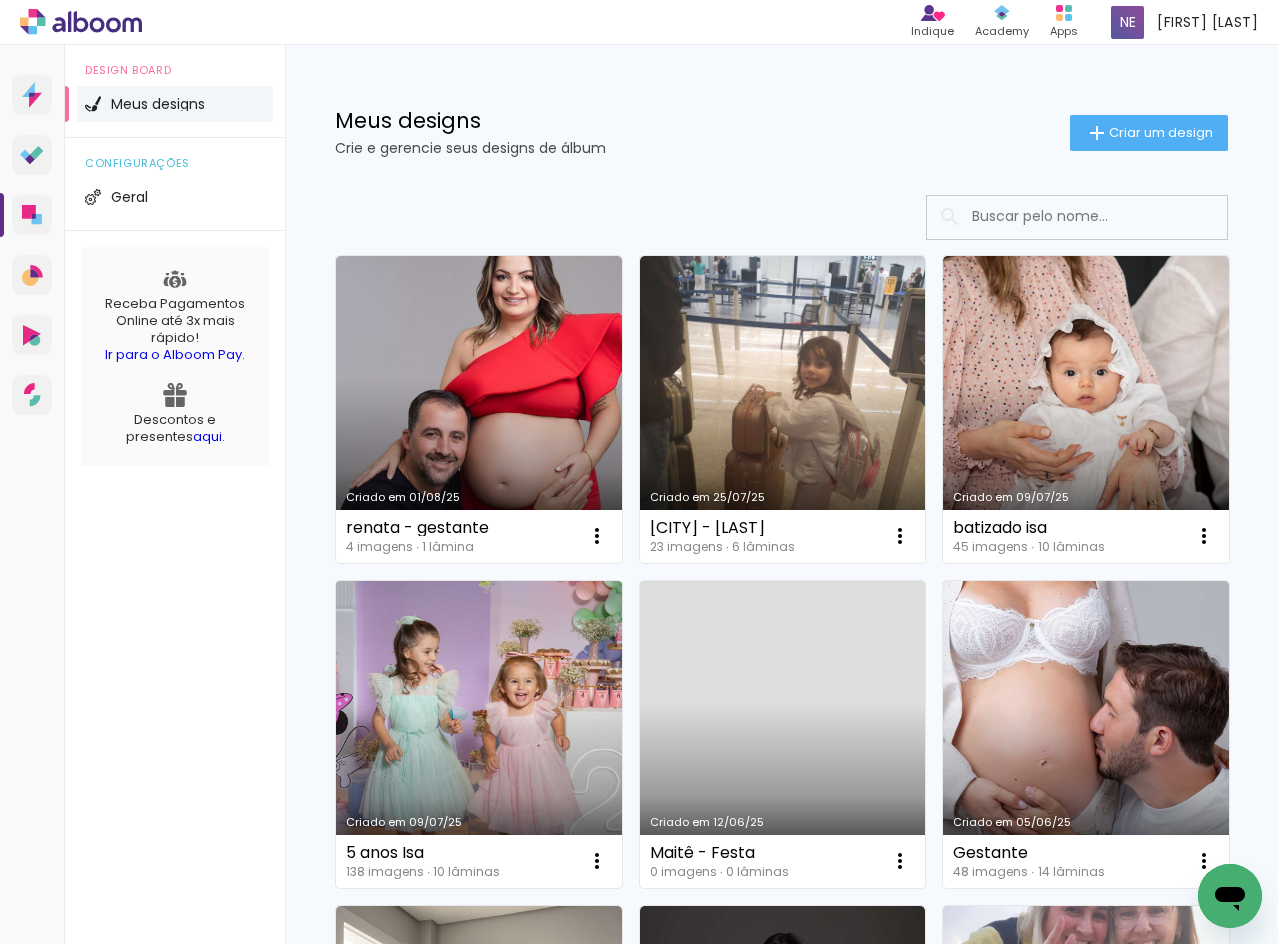 click on "Criado em 09/07/25" at bounding box center (479, 734) 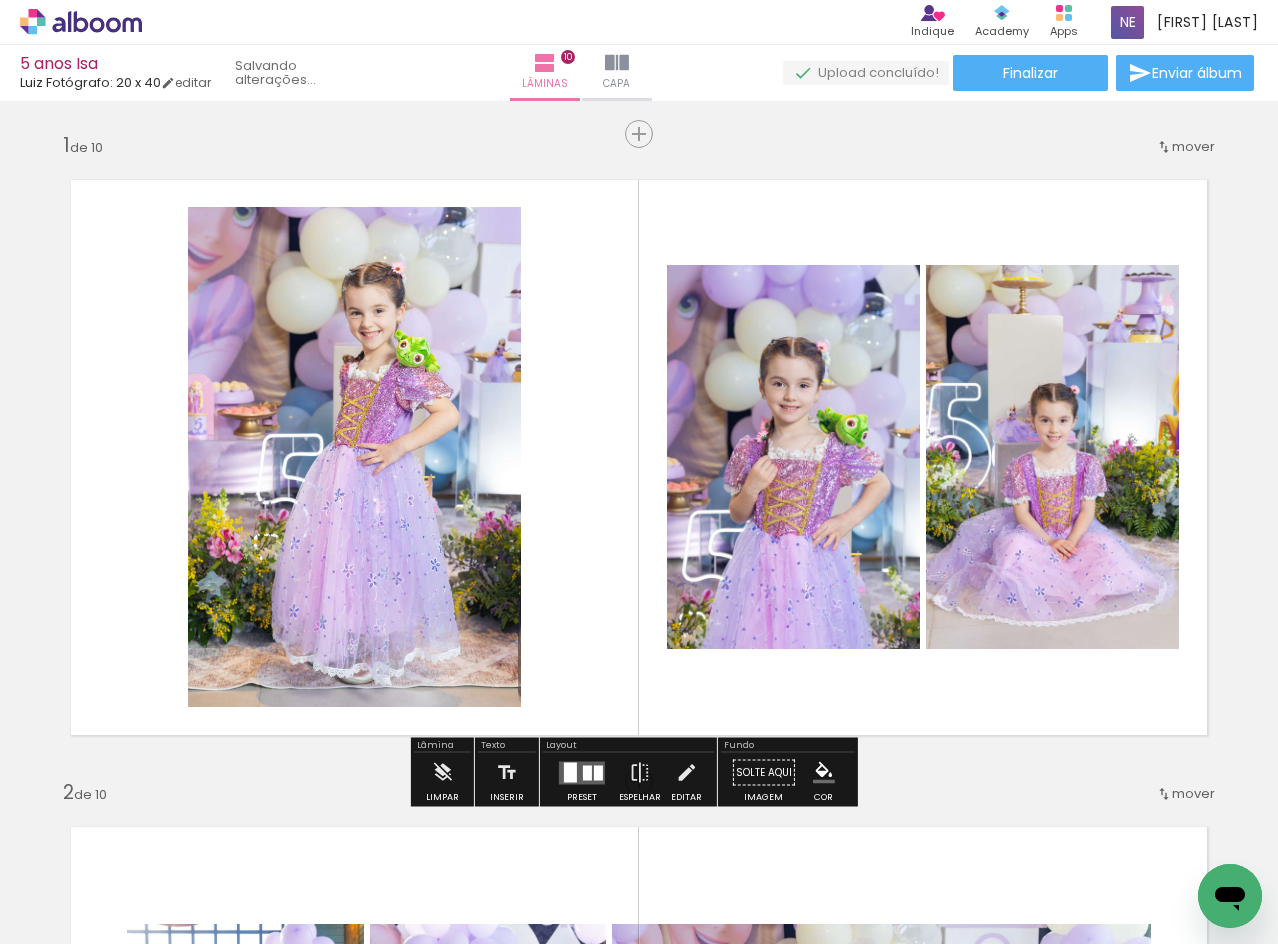 scroll, scrollTop: 0, scrollLeft: 5544, axis: horizontal 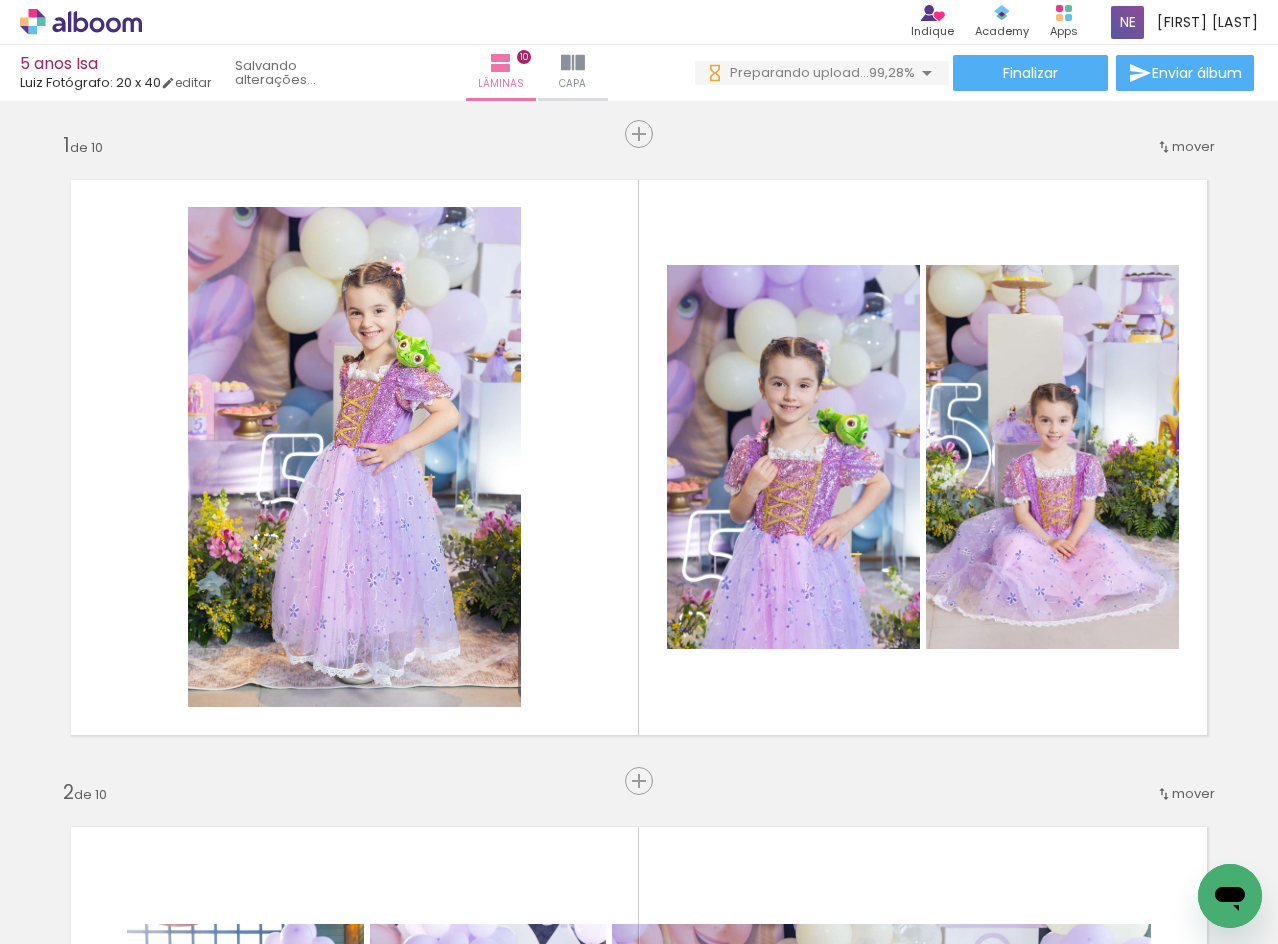drag, startPoint x: 215, startPoint y: 938, endPoint x: 28, endPoint y: 43, distance: 914.3271 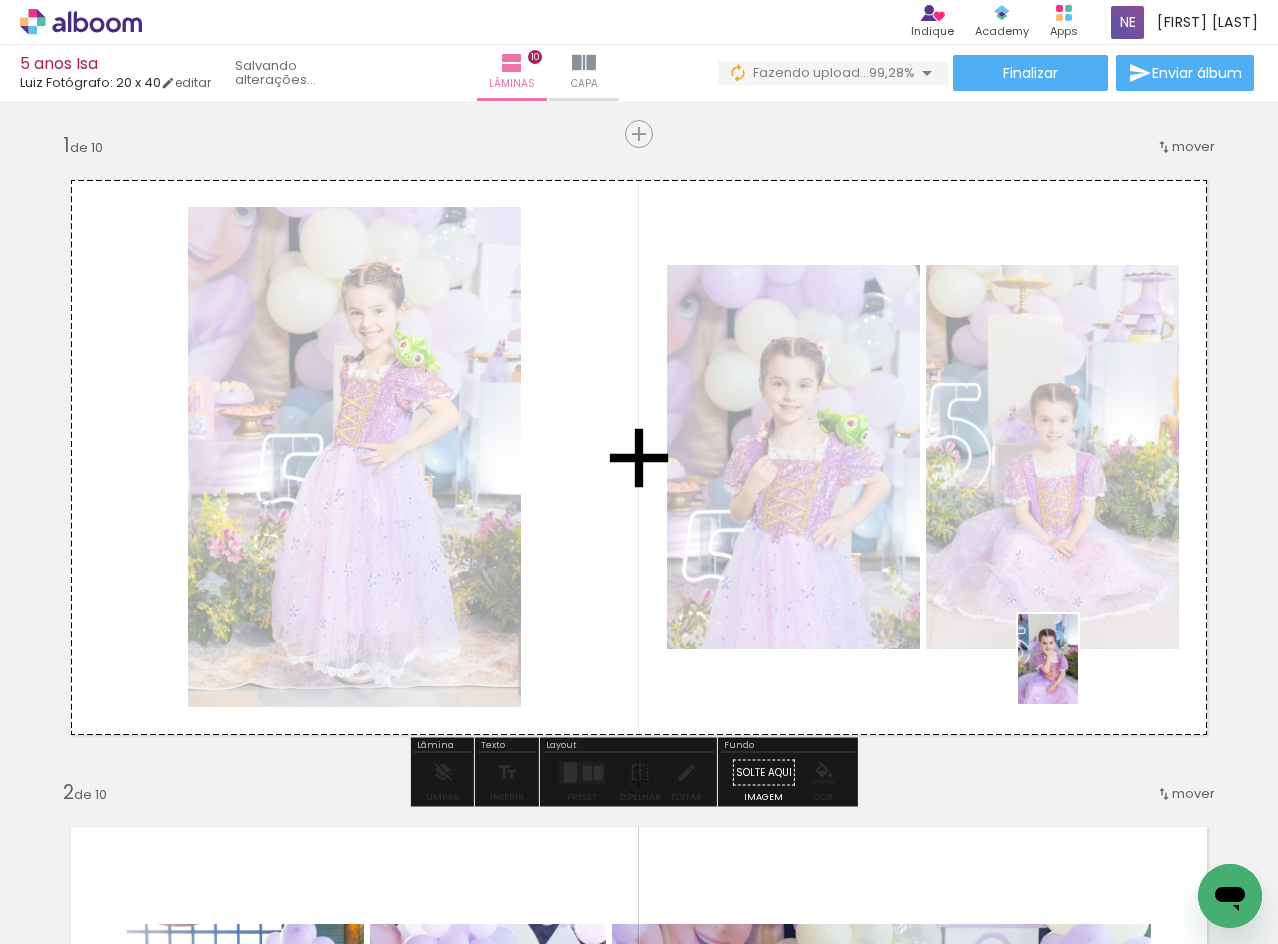 drag, startPoint x: 1193, startPoint y: 856, endPoint x: 1078, endPoint y: 674, distance: 215.28818 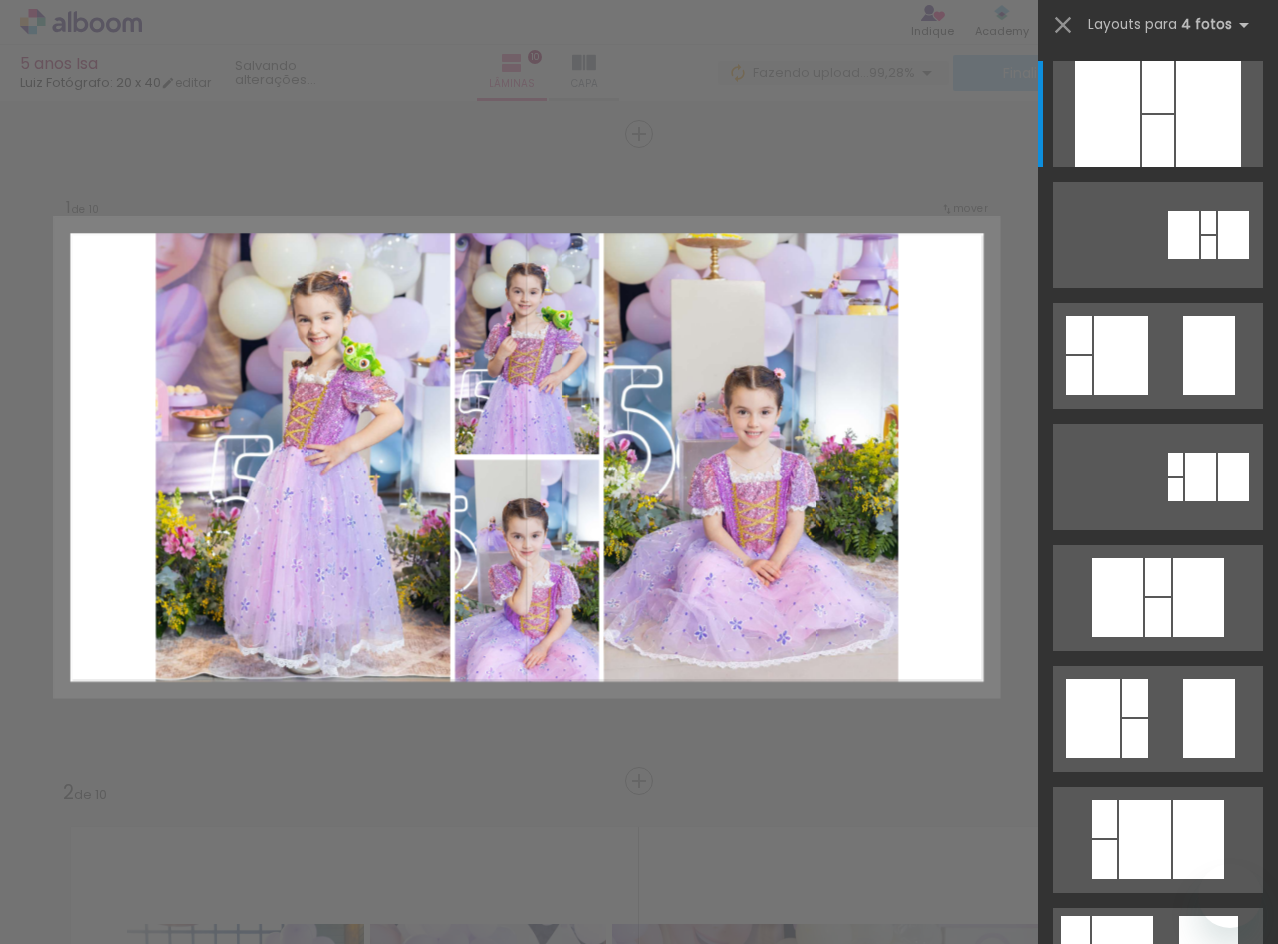 scroll, scrollTop: 0, scrollLeft: 0, axis: both 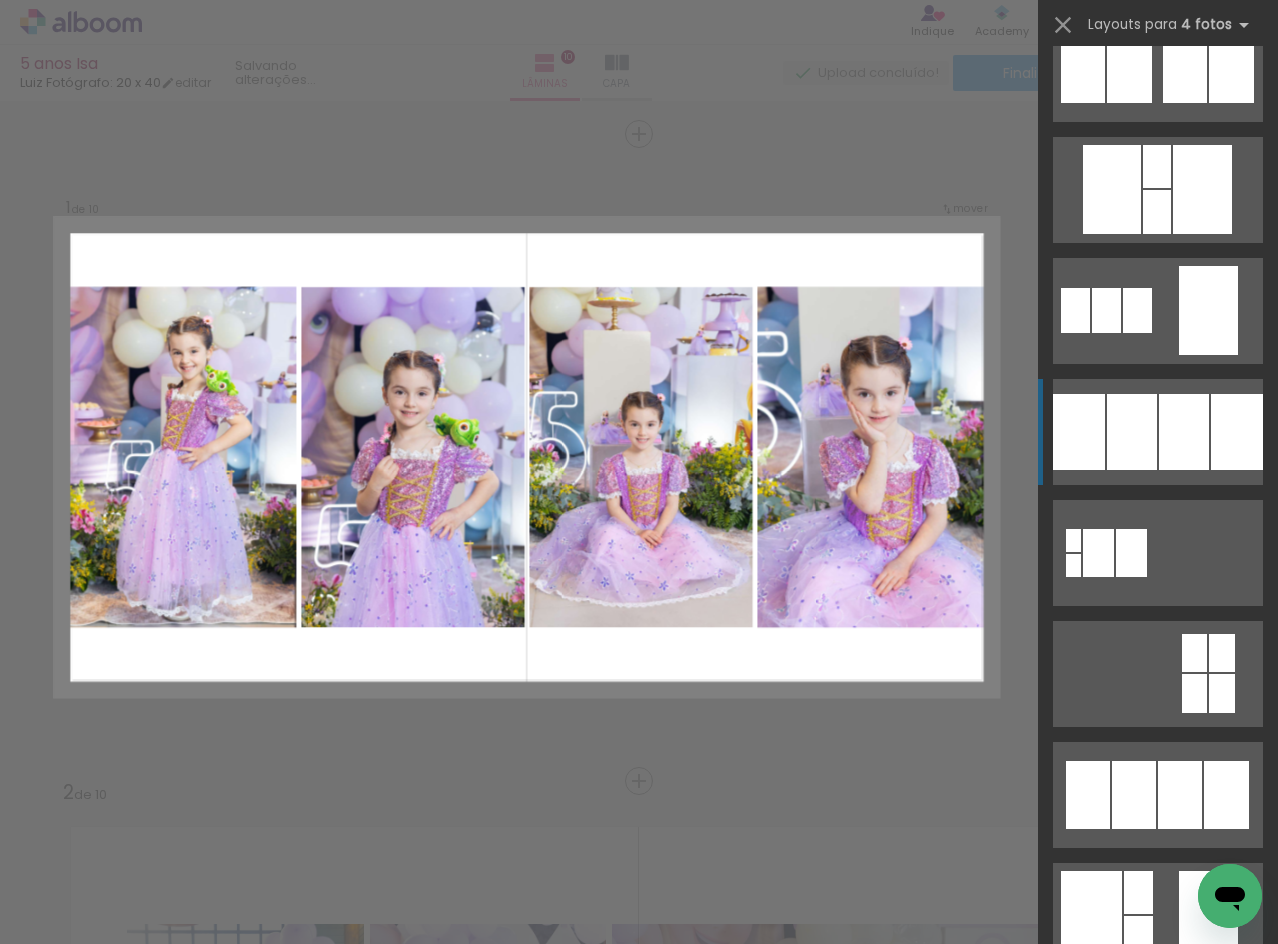 click at bounding box center [1202, 189] 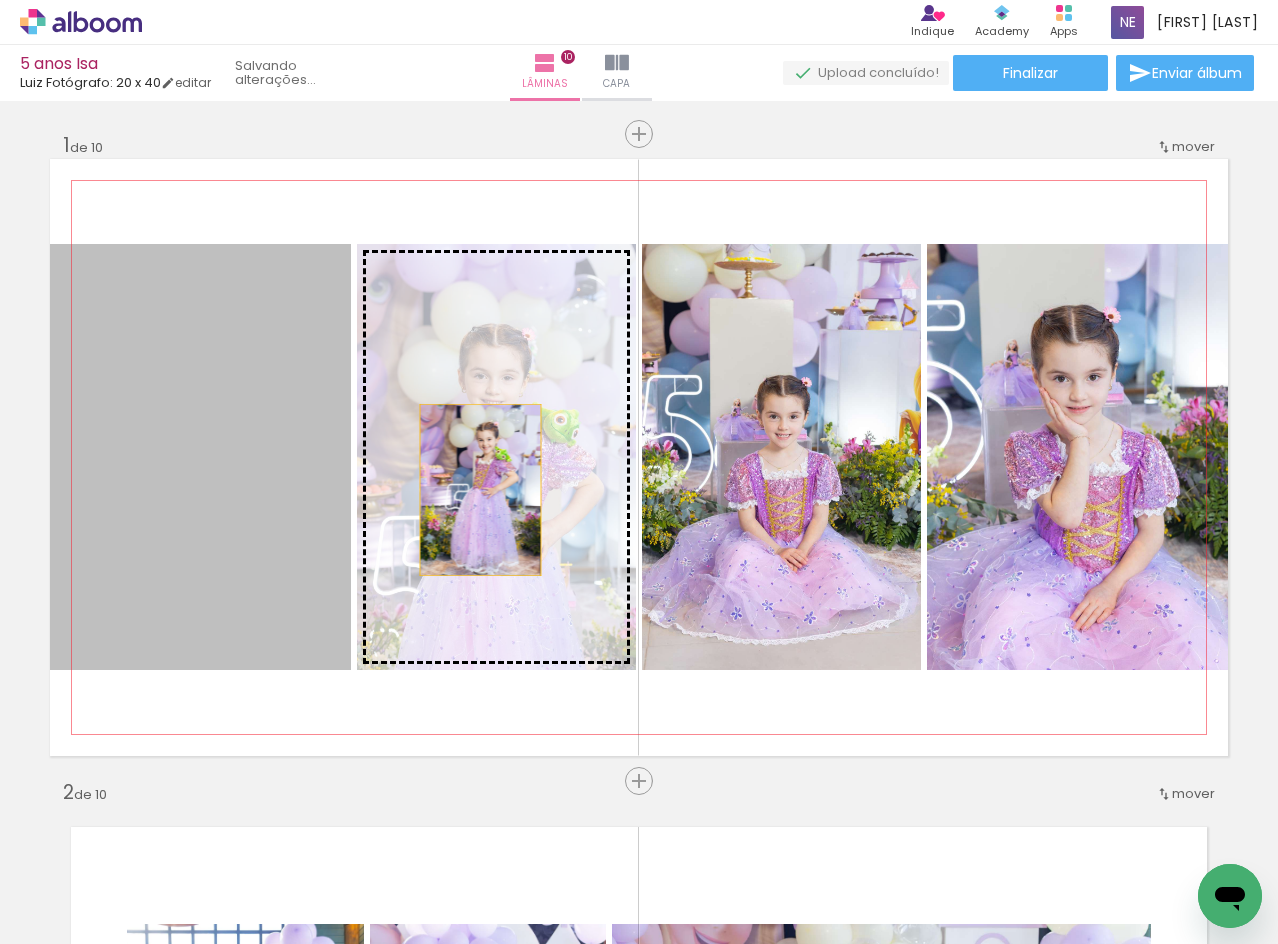 drag, startPoint x: 229, startPoint y: 494, endPoint x: 473, endPoint y: 490, distance: 244.03279 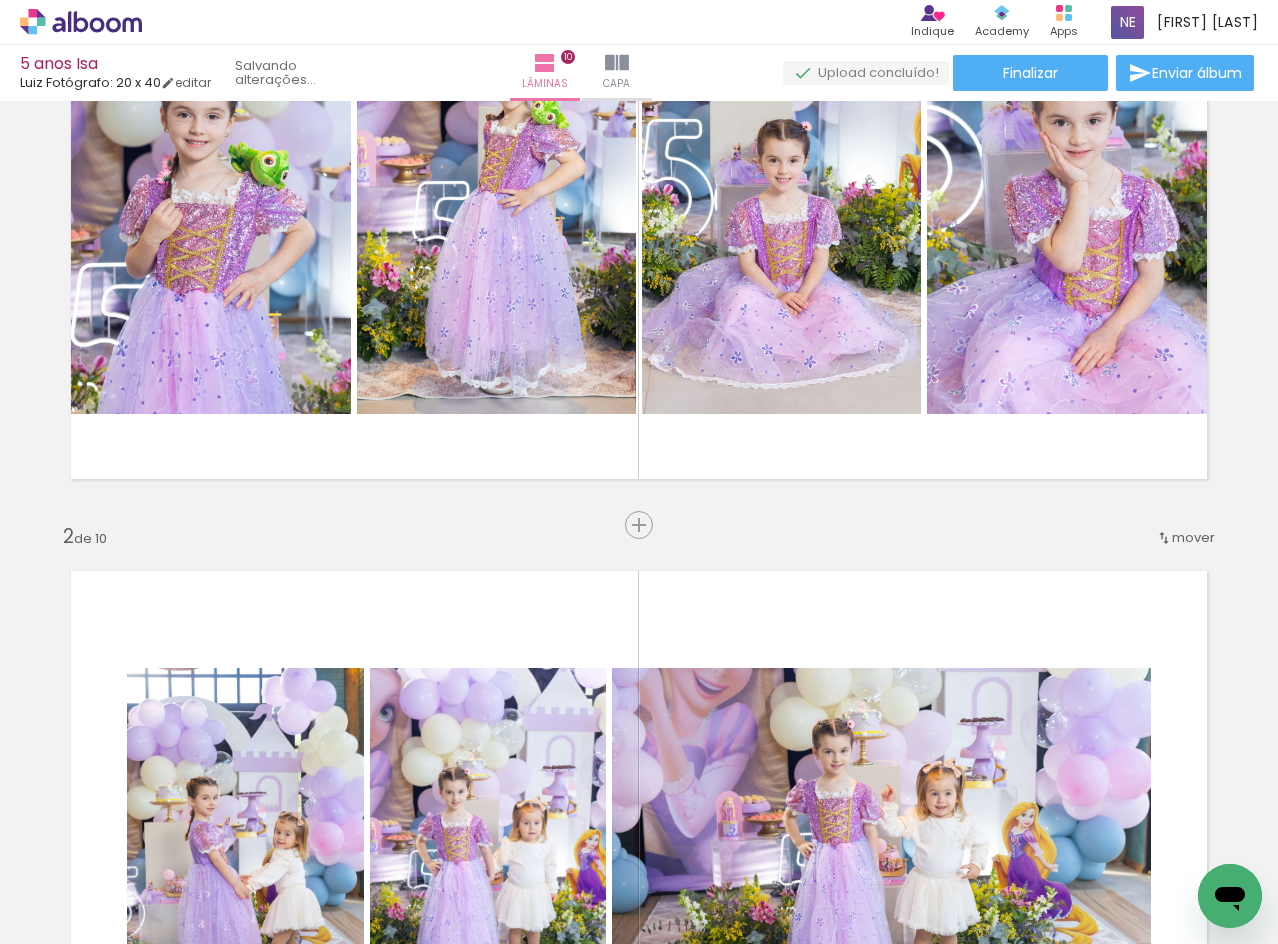 scroll, scrollTop: 300, scrollLeft: 0, axis: vertical 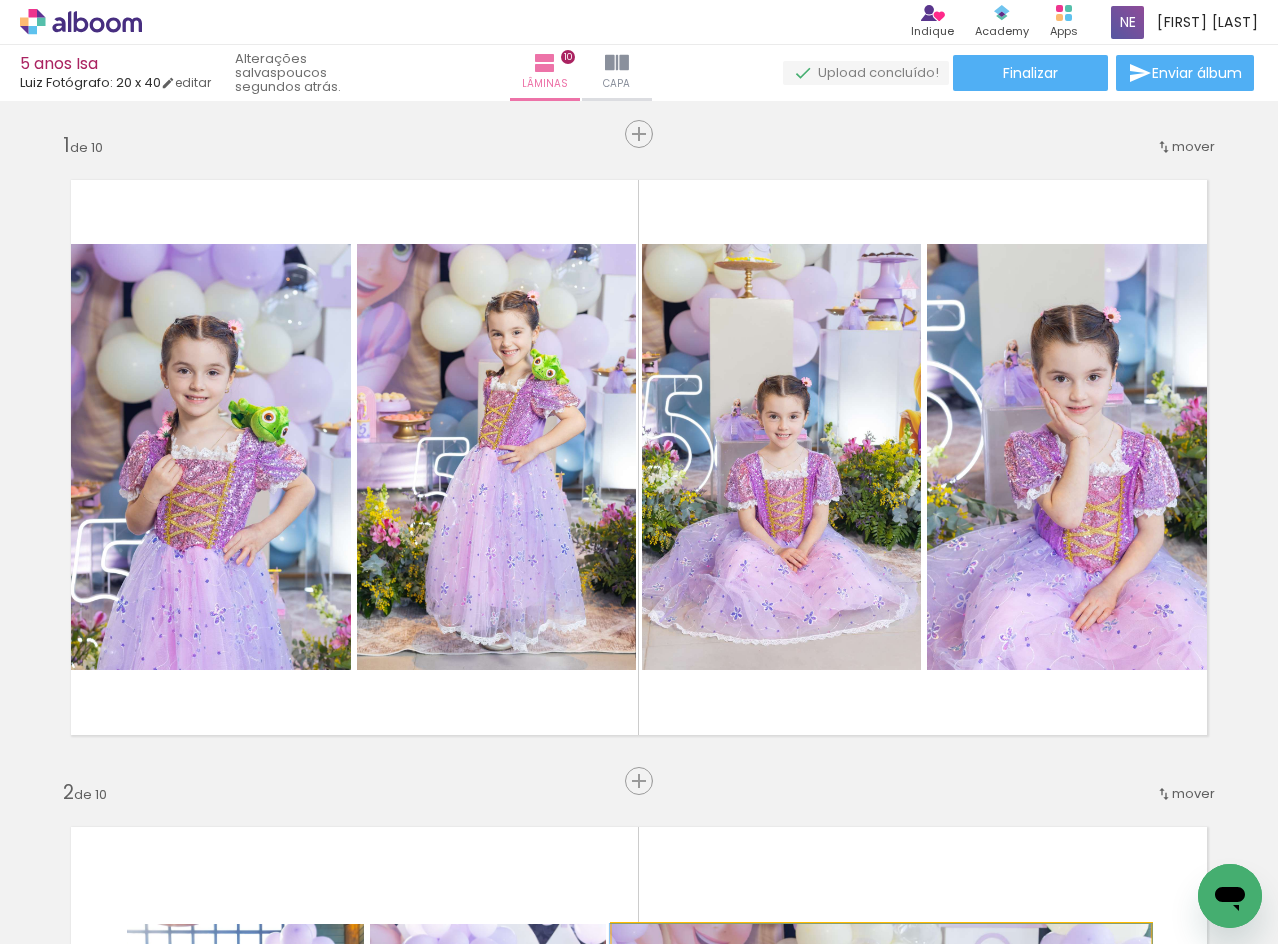 click 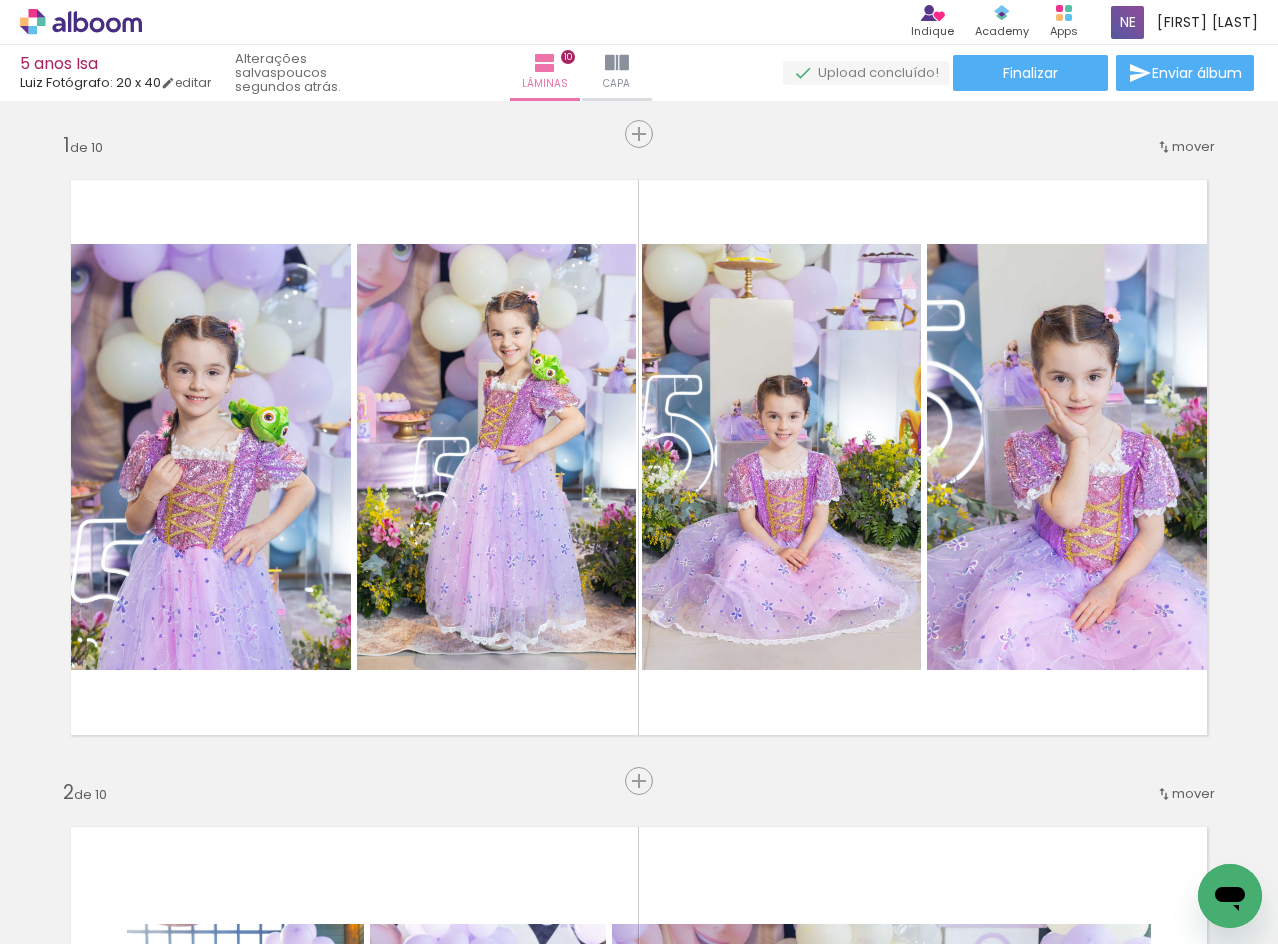 scroll, scrollTop: 700, scrollLeft: 0, axis: vertical 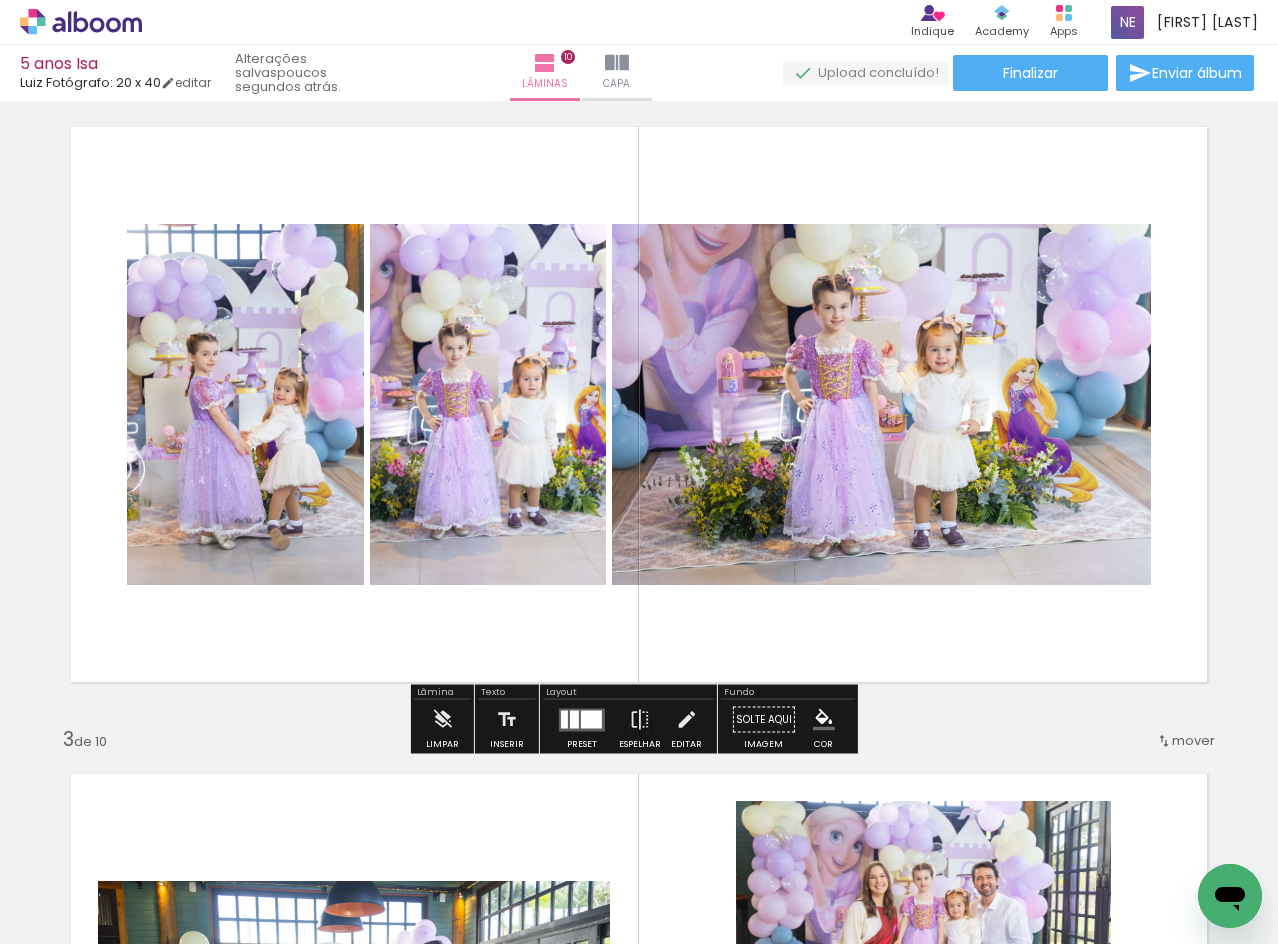 click at bounding box center [639, 404] 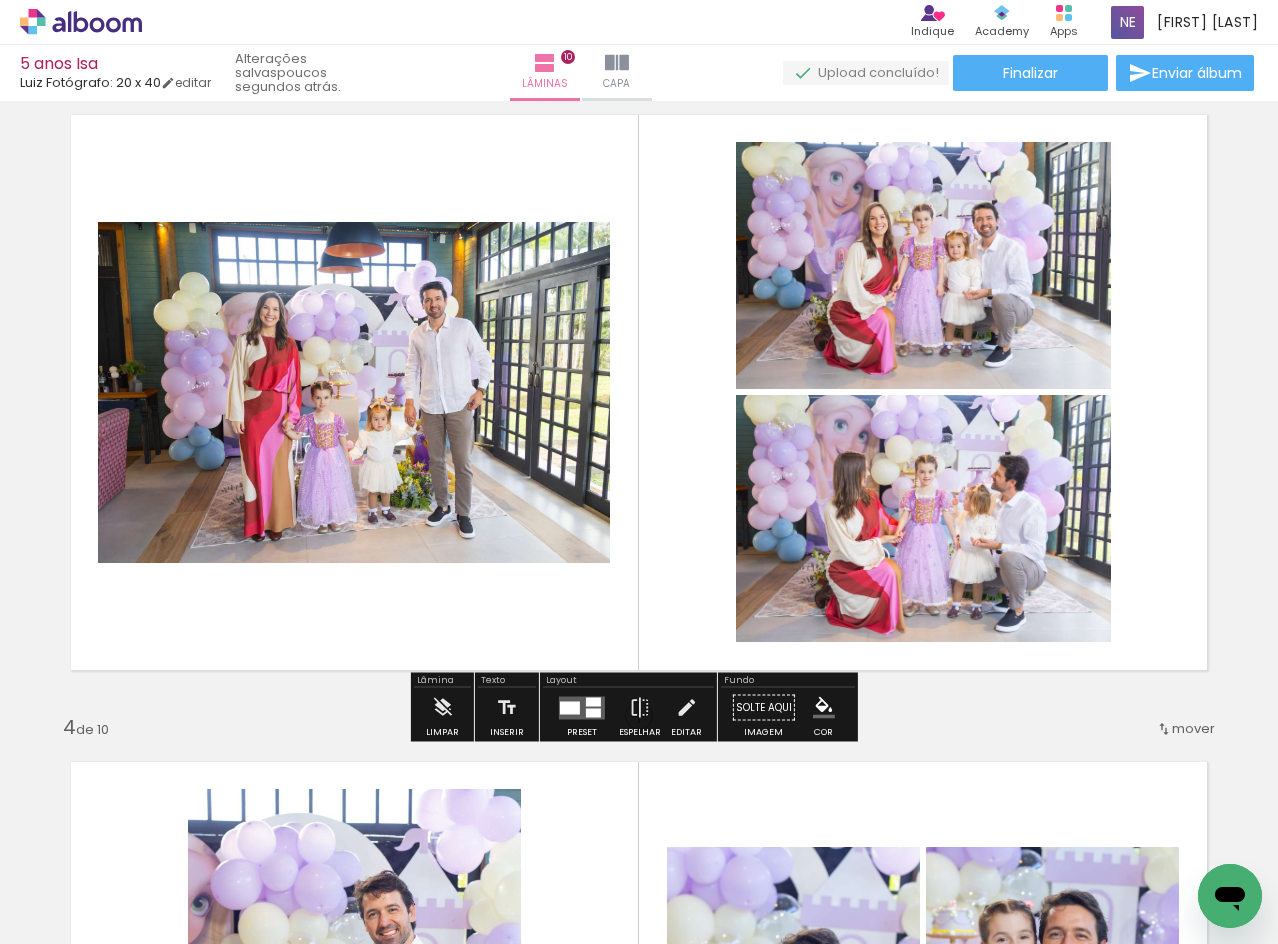 scroll, scrollTop: 1400, scrollLeft: 0, axis: vertical 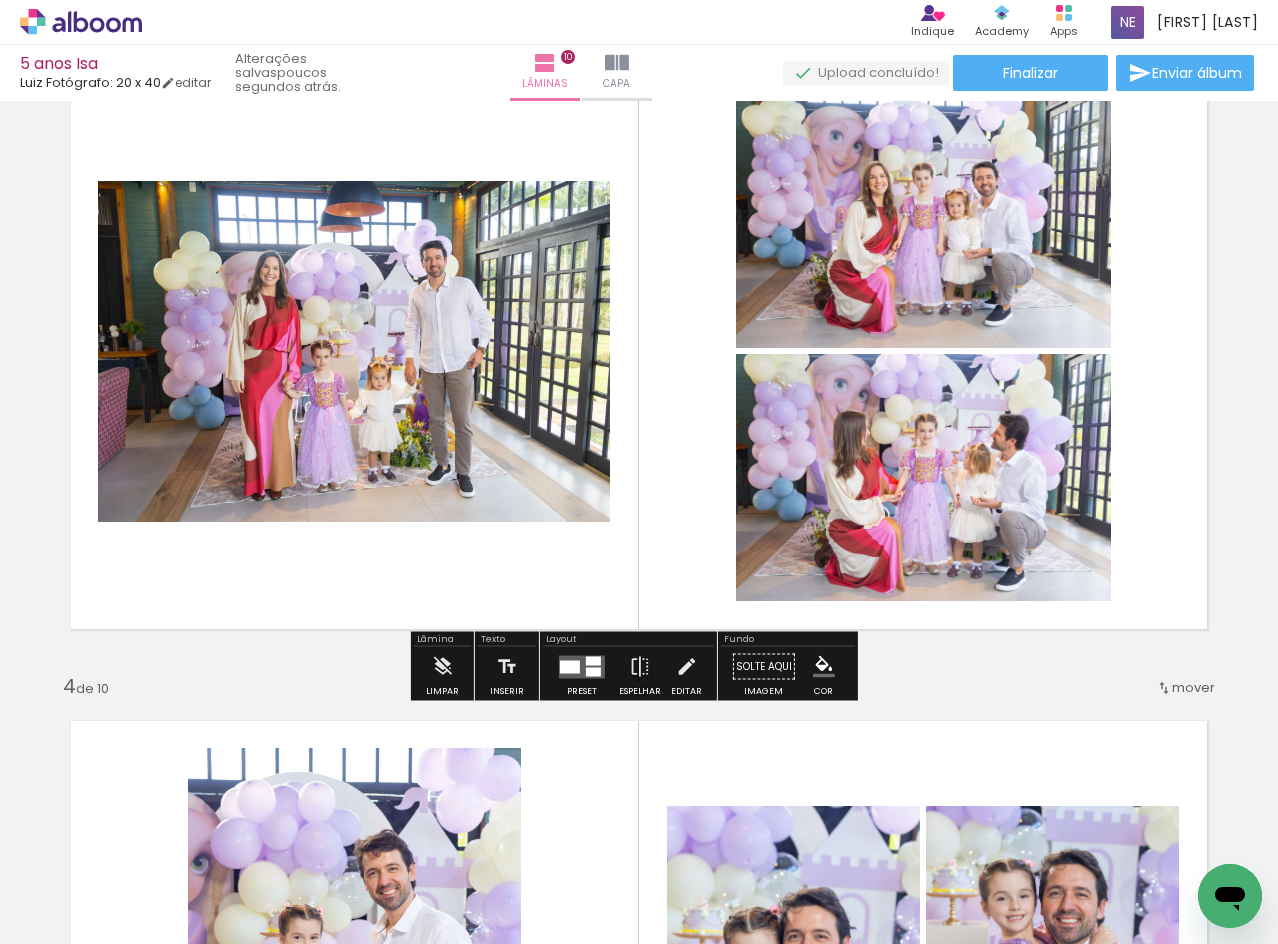 click at bounding box center (639, 351) 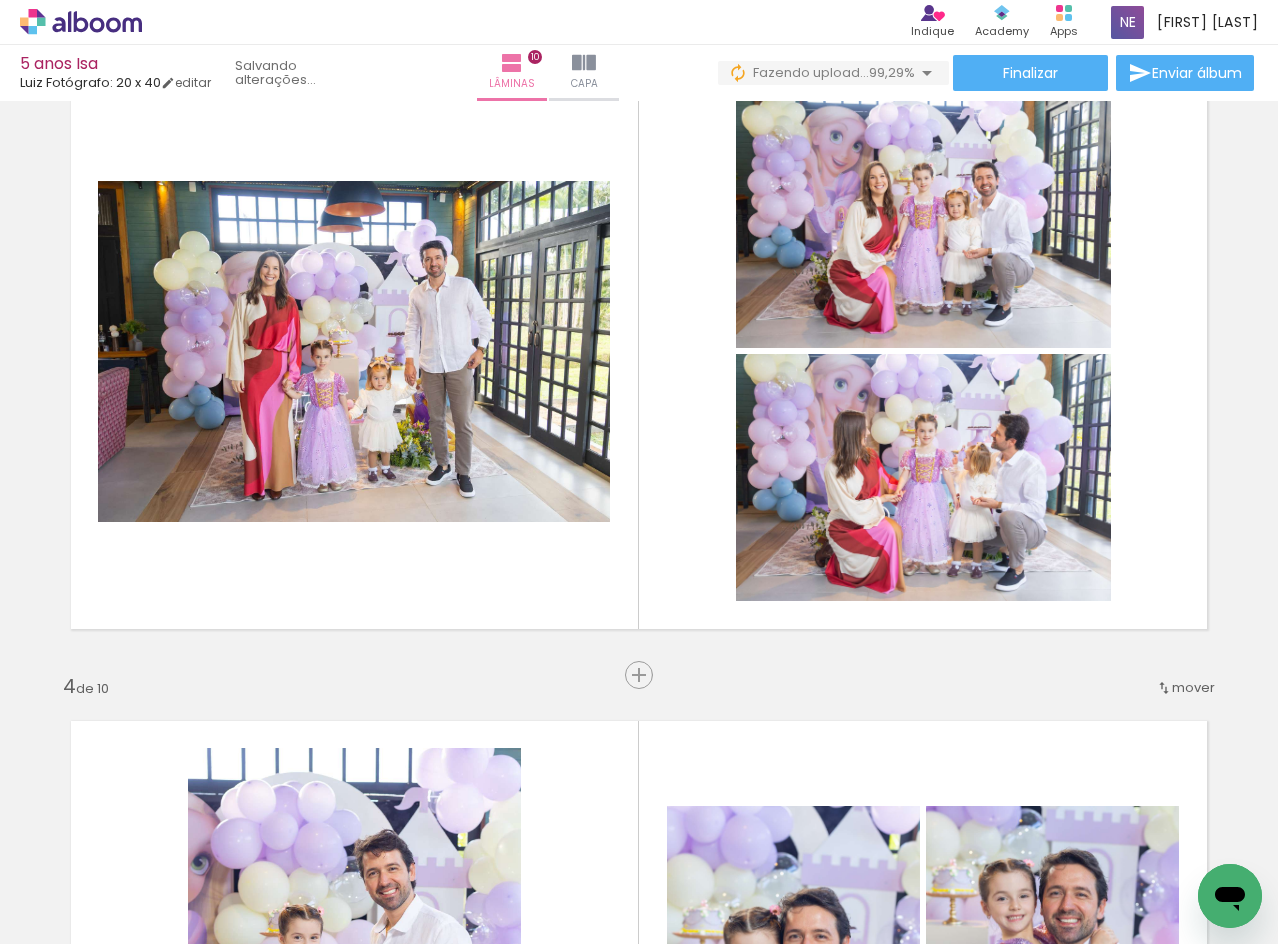 scroll, scrollTop: 0, scrollLeft: 14572, axis: horizontal 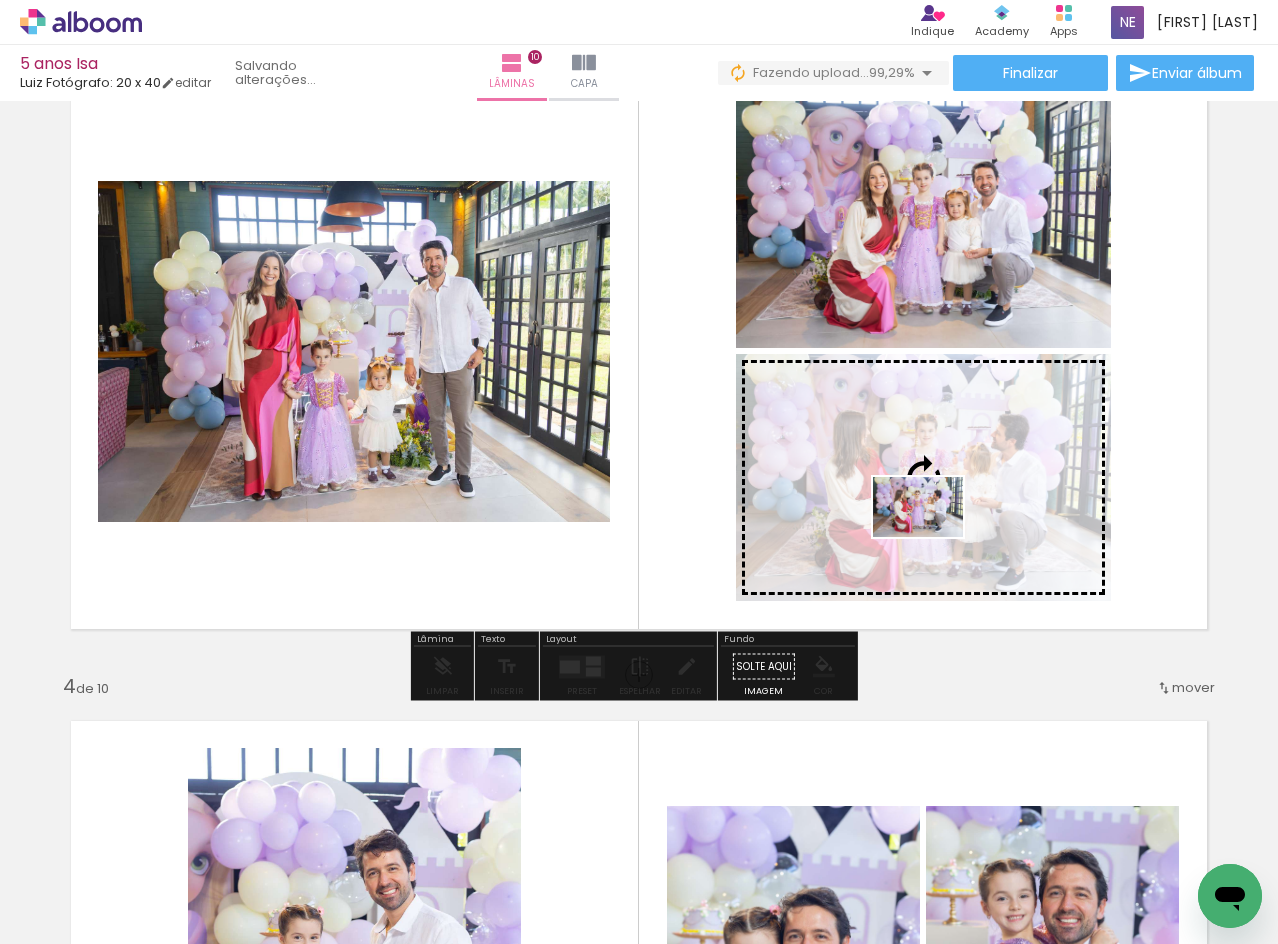 drag, startPoint x: 1185, startPoint y: 866, endPoint x: 933, endPoint y: 536, distance: 415.2156 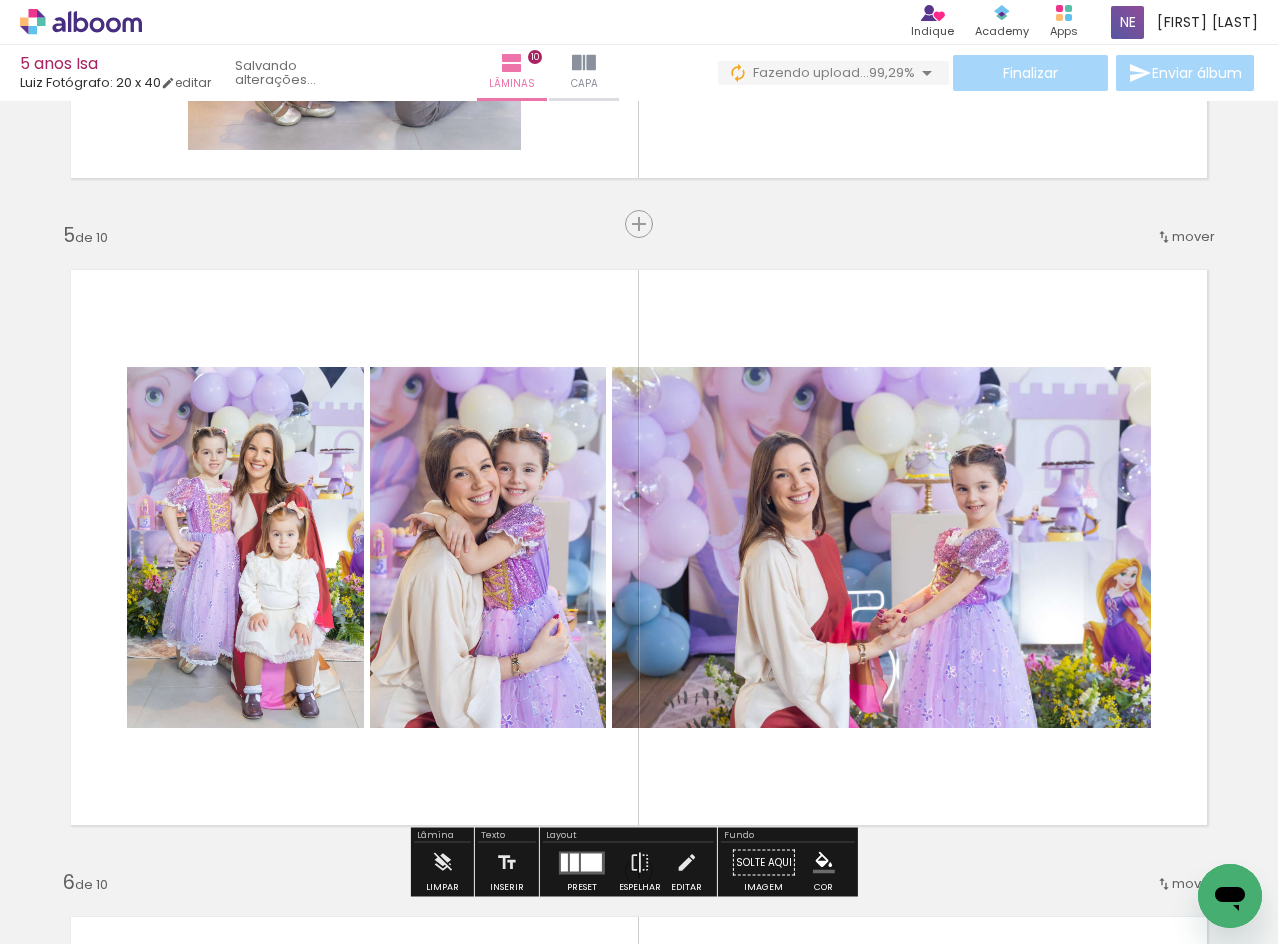 scroll, scrollTop: 2500, scrollLeft: 0, axis: vertical 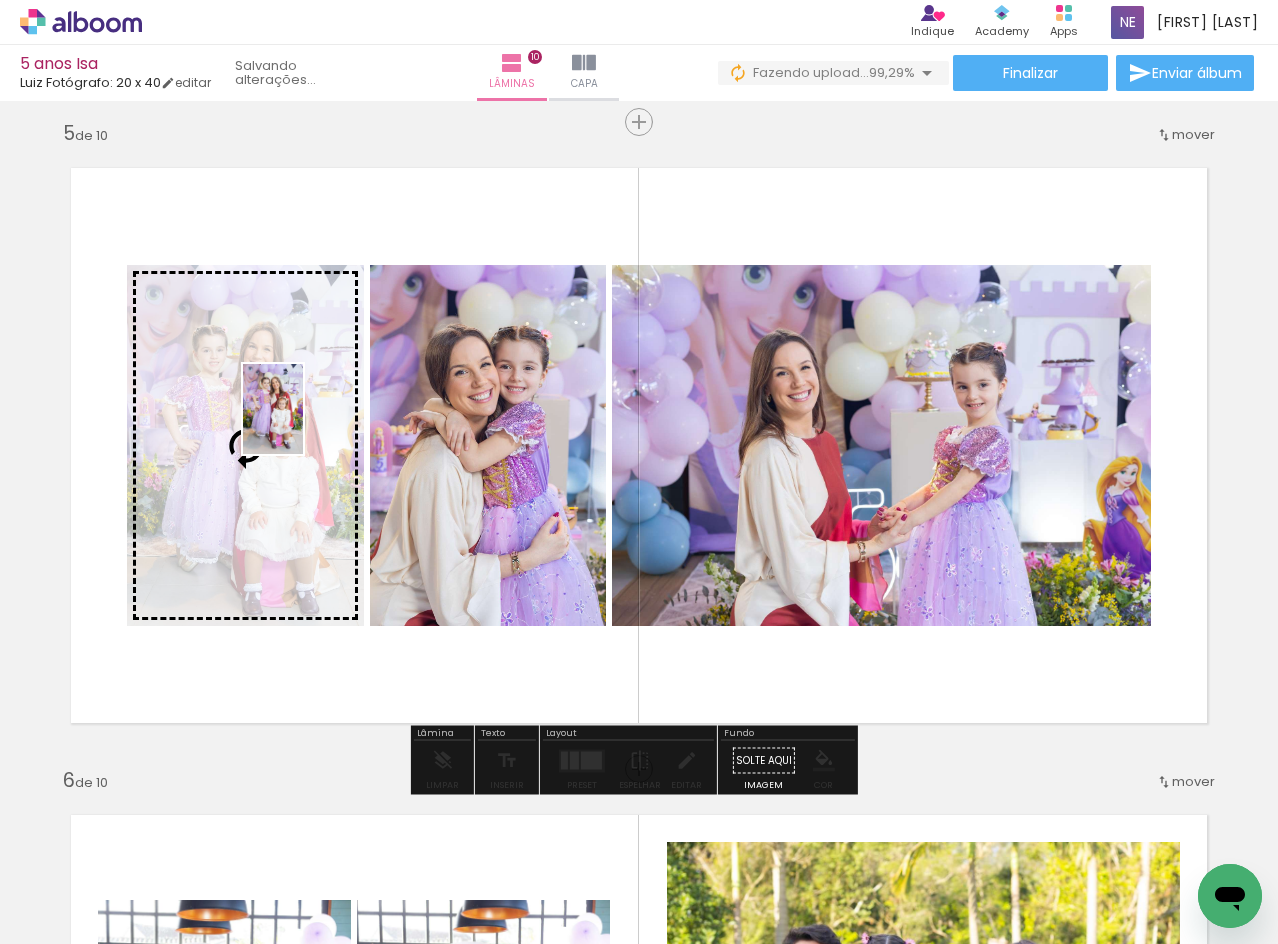 drag, startPoint x: 1201, startPoint y: 854, endPoint x: 303, endPoint y: 424, distance: 995.6425 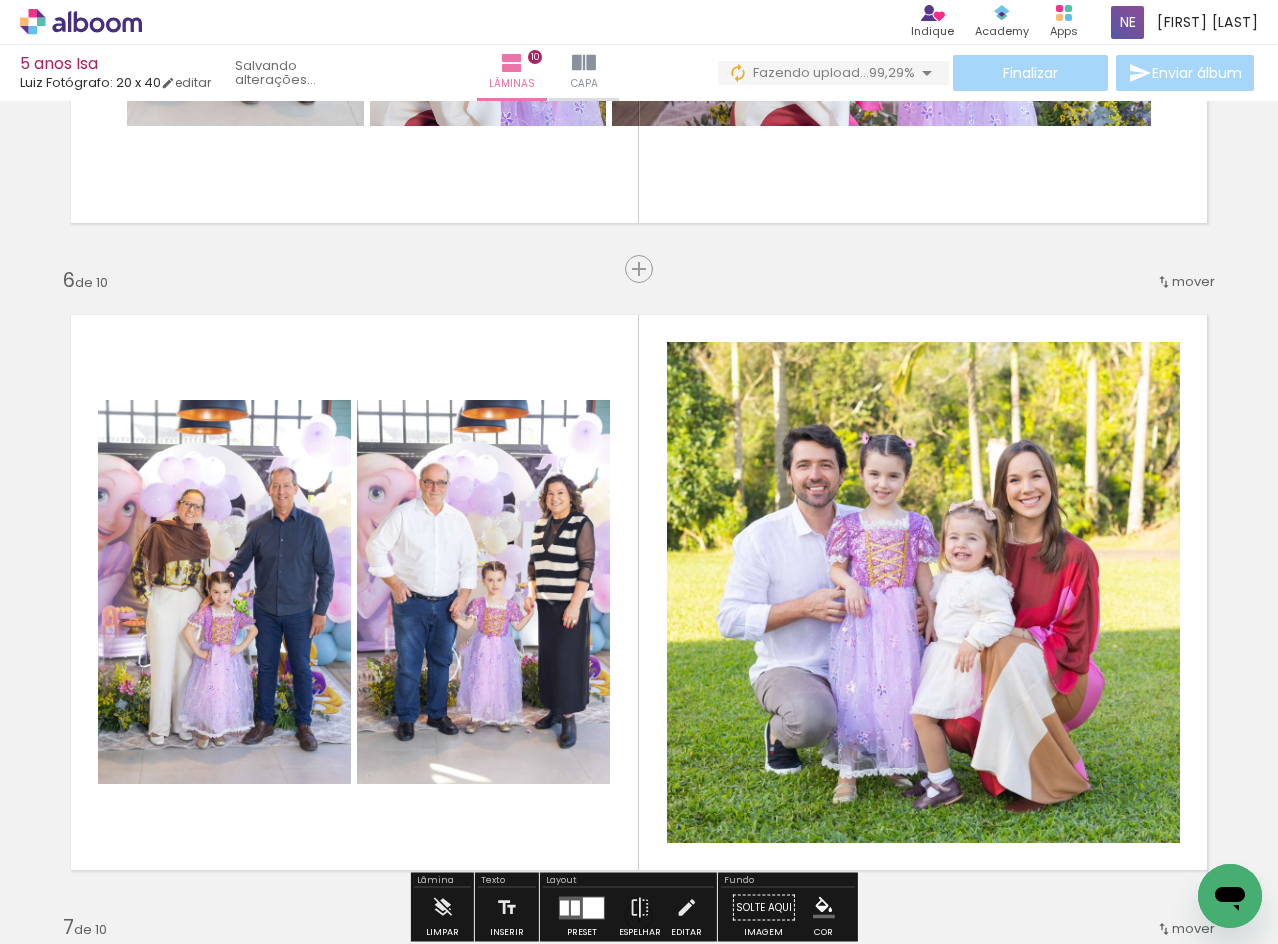 scroll, scrollTop: 3300, scrollLeft: 0, axis: vertical 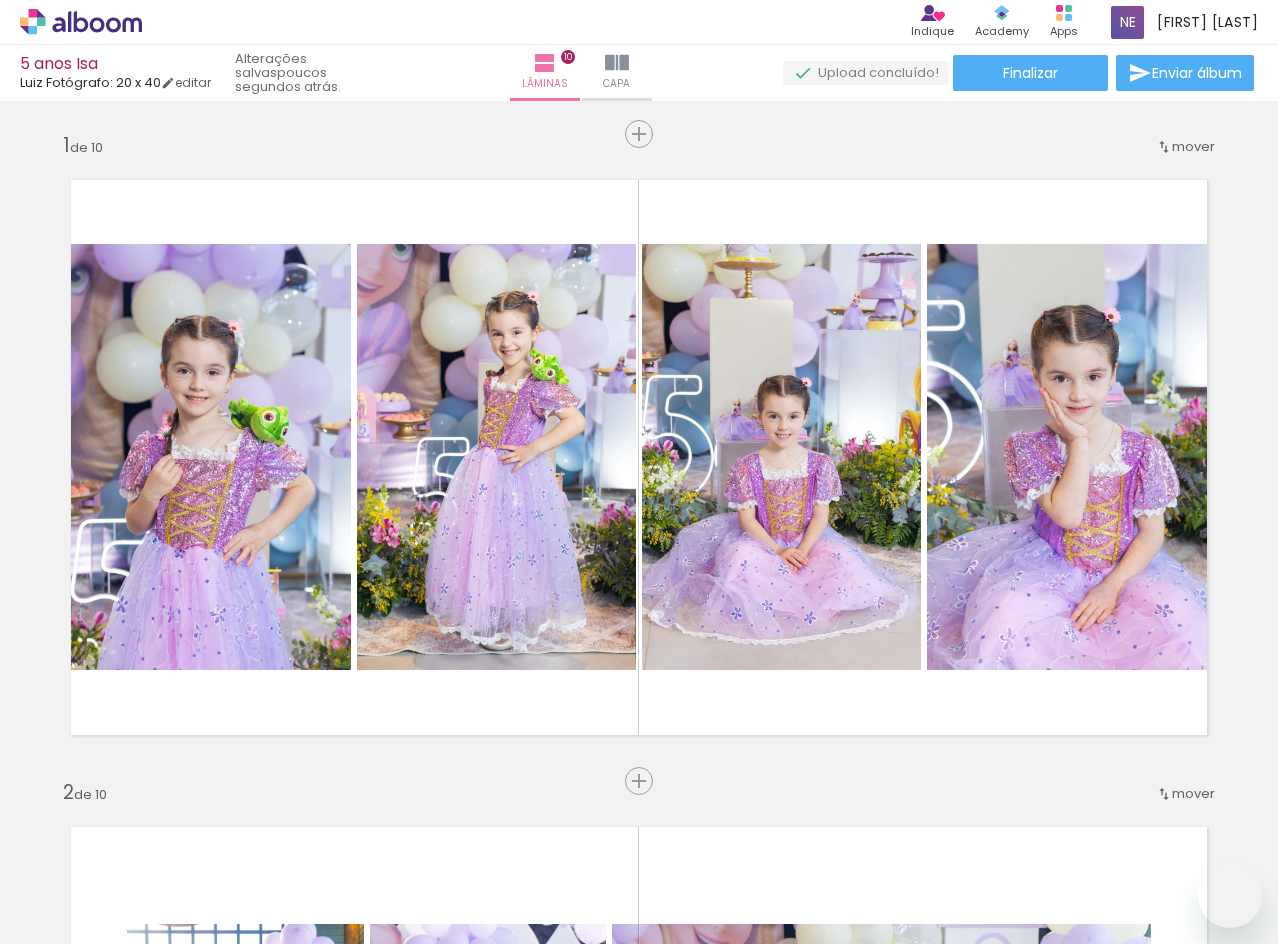 click on "Inserir lâmina 1  de 10  Inserir lâmina 2  de 10  Inserir lâmina 3  de 10  Inserir lâmina 4  de 10  Inserir lâmina 5  de 10  Inserir lâmina 6  de 10  Inserir lâmina 7  de 10  Inserir lâmina 8  de 10  Inserir lâmina 9  de 10  Inserir lâmina 10  de 10" at bounding box center [639, 3667] 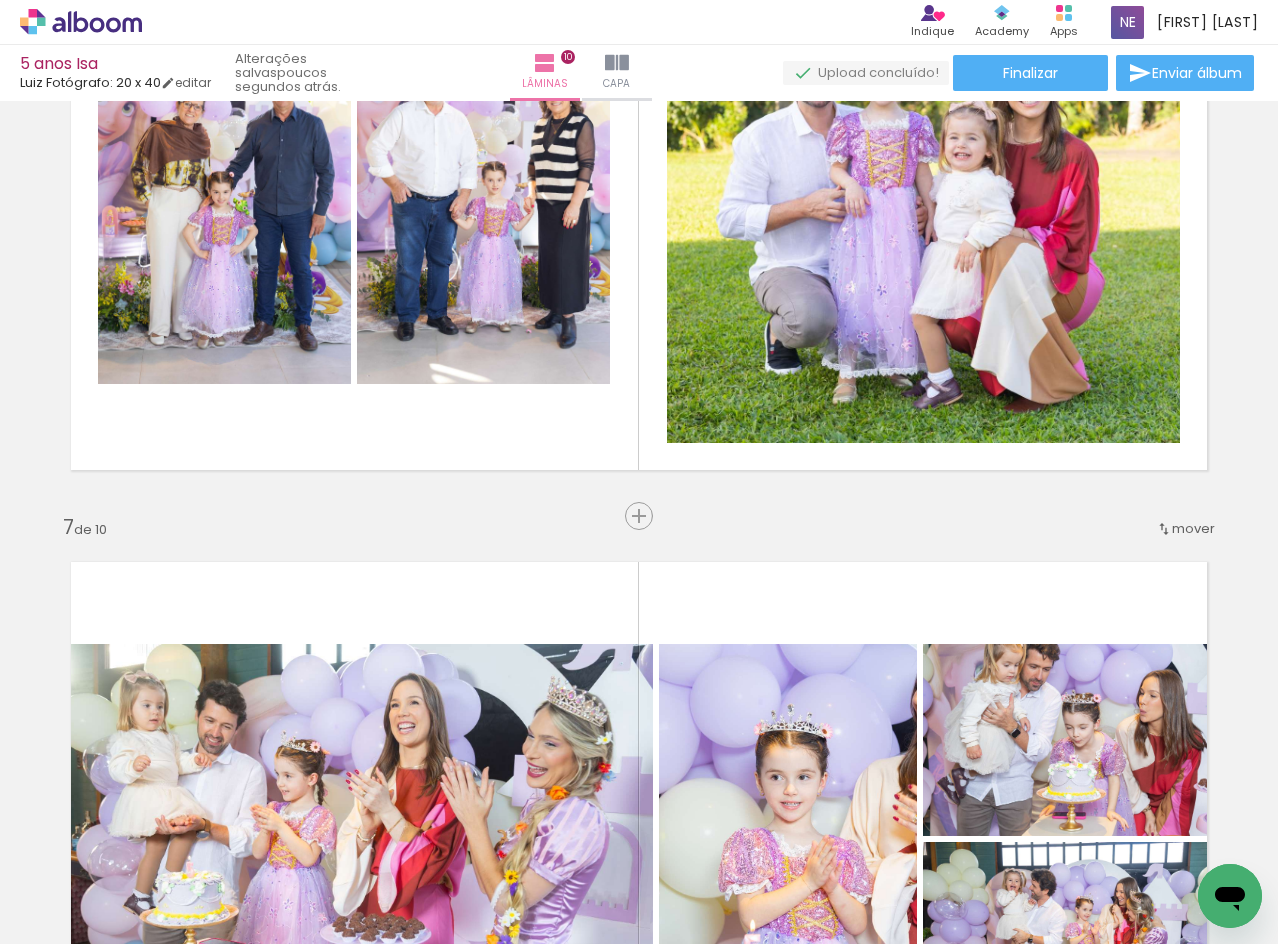scroll, scrollTop: 0, scrollLeft: 0, axis: both 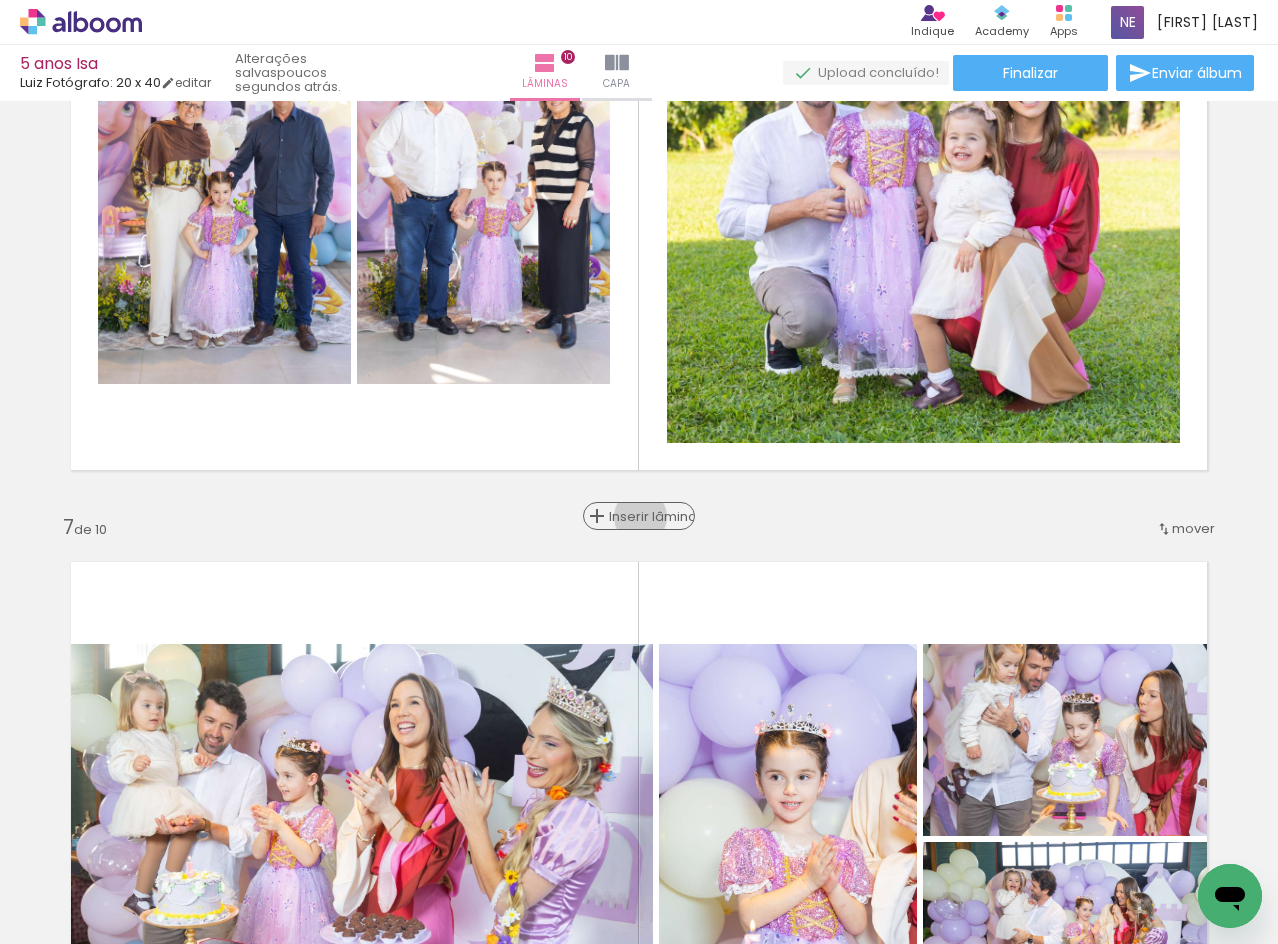 click on "Inserir lâmina" at bounding box center [648, 516] 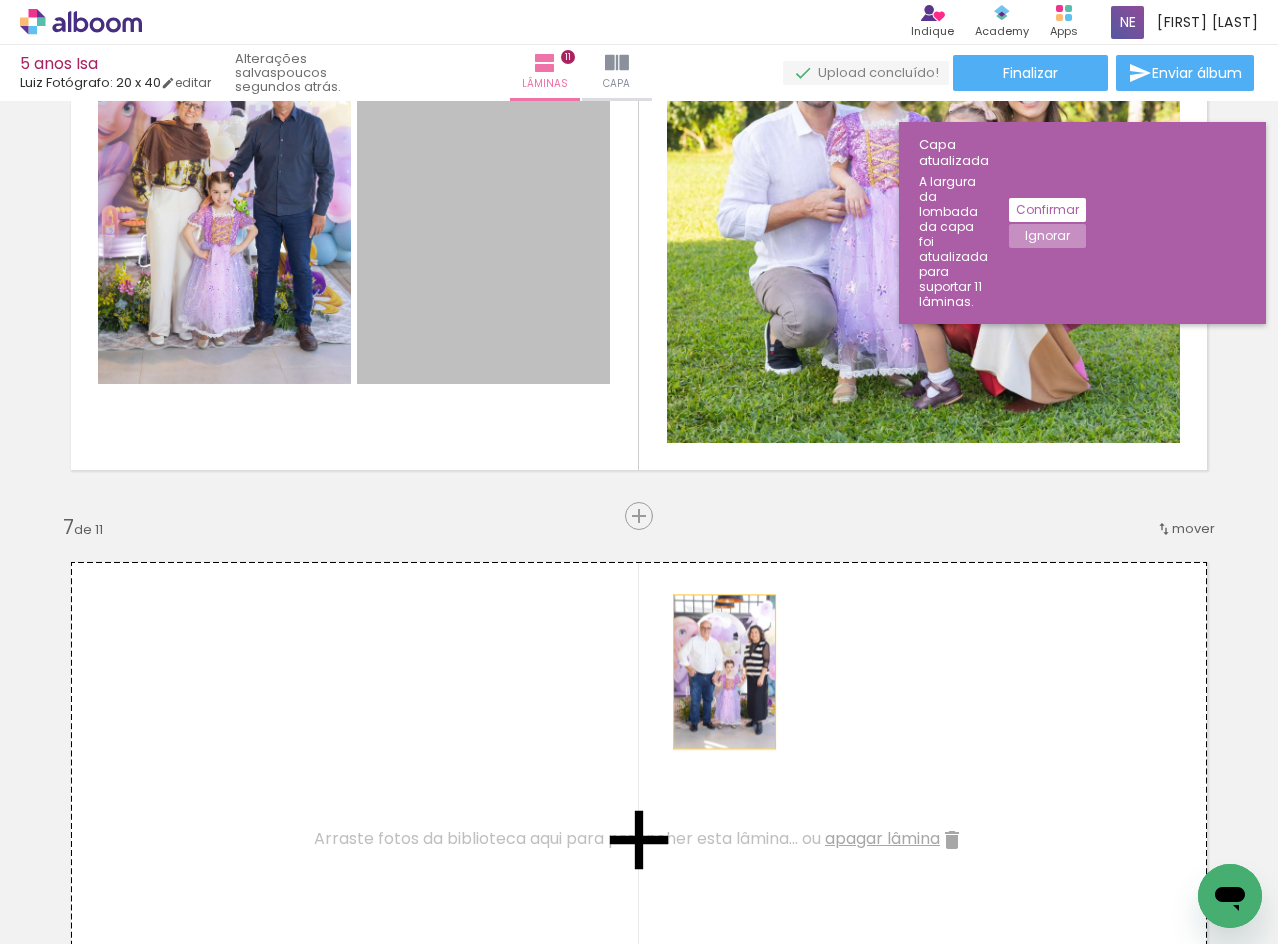 drag, startPoint x: 499, startPoint y: 276, endPoint x: 721, endPoint y: 674, distance: 455.728 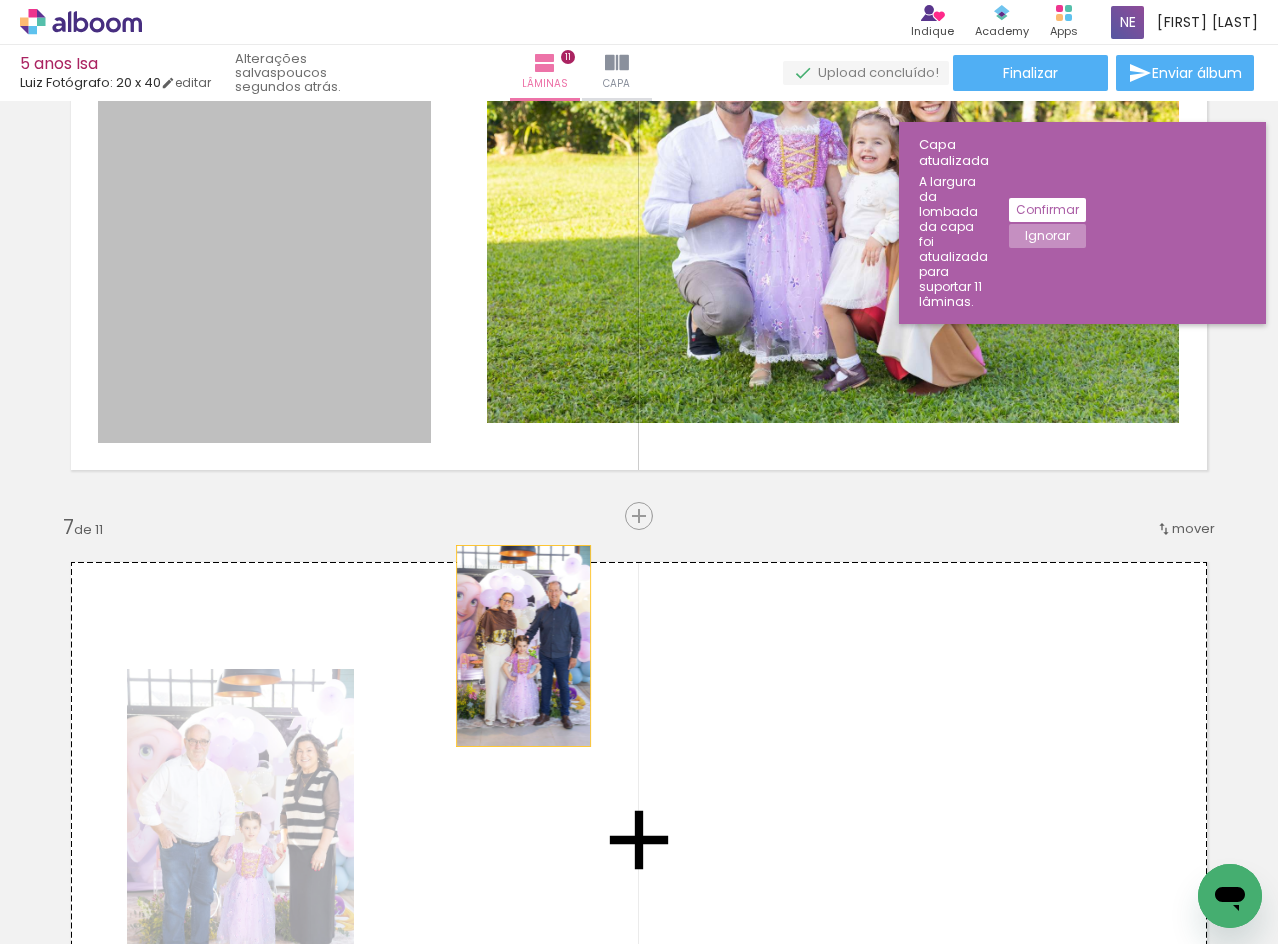 drag, startPoint x: 317, startPoint y: 253, endPoint x: 516, endPoint y: 646, distance: 440.51108 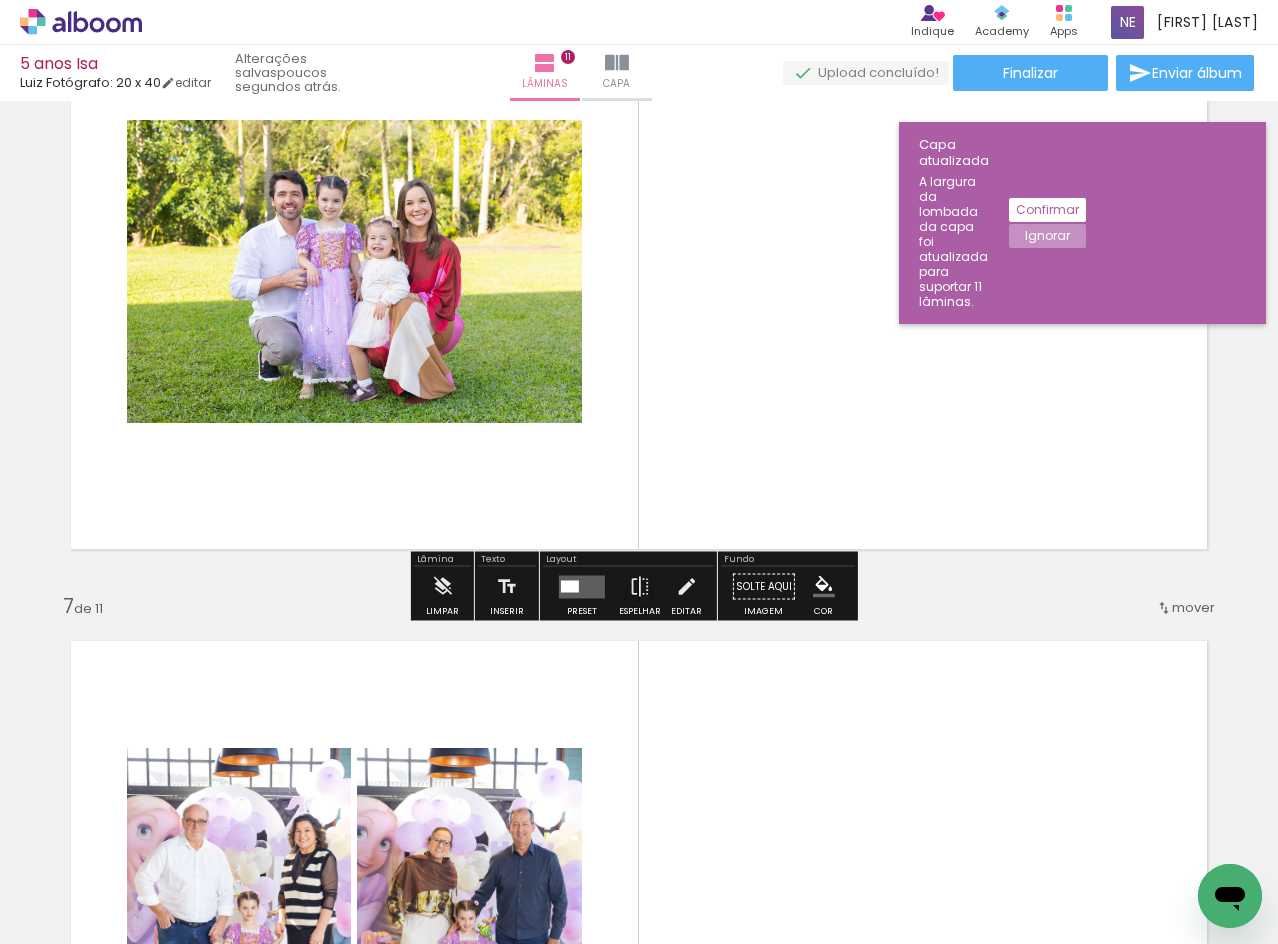 scroll, scrollTop: 3300, scrollLeft: 0, axis: vertical 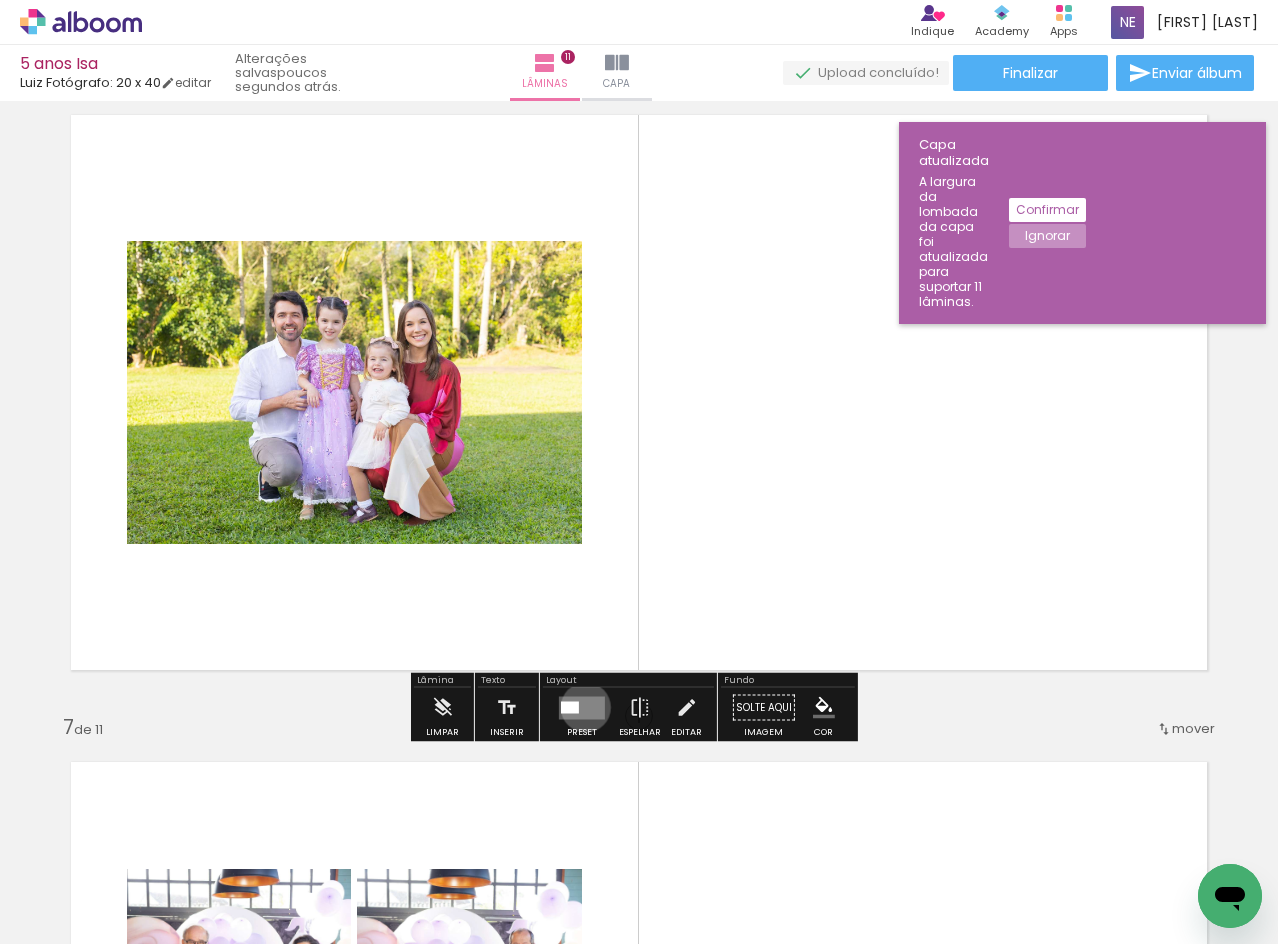 click at bounding box center [582, 707] 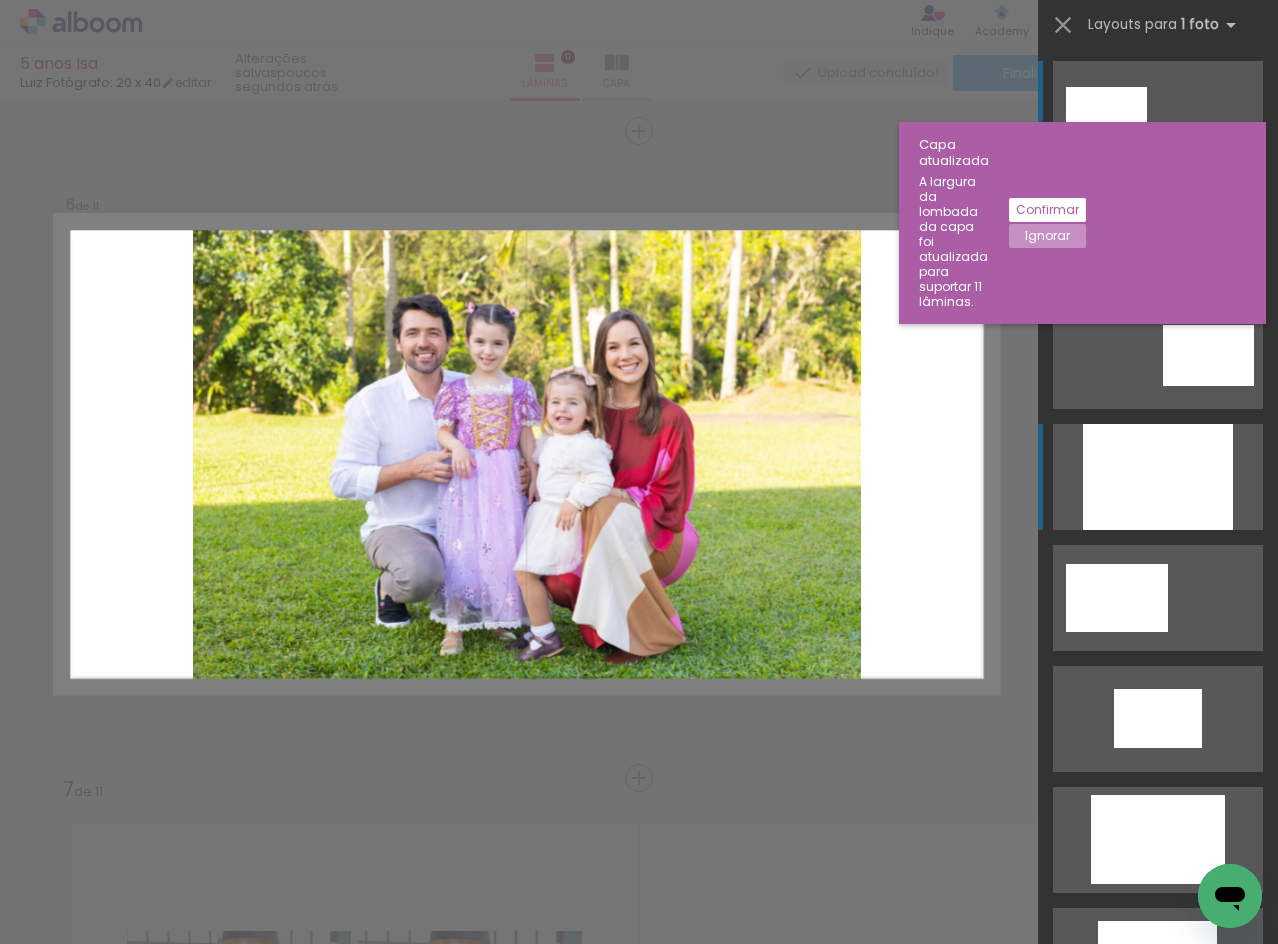 scroll, scrollTop: 3233, scrollLeft: 0, axis: vertical 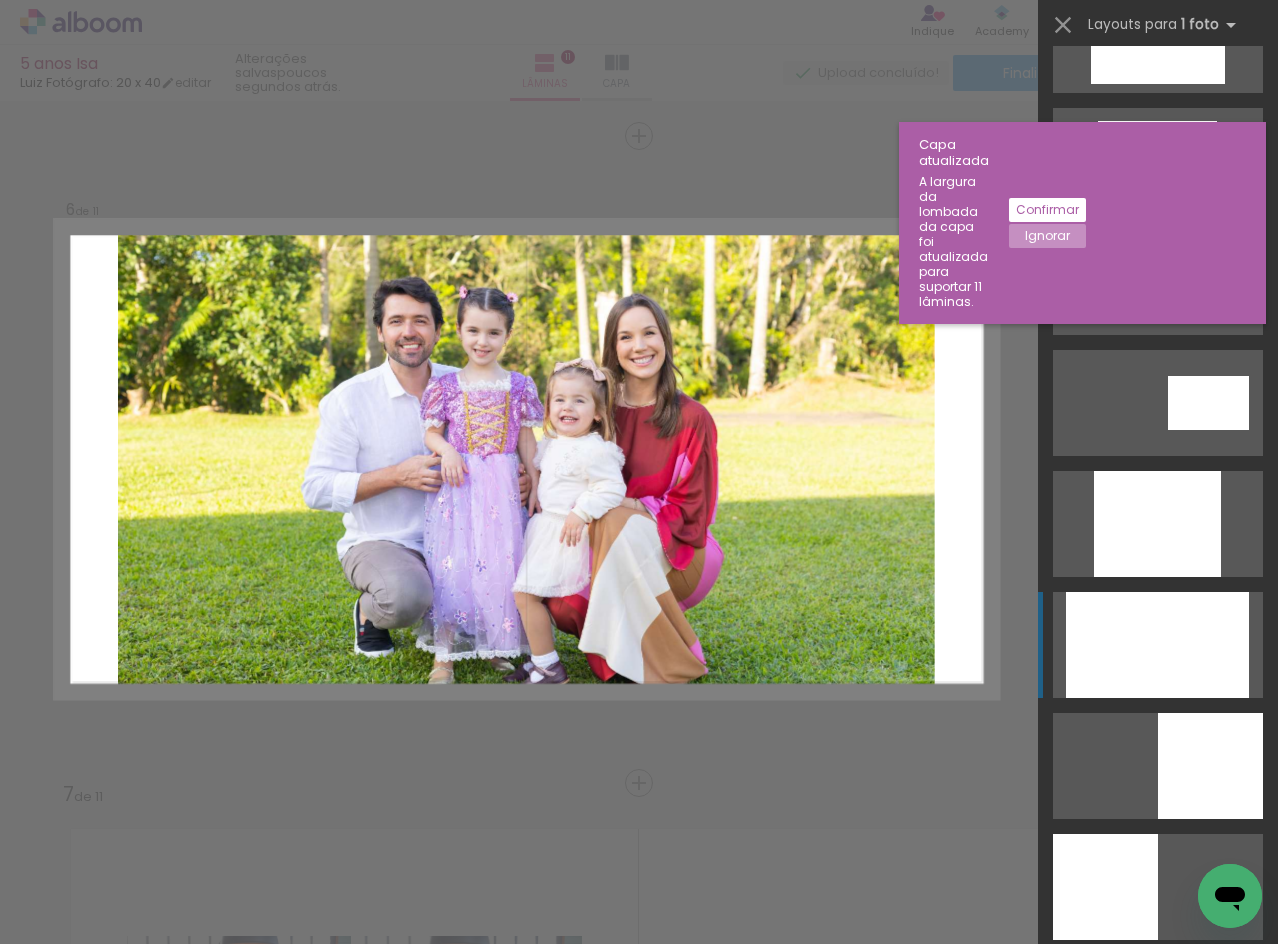 click at bounding box center [1158, -323] 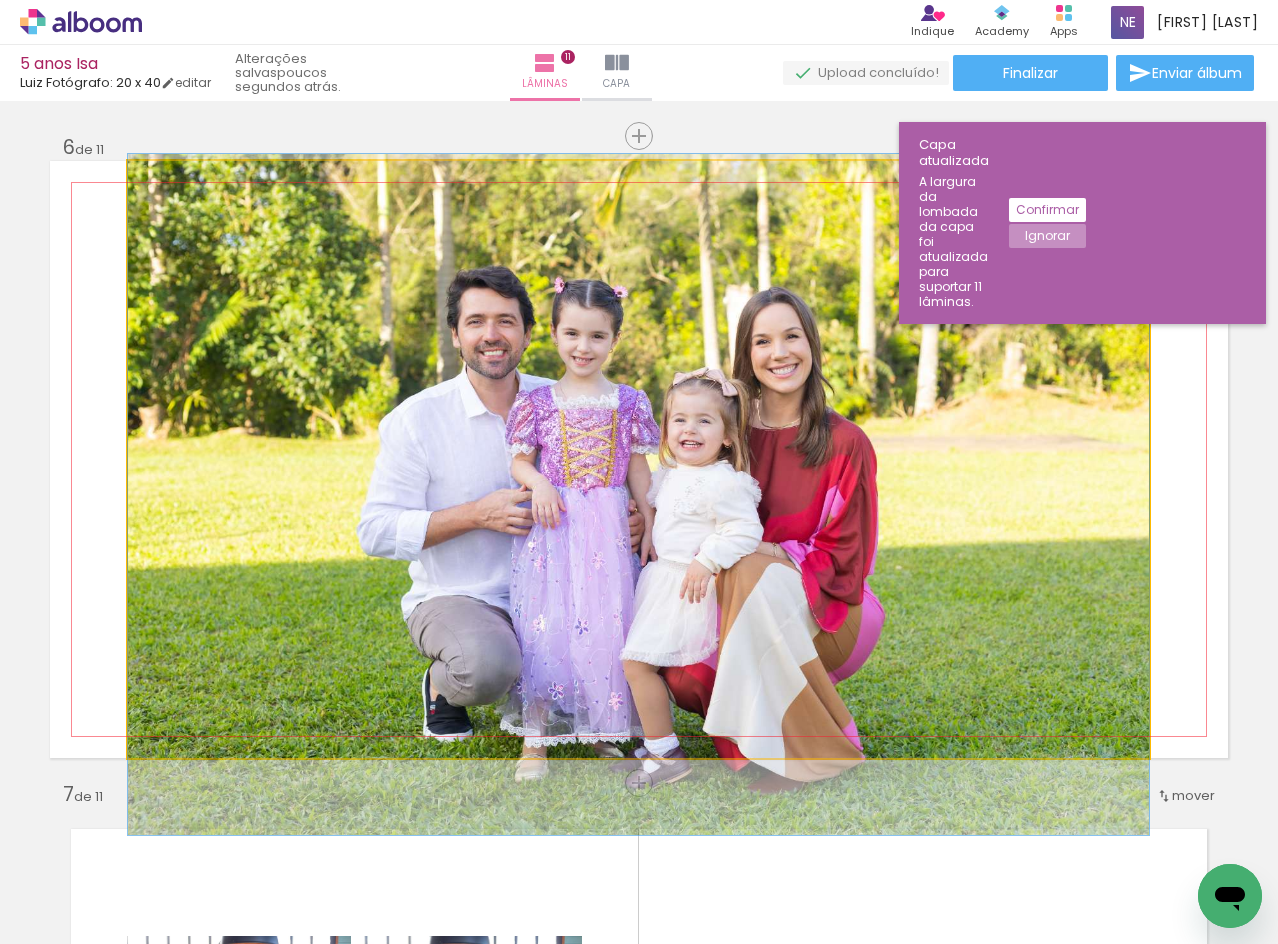 drag, startPoint x: 769, startPoint y: 386, endPoint x: 766, endPoint y: 398, distance: 12.369317 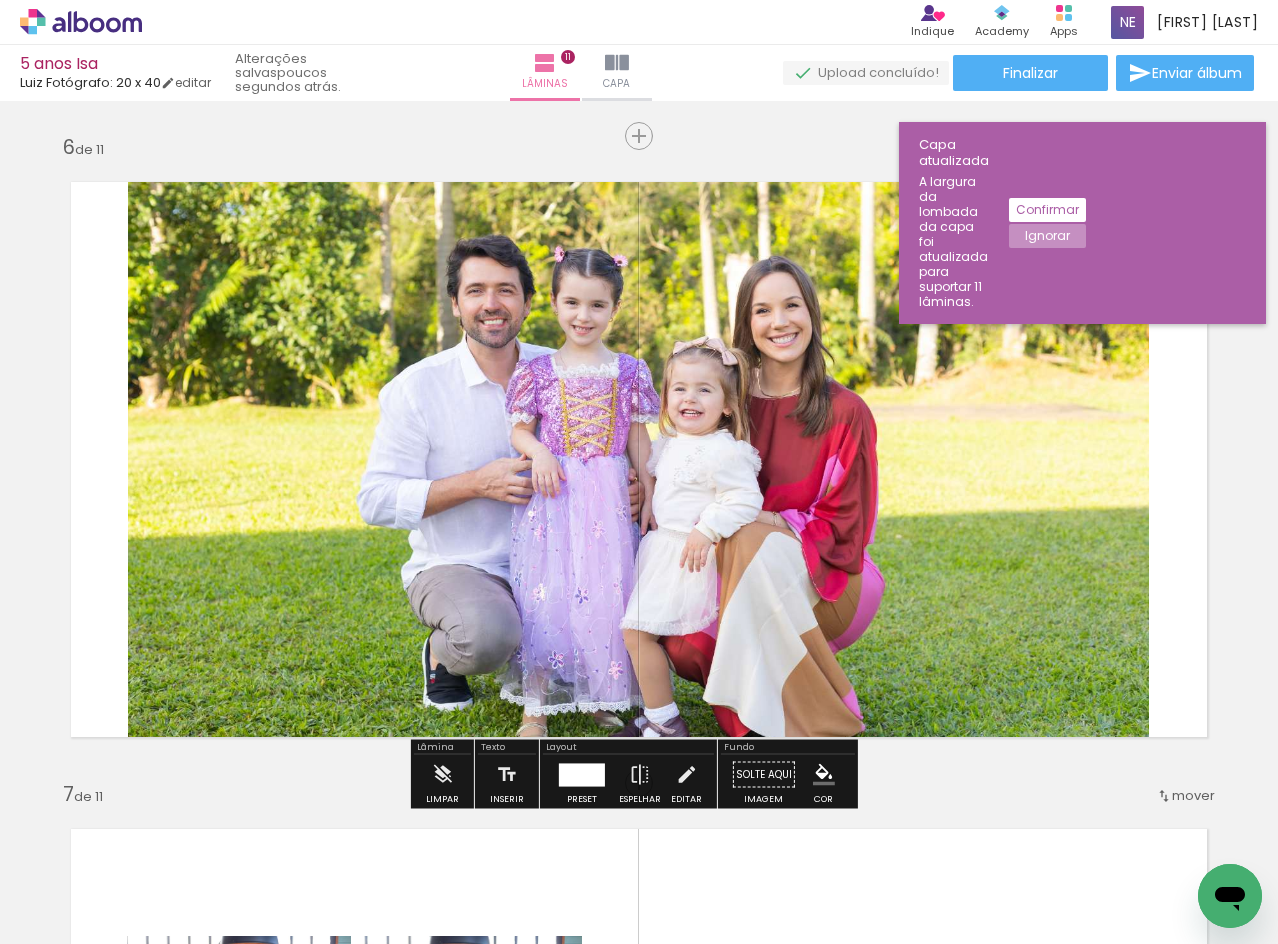 click at bounding box center (582, 774) 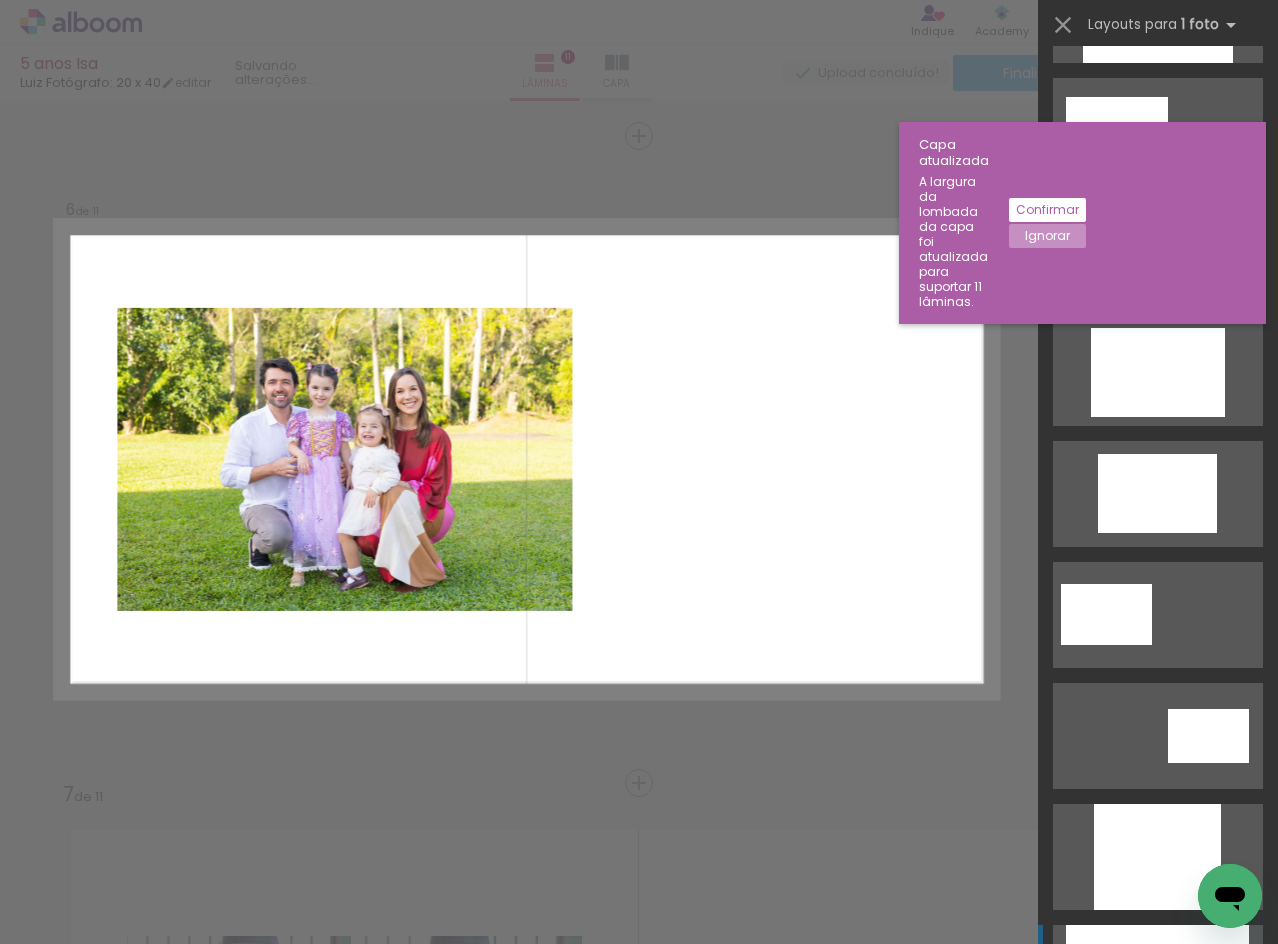 scroll, scrollTop: 310, scrollLeft: 0, axis: vertical 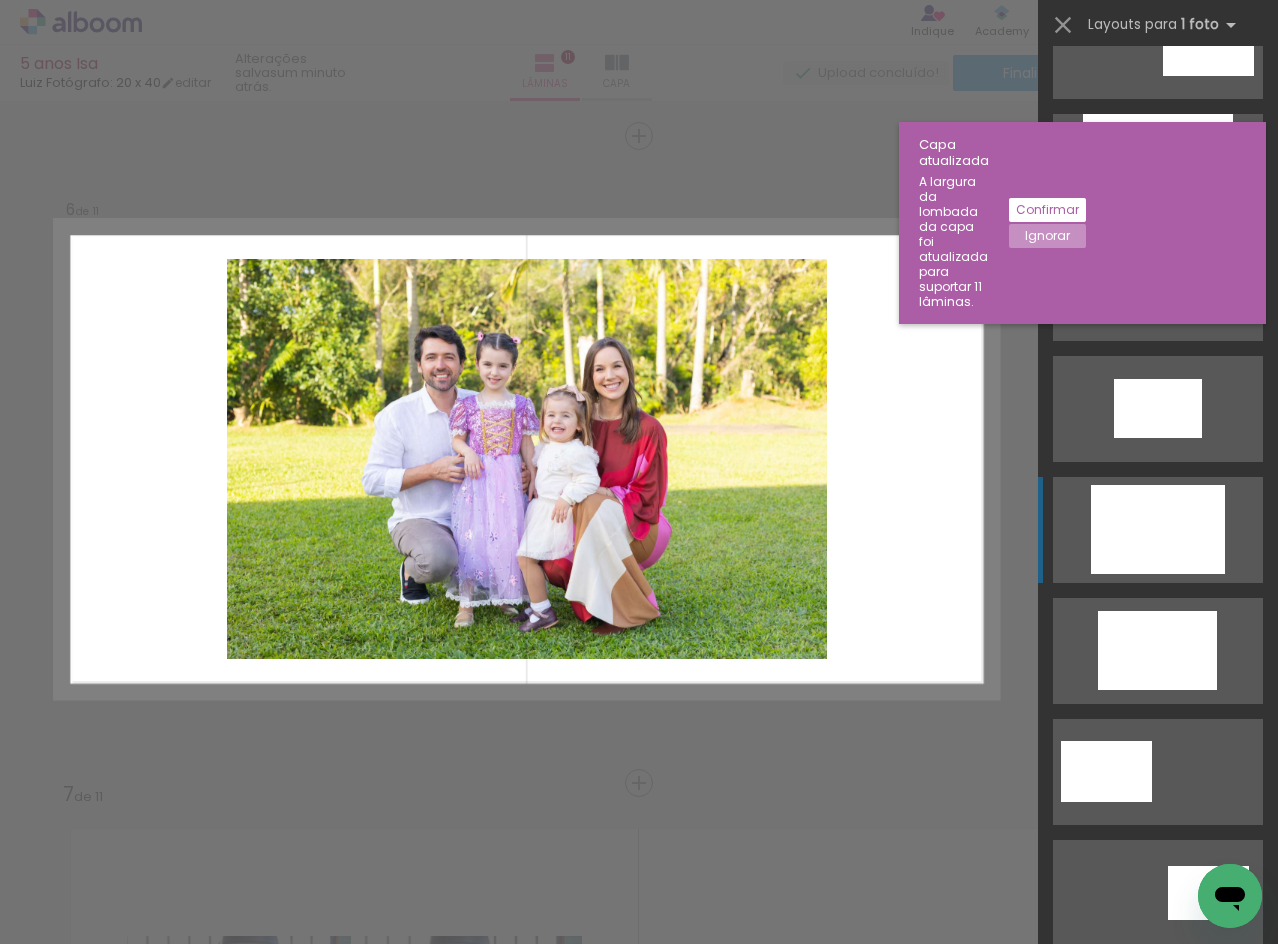 click at bounding box center [1158, 167] 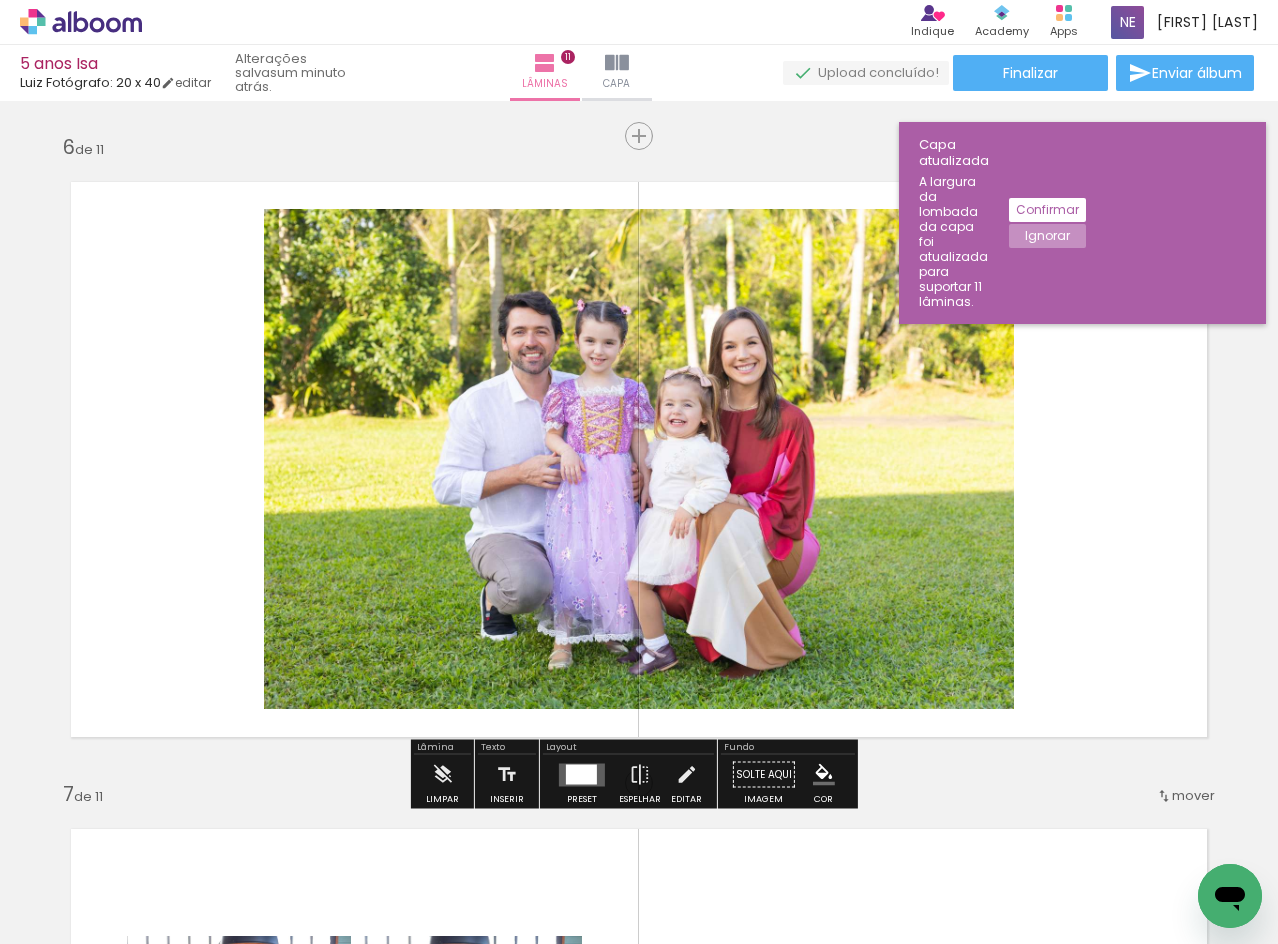 click at bounding box center [581, 774] 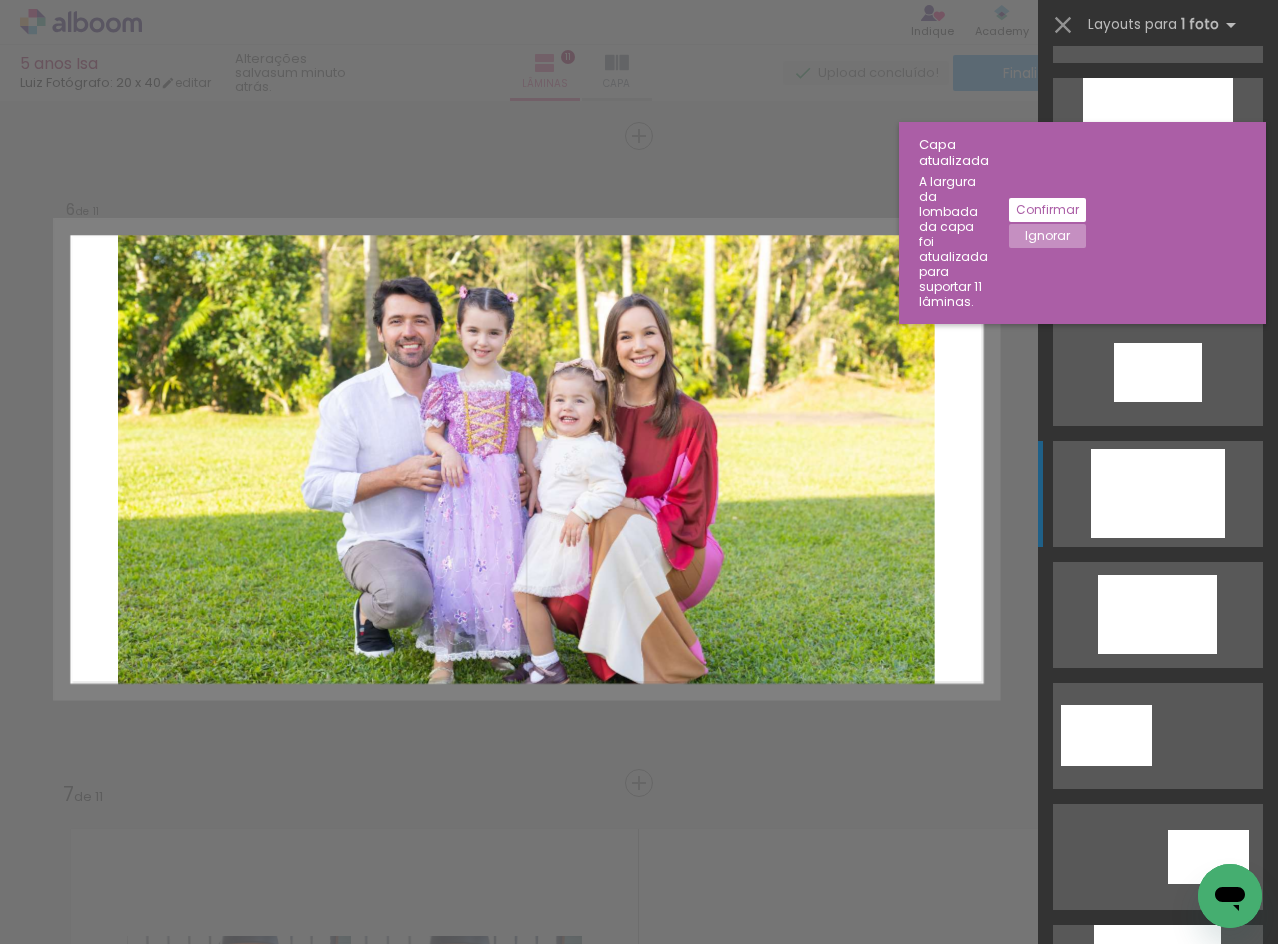 scroll, scrollTop: 341, scrollLeft: 0, axis: vertical 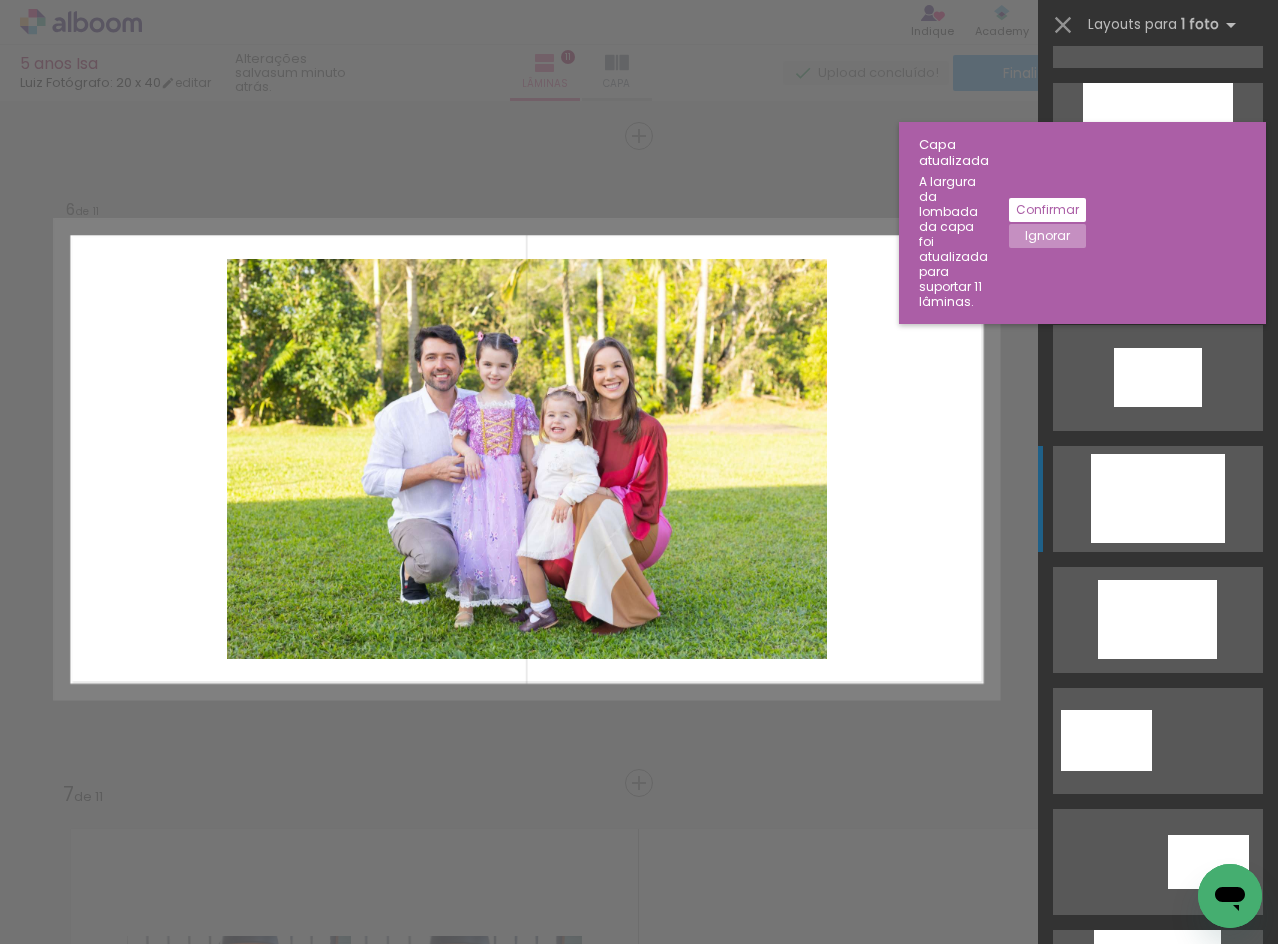 click at bounding box center (1158, 136) 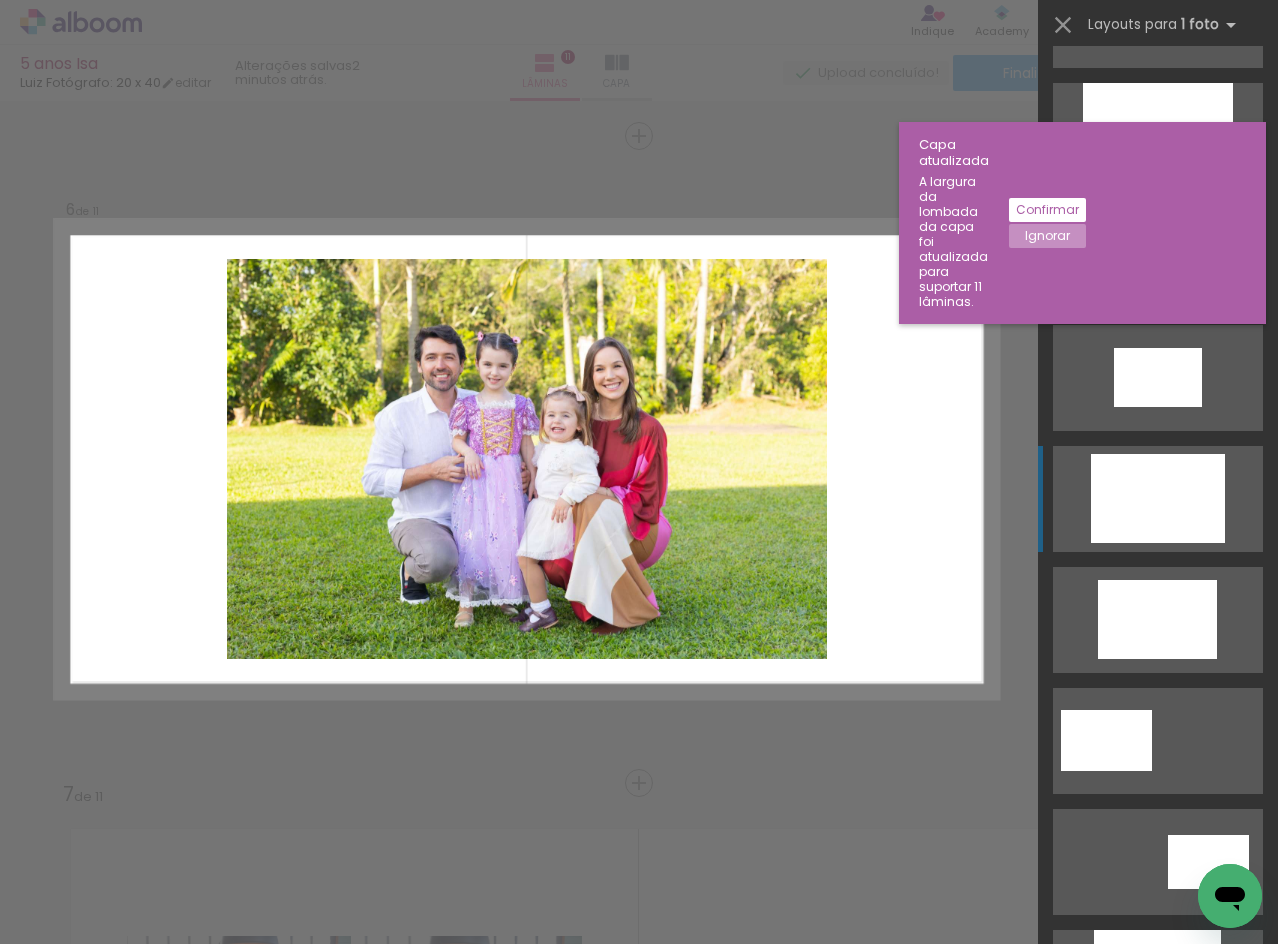 click at bounding box center (1158, 136) 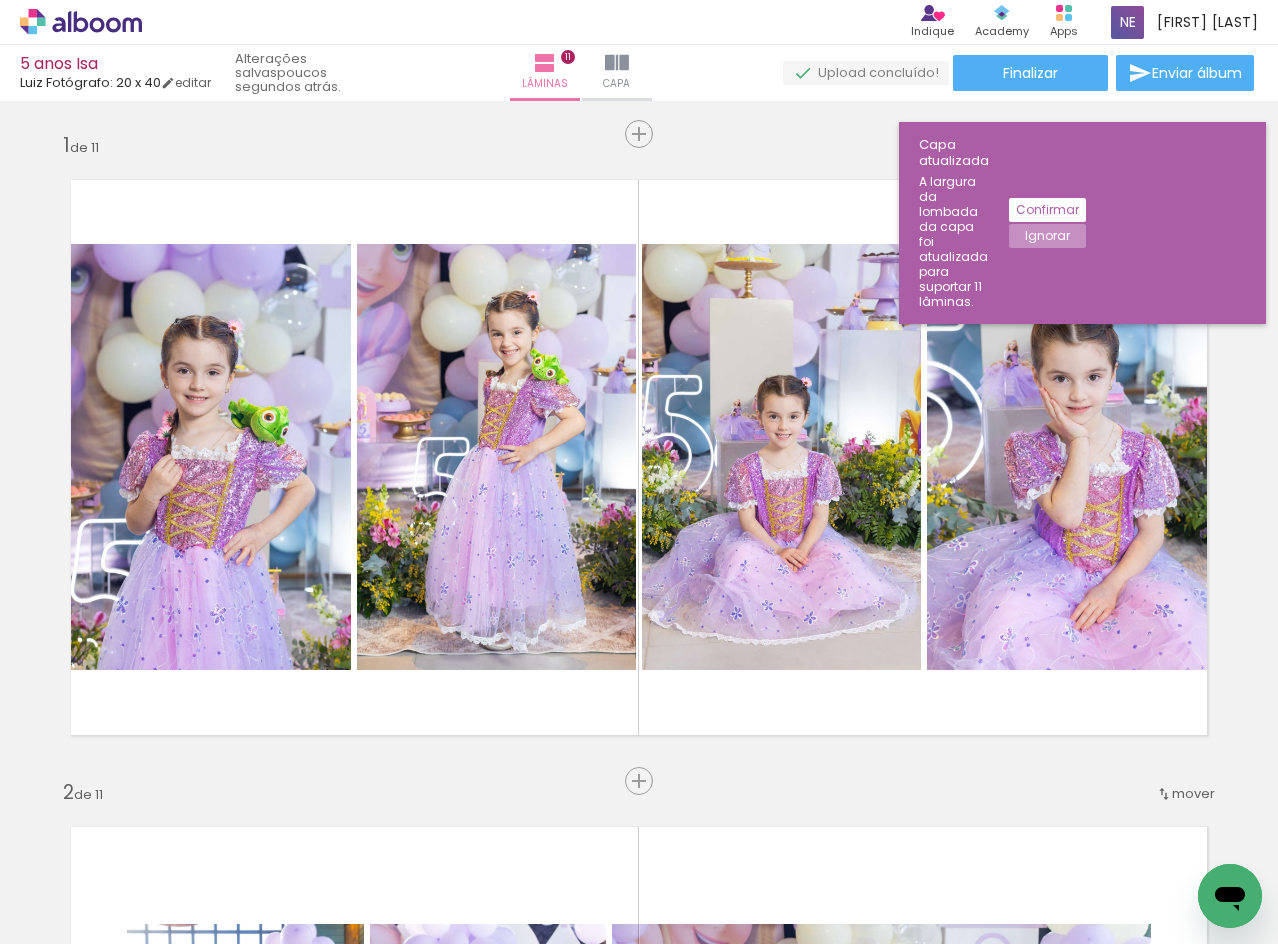 scroll, scrollTop: 0, scrollLeft: 0, axis: both 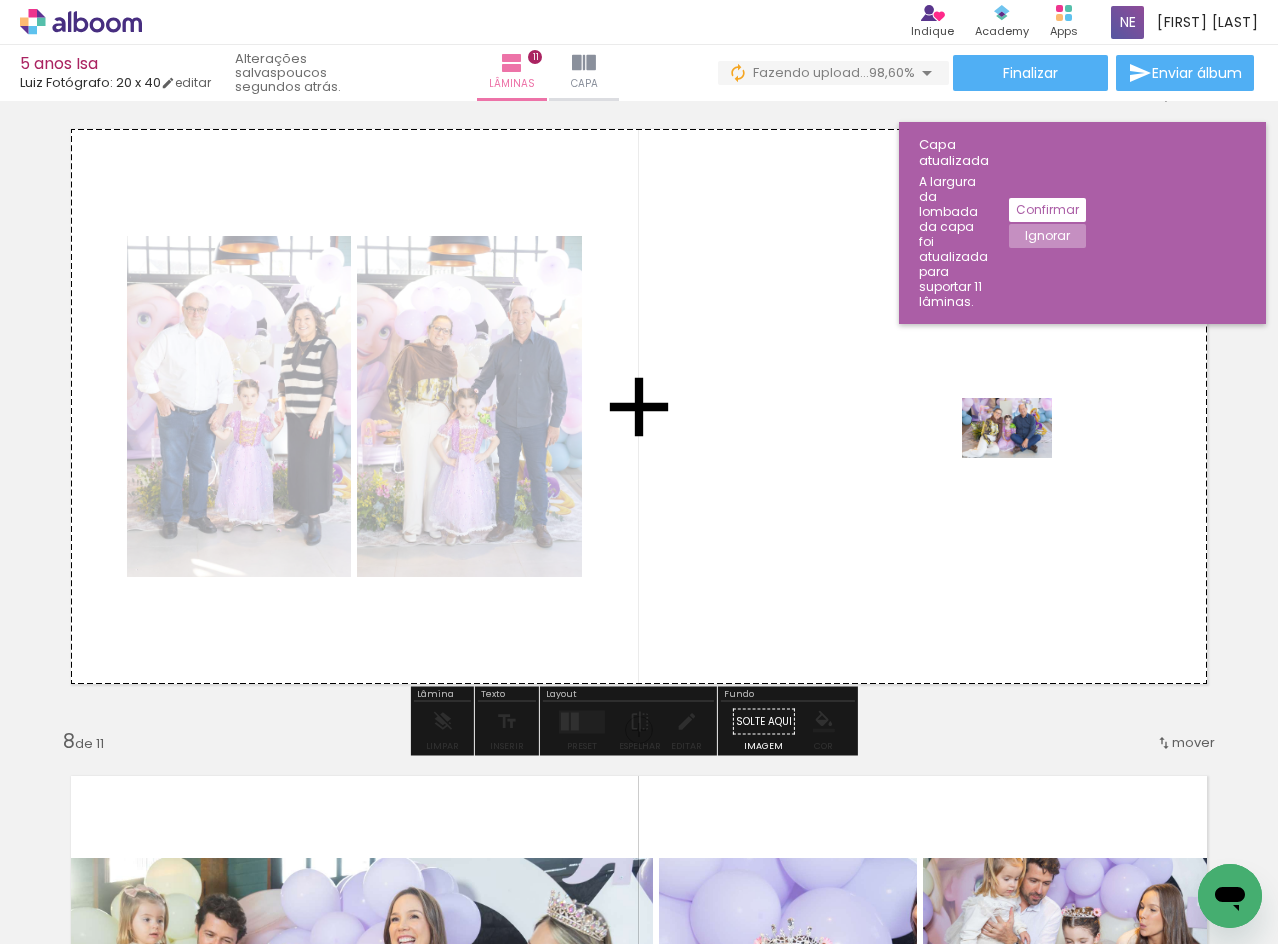 drag, startPoint x: 1089, startPoint y: 837, endPoint x: 1022, endPoint y: 458, distance: 384.87662 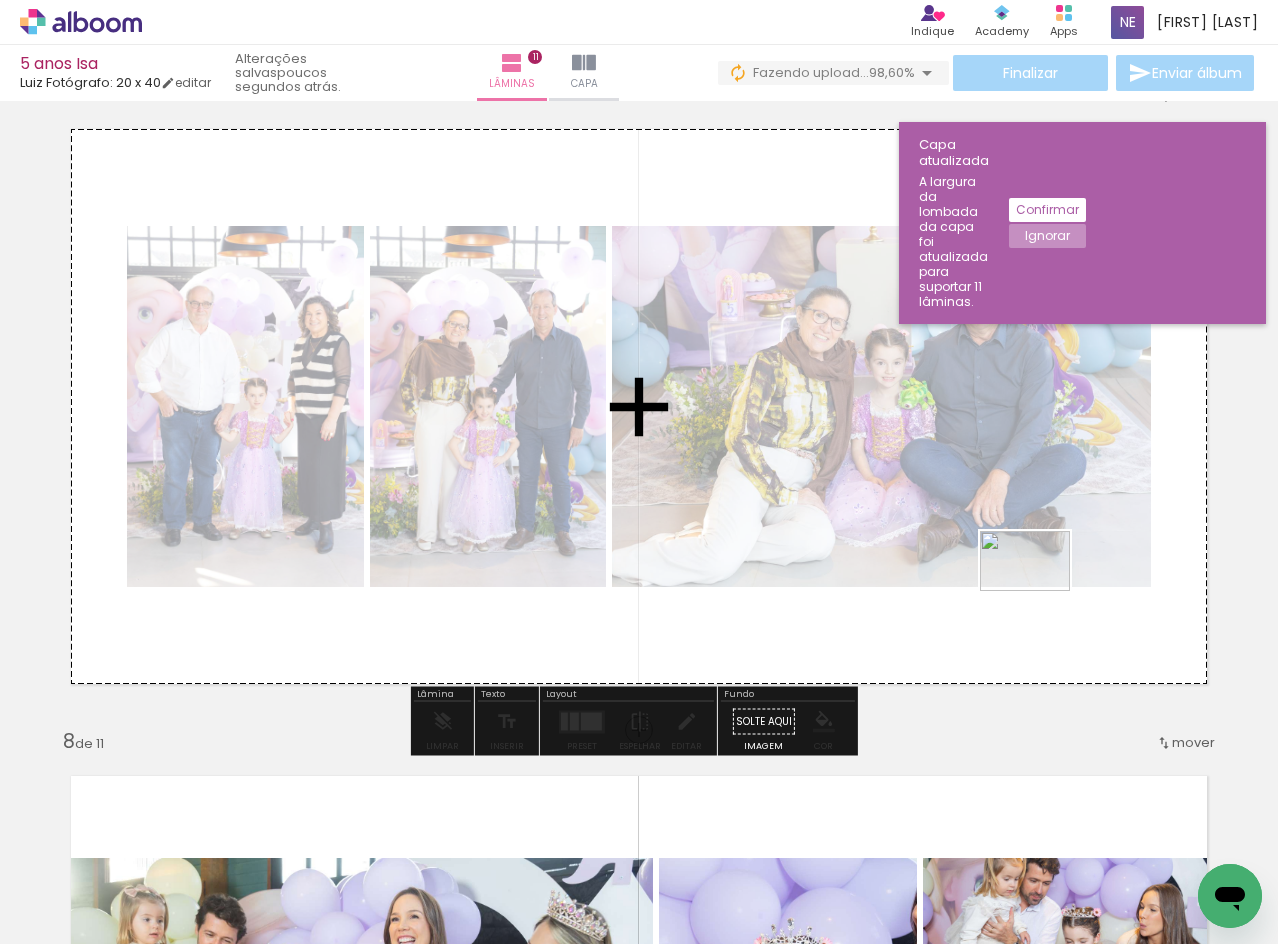 drag, startPoint x: 1164, startPoint y: 889, endPoint x: 1040, endPoint y: 591, distance: 322.76926 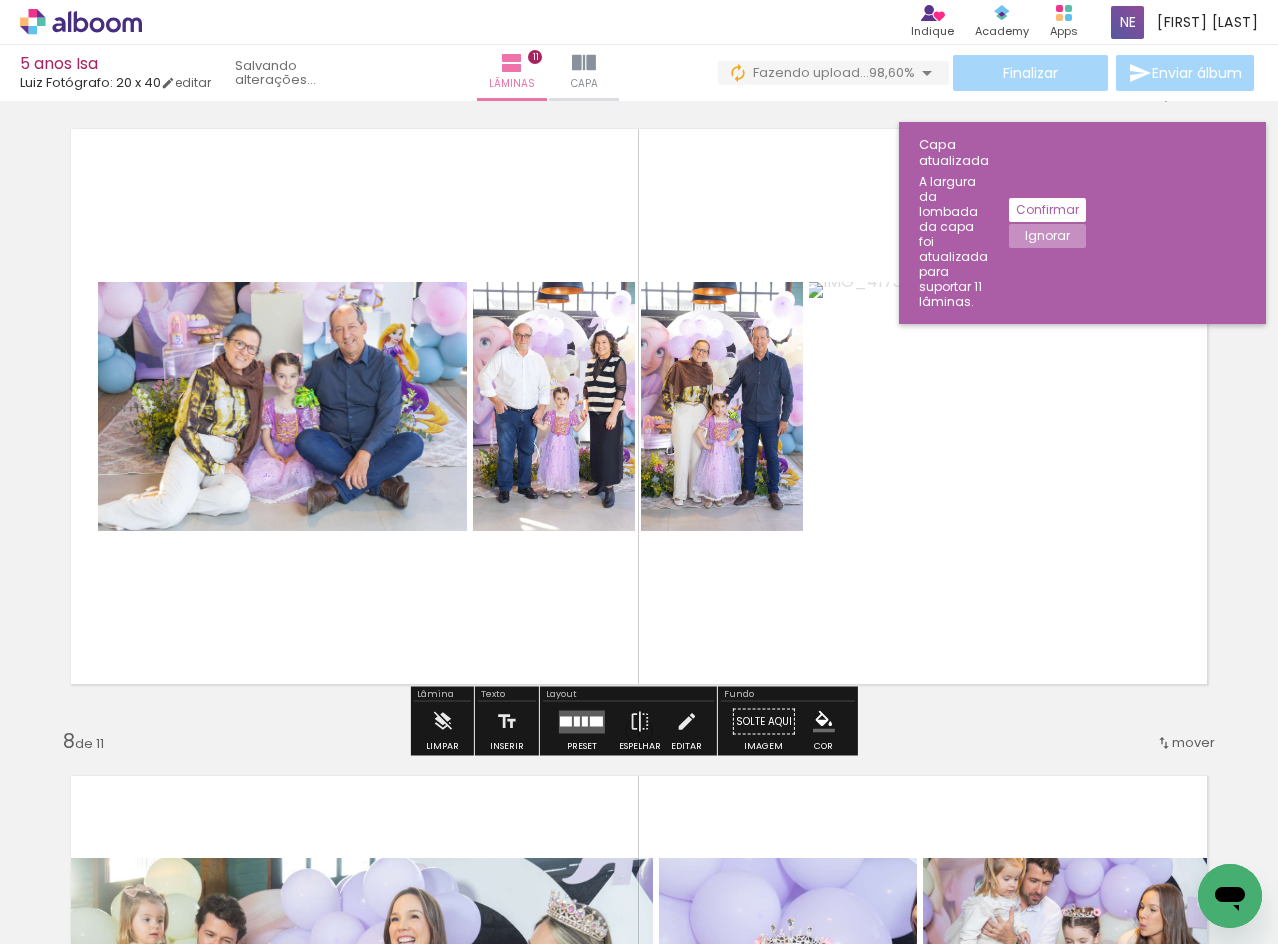 click at bounding box center [582, 721] 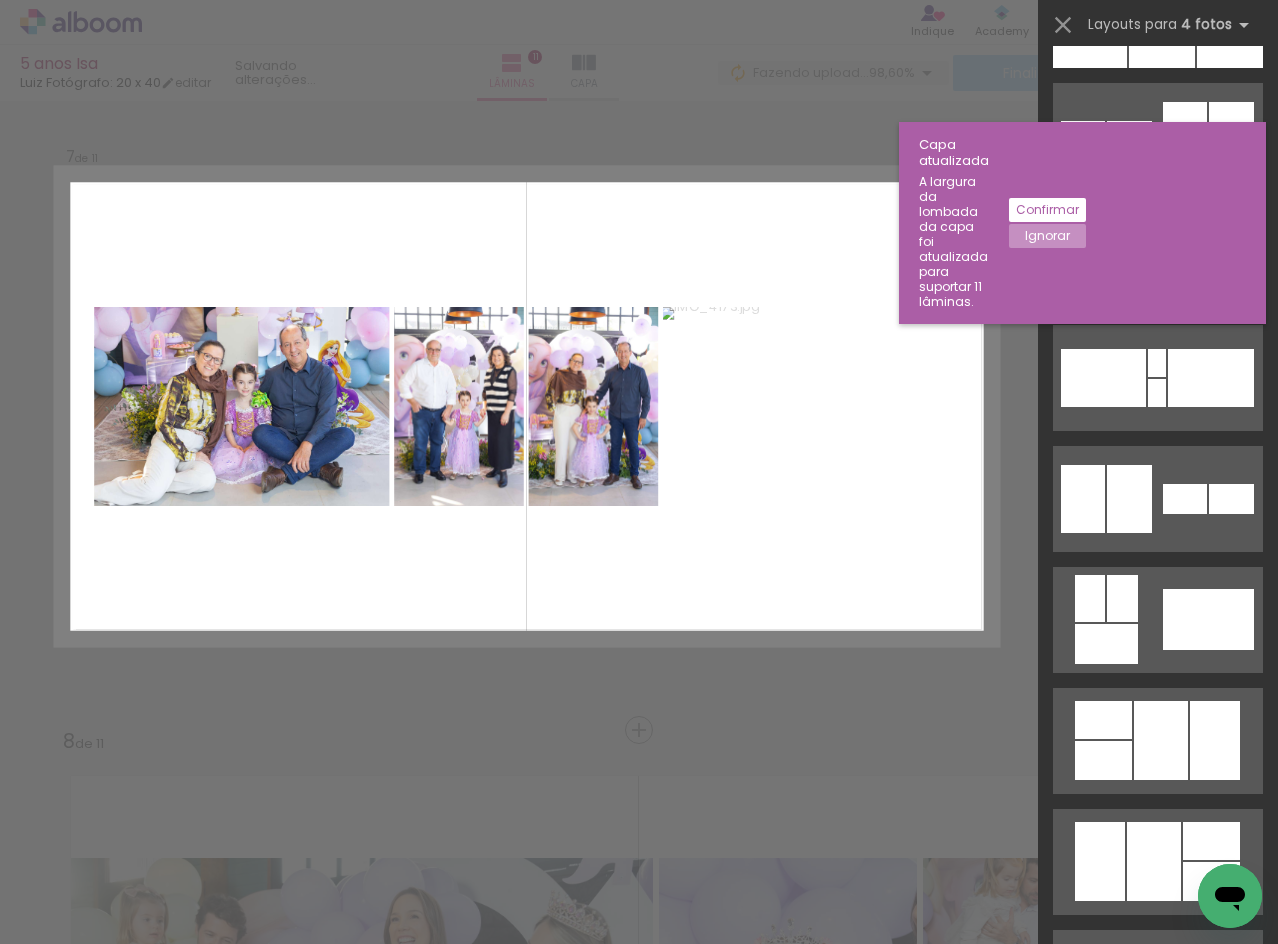 scroll, scrollTop: 0, scrollLeft: 0, axis: both 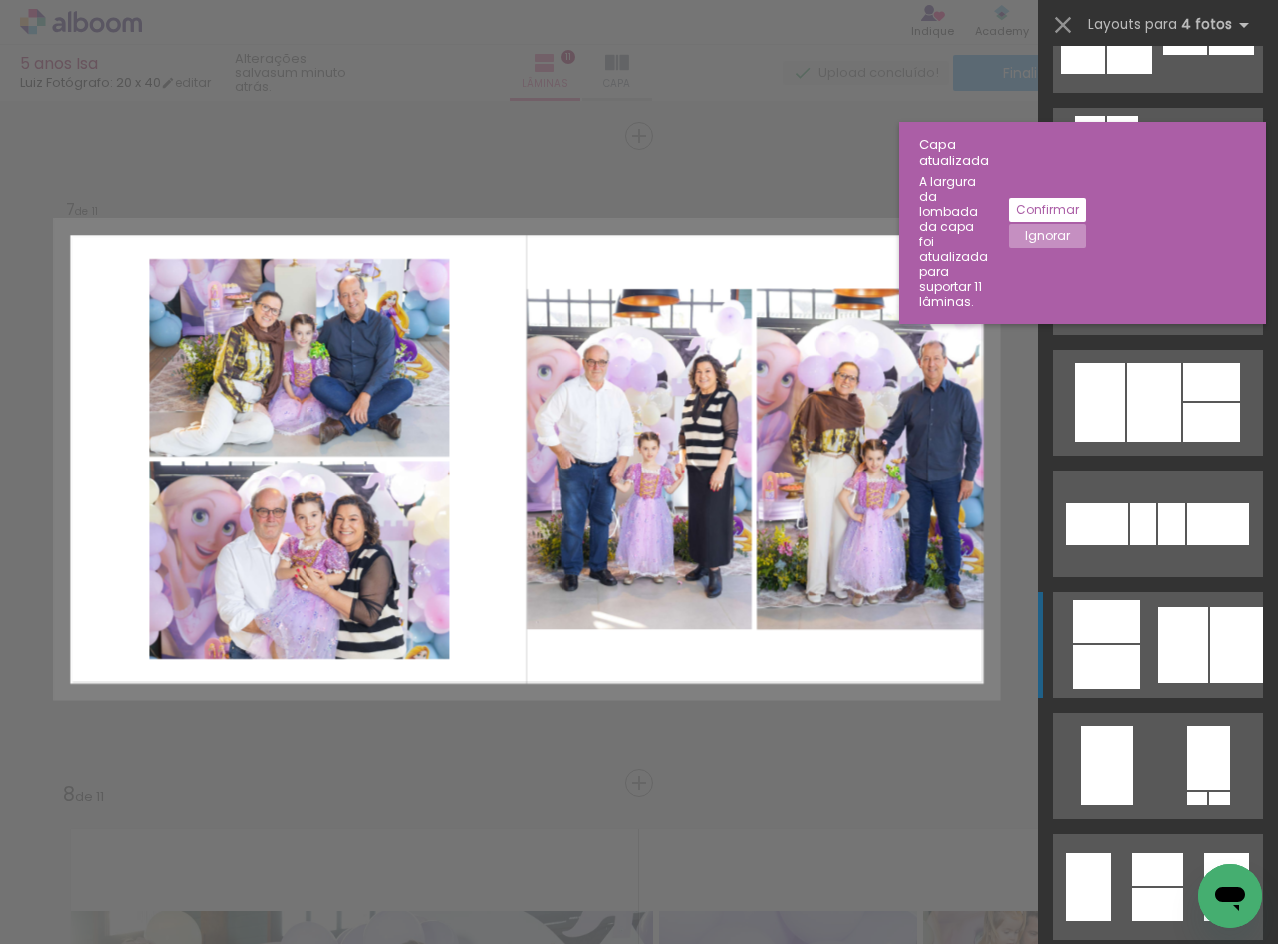 click at bounding box center (1194, -565) 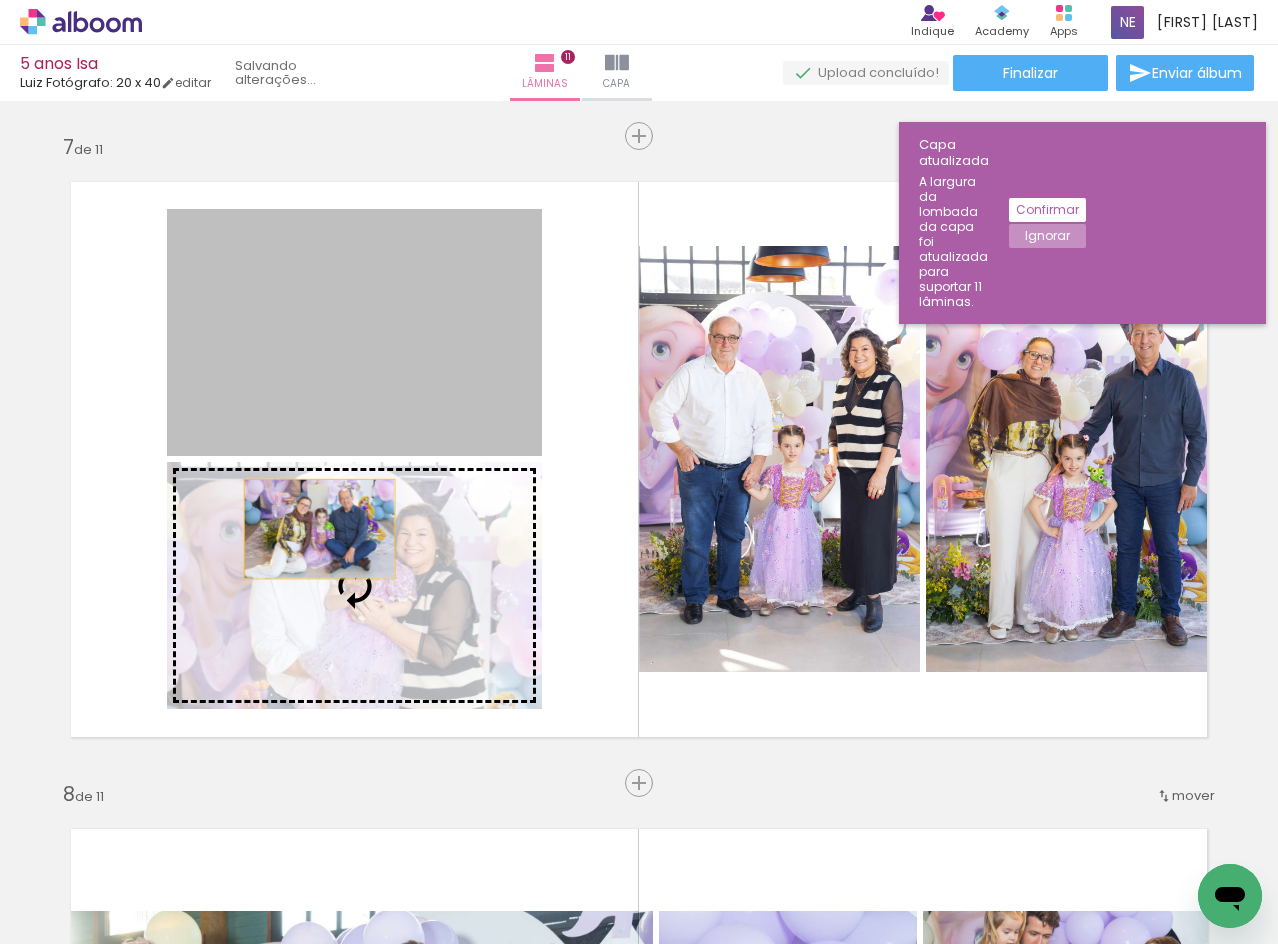 drag, startPoint x: 312, startPoint y: 354, endPoint x: 312, endPoint y: 529, distance: 175 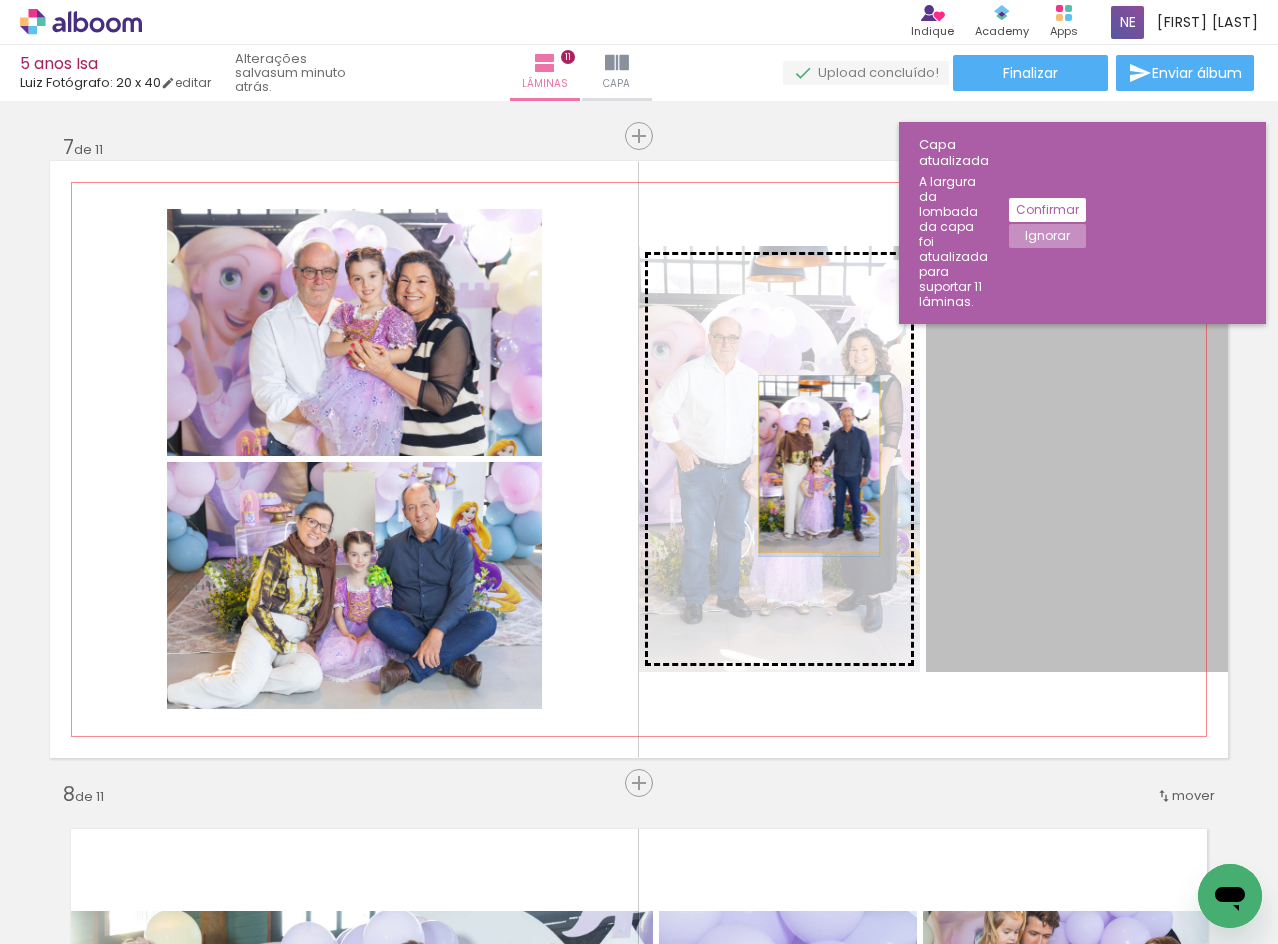 drag, startPoint x: 1065, startPoint y: 473, endPoint x: 768, endPoint y: 467, distance: 297.0606 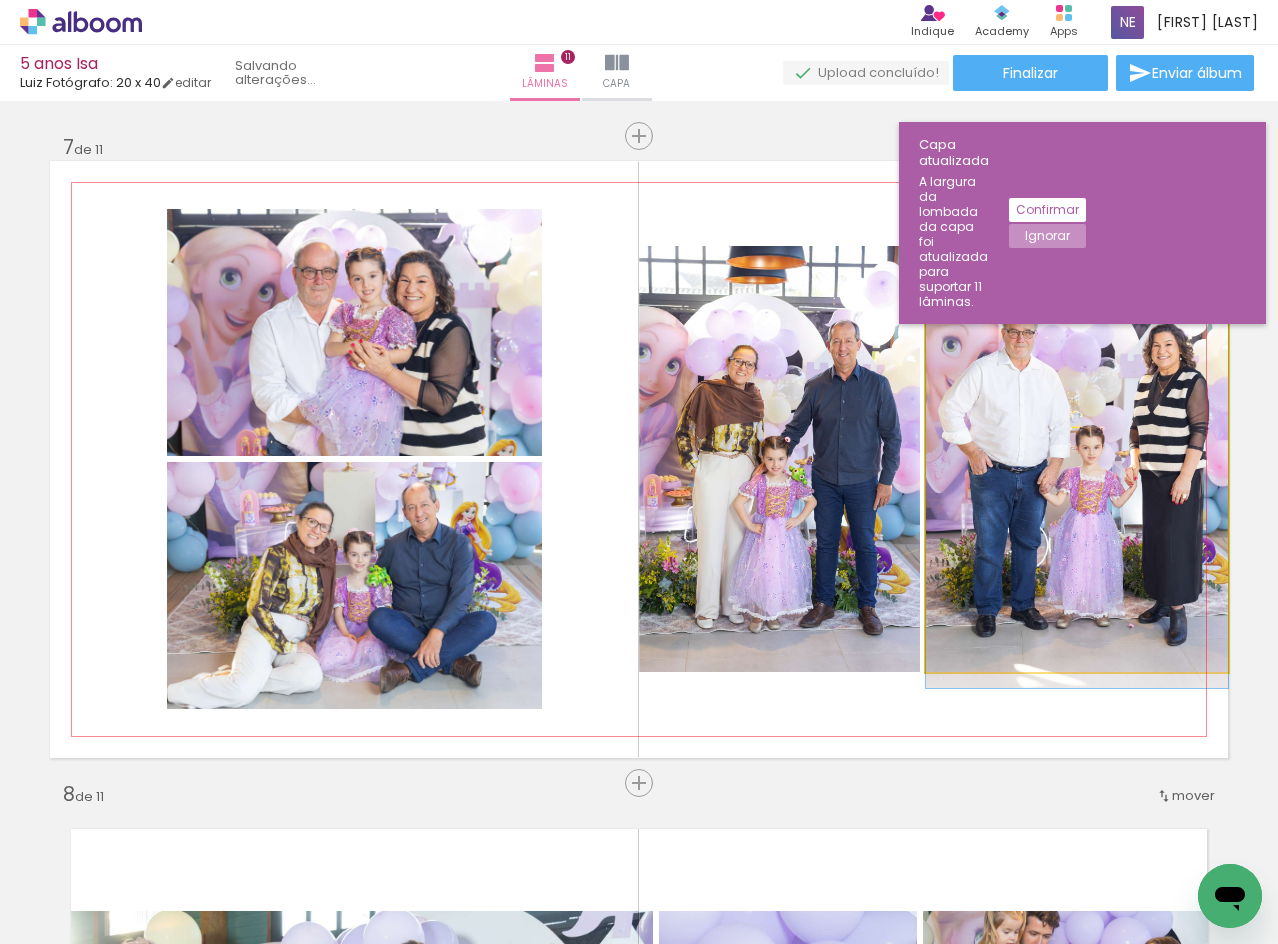 drag, startPoint x: 1047, startPoint y: 463, endPoint x: 1010, endPoint y: 466, distance: 37.12142 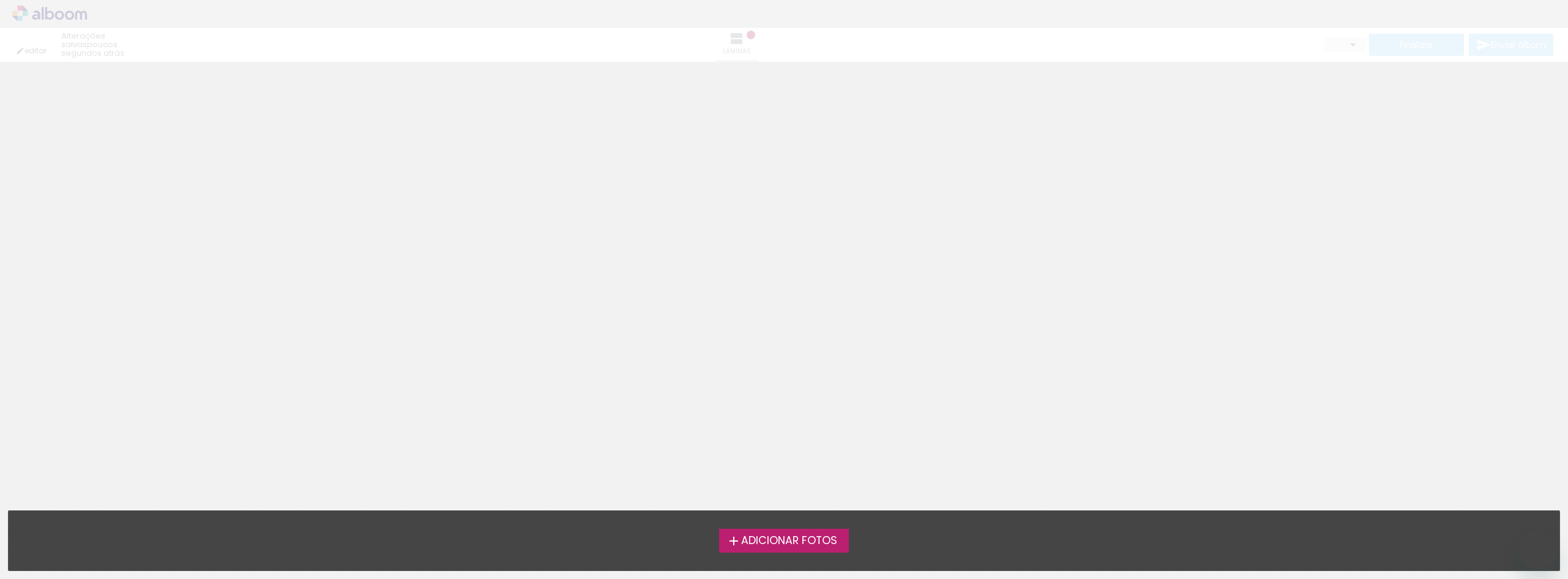 scroll, scrollTop: 0, scrollLeft: 0, axis: both 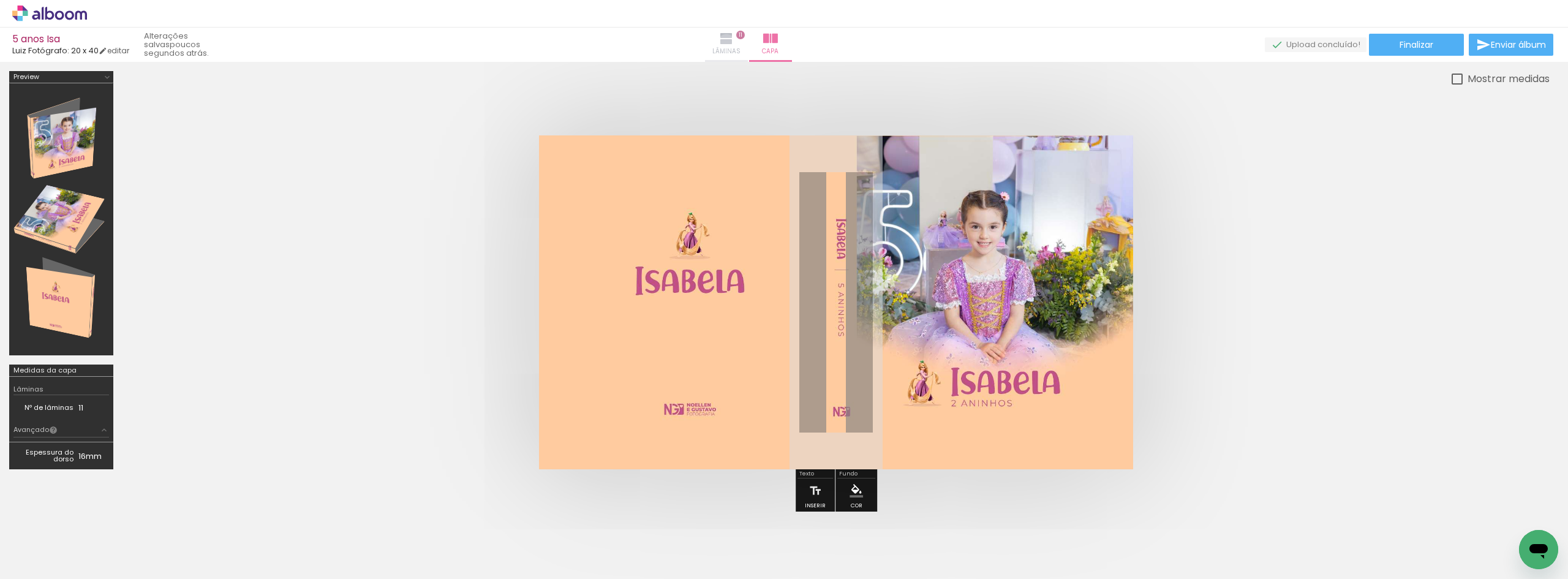 click at bounding box center [726, 39] 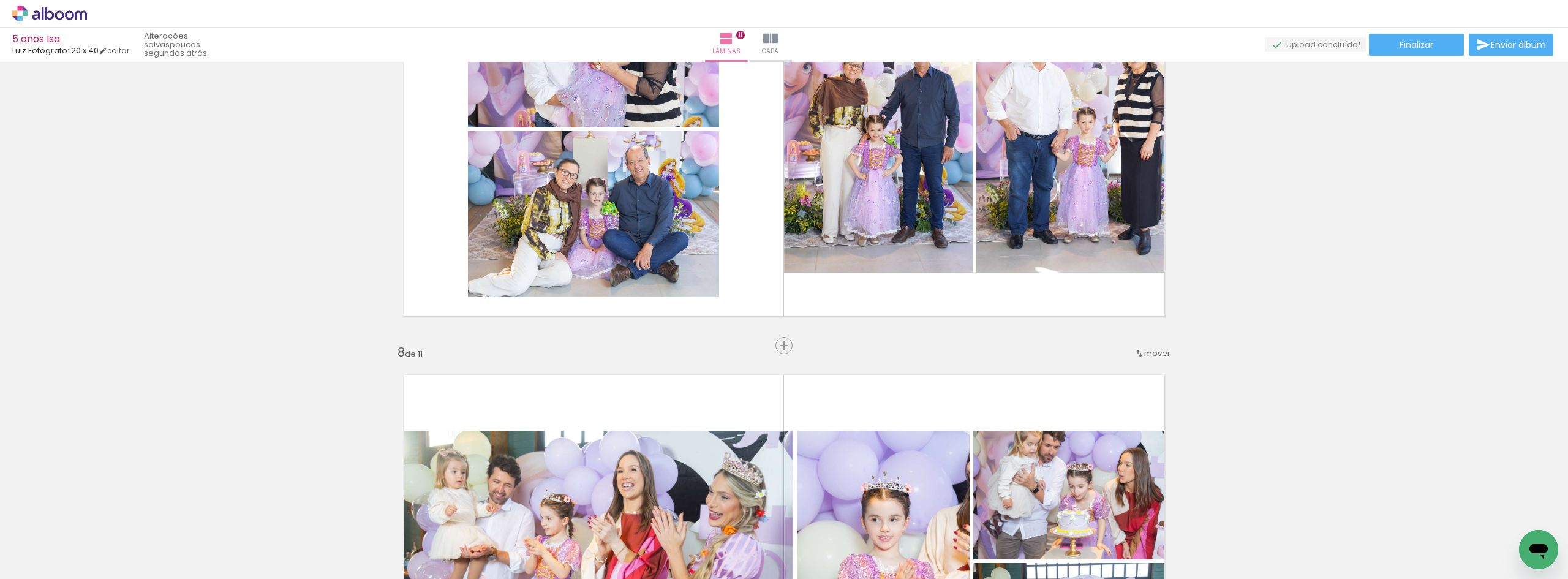 scroll, scrollTop: 2757, scrollLeft: 0, axis: vertical 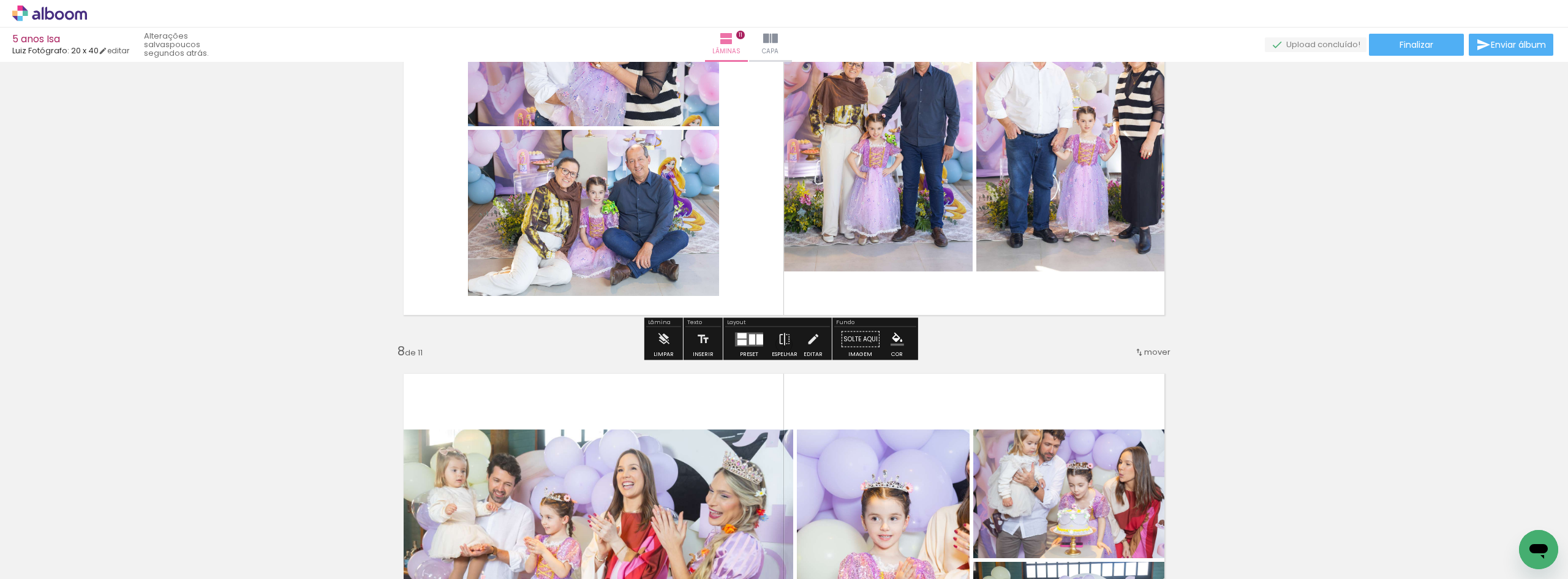 click at bounding box center [784, 129] 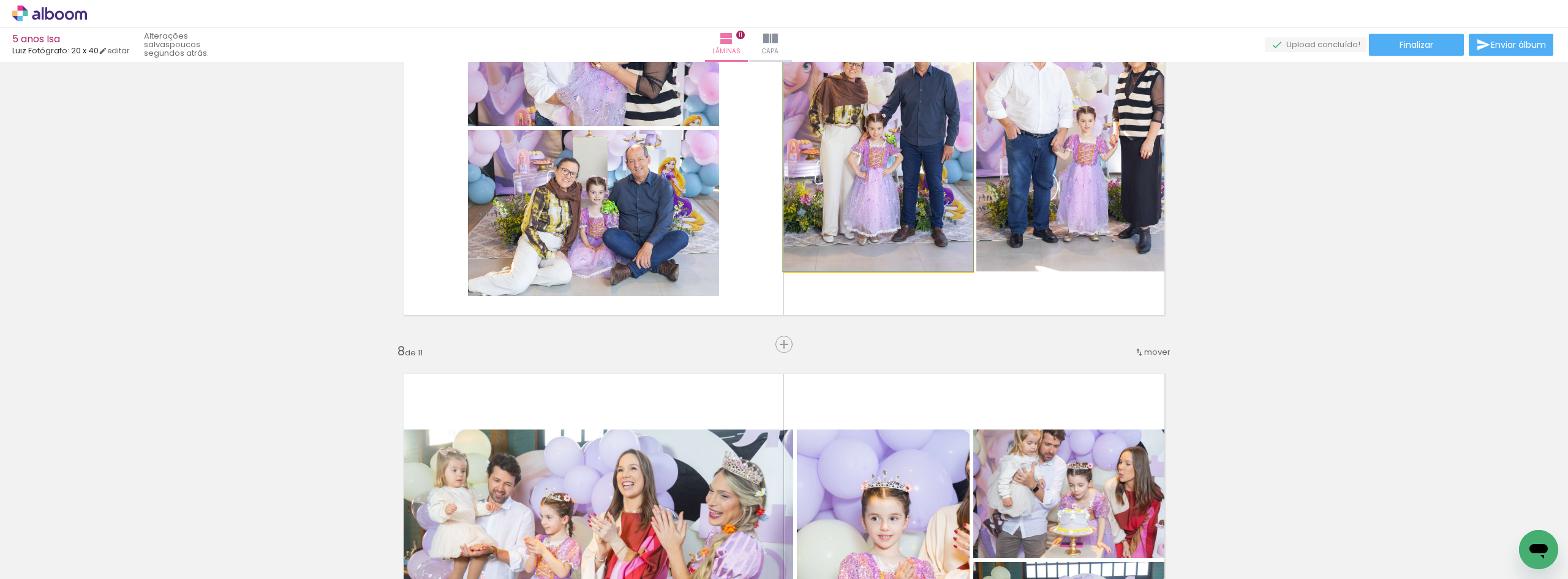 click 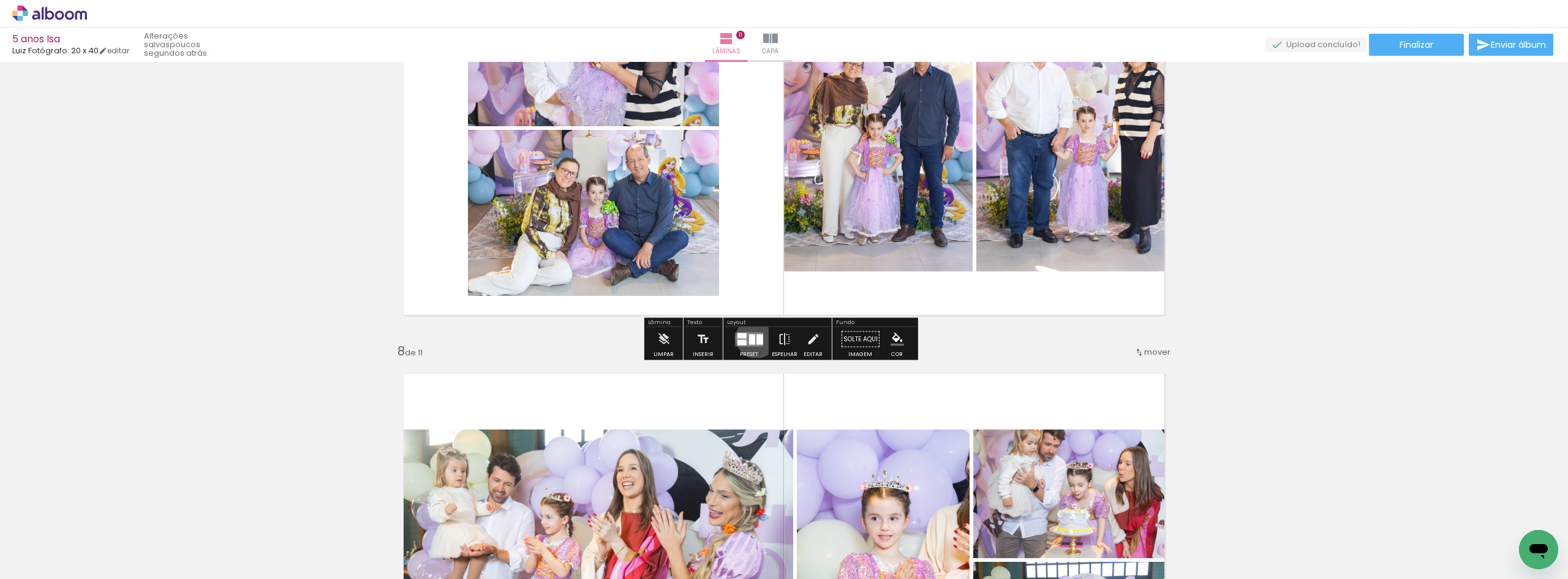 click at bounding box center (760, 339) 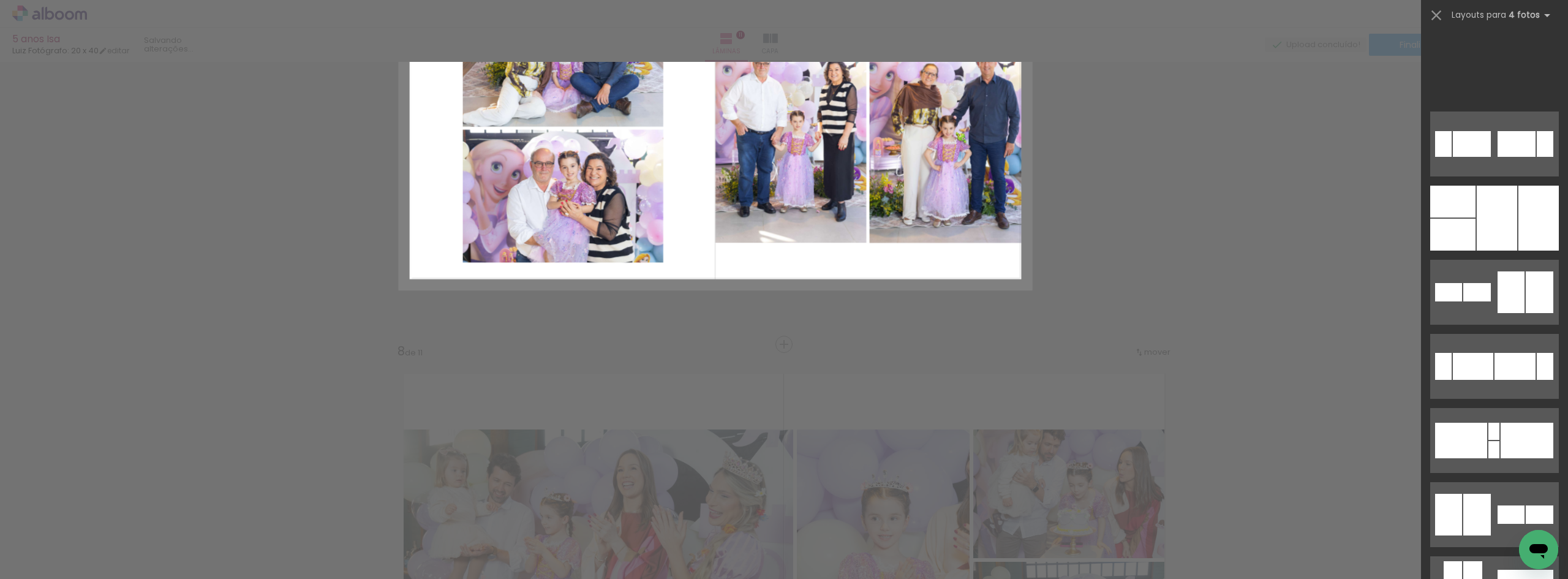 scroll, scrollTop: 816, scrollLeft: 0, axis: vertical 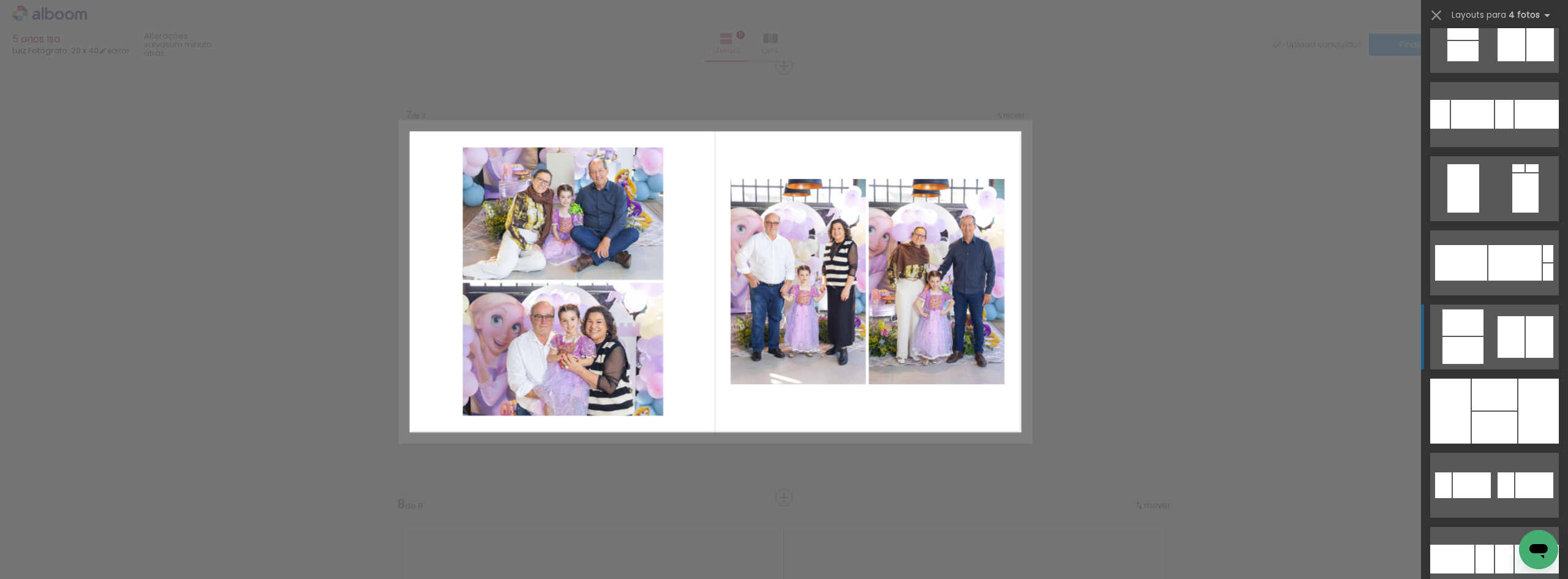 click at bounding box center [1511, 337] 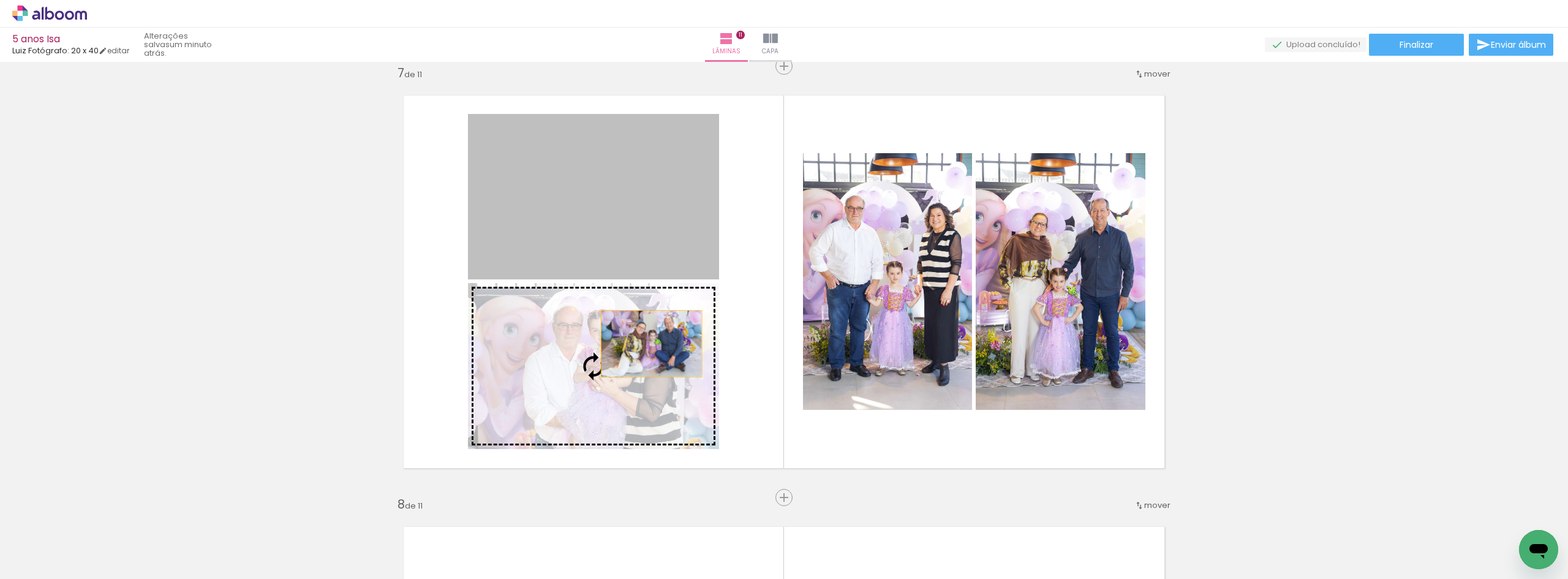 drag, startPoint x: 657, startPoint y: 218, endPoint x: 647, endPoint y: 344, distance: 126.3962 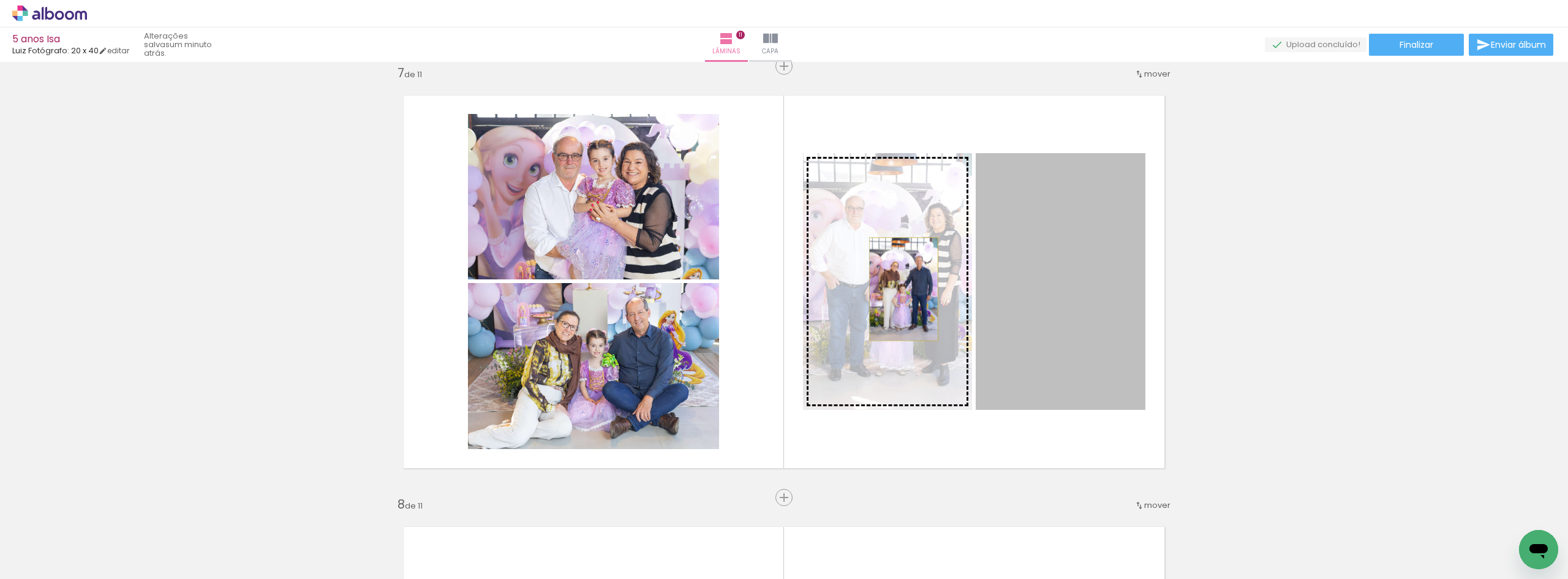 drag, startPoint x: 1087, startPoint y: 299, endPoint x: 853, endPoint y: 293, distance: 234.07691 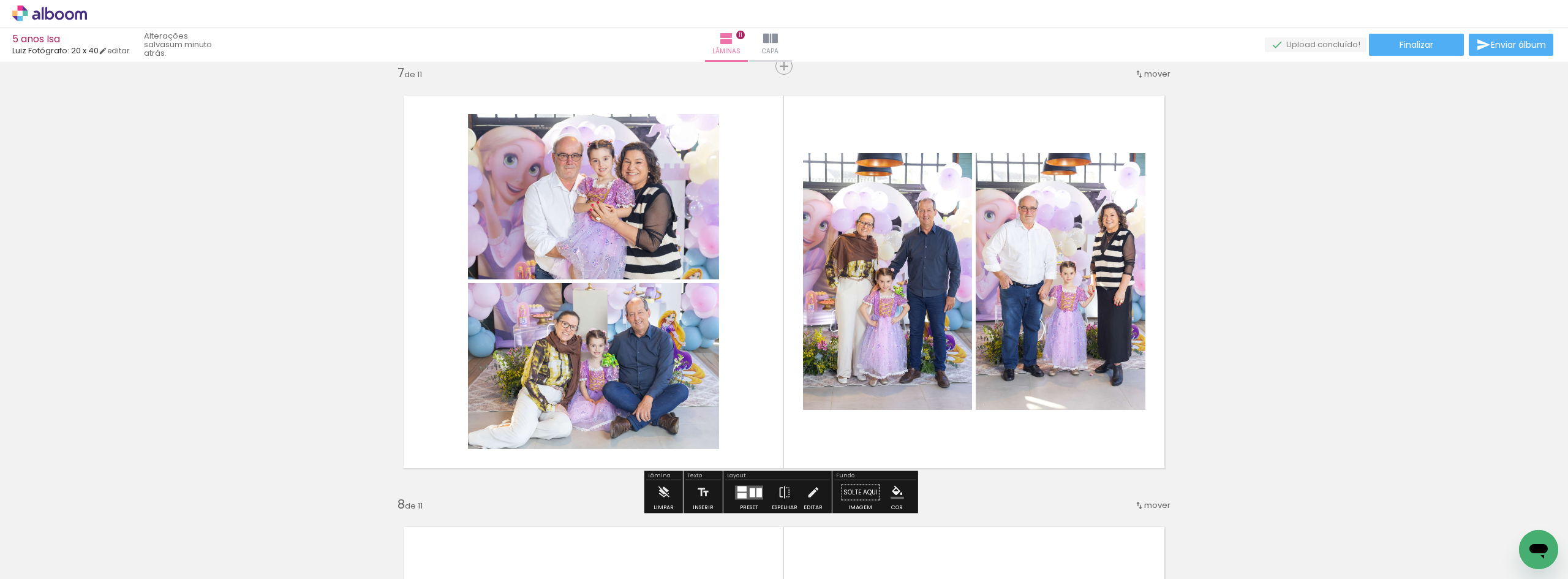 click on "Inserir lâmina 1  de 11  Inserir lâmina 2  de 11  Inserir lâmina 3  de 11  Inserir lâmina 4  de 11  Inserir lâmina 5  de 11  Inserir lâmina 6  de 11  Inserir lâmina 7  de 11  Inserir lâmina 8  de 11  Inserir lâmina 9  de 11  Inserir lâmina 10  de 11  Inserir lâmina 11  de 11" at bounding box center (784, 50) 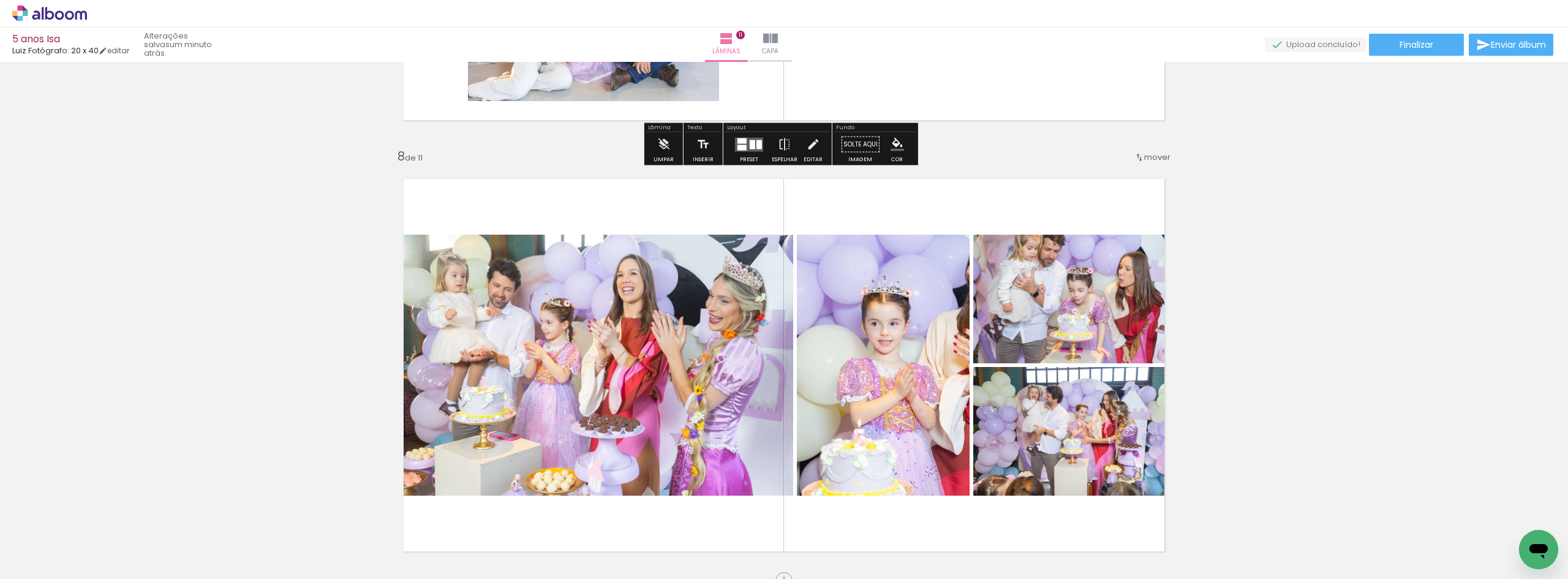 scroll, scrollTop: 2972, scrollLeft: 0, axis: vertical 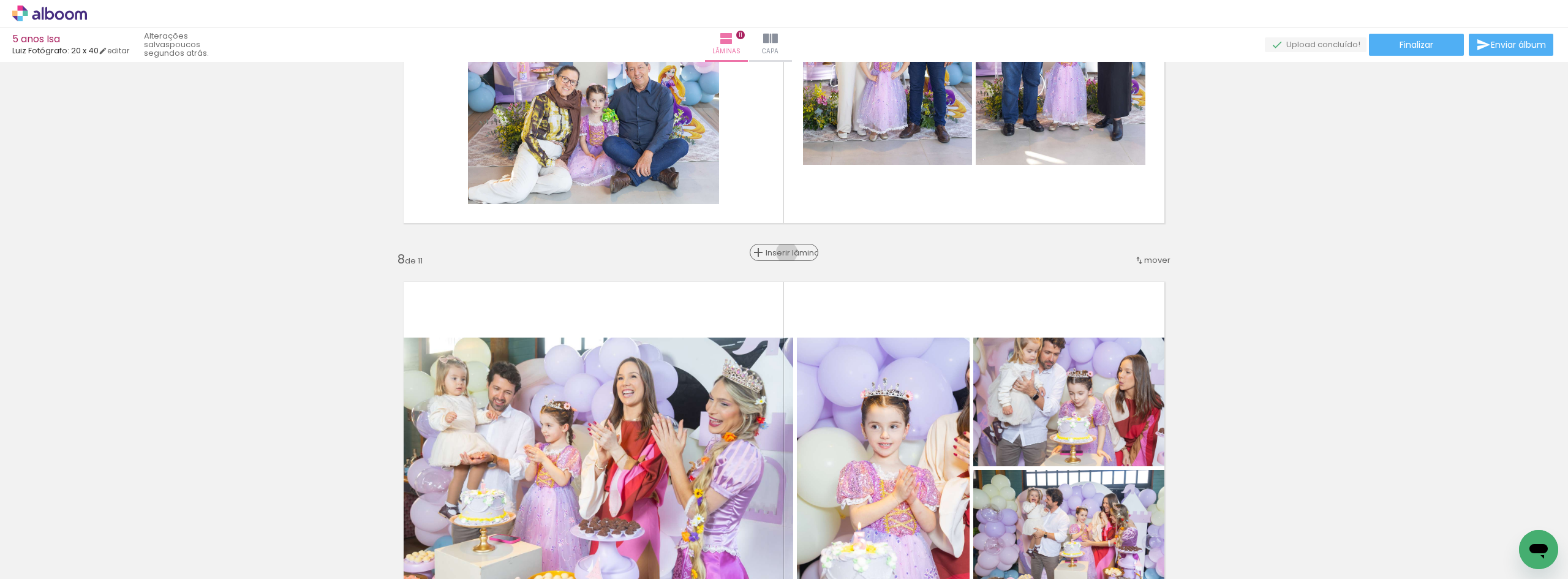 click on "Inserir lâmina" at bounding box center (790, 252) 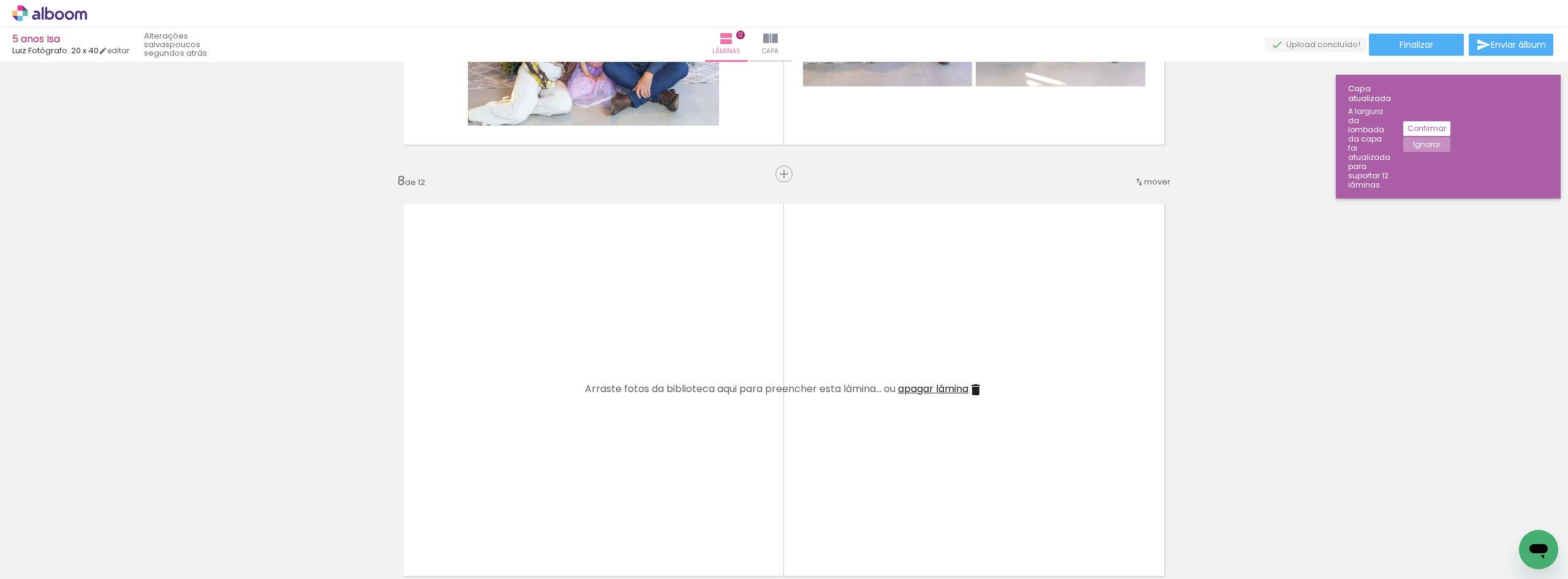 scroll, scrollTop: 3094, scrollLeft: 0, axis: vertical 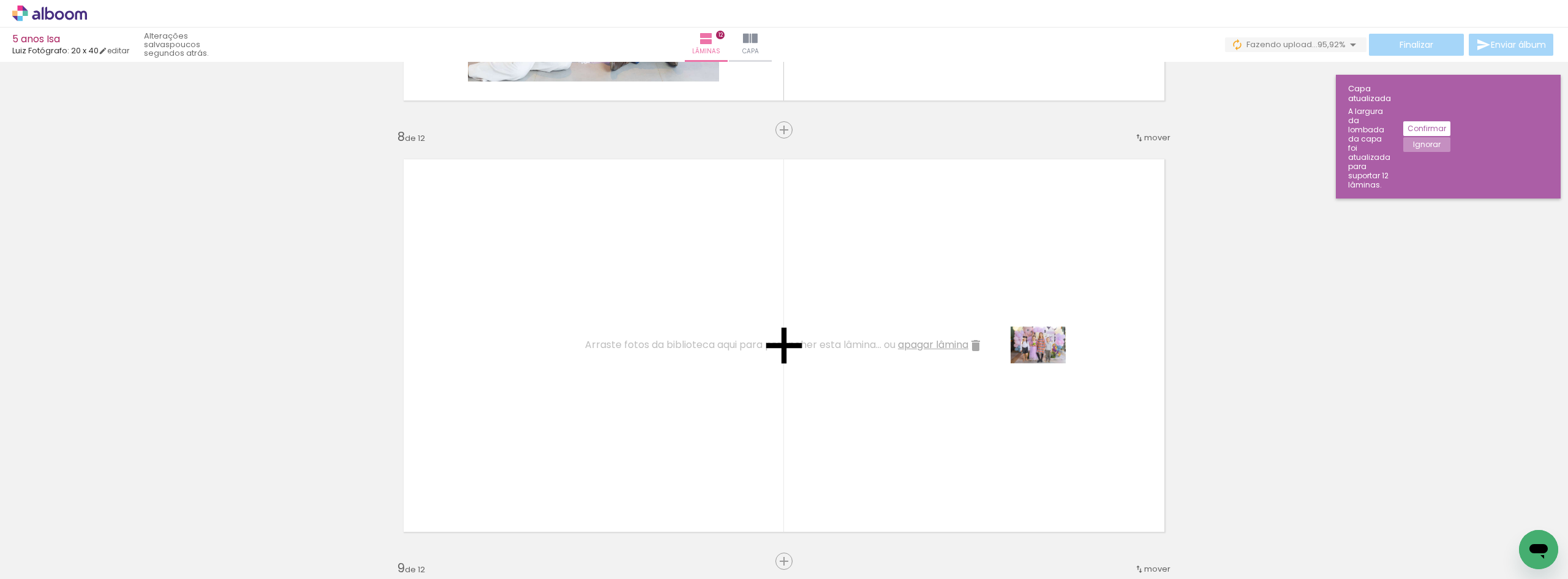 drag, startPoint x: 1315, startPoint y: 544, endPoint x: 1022, endPoint y: 321, distance: 368.2092 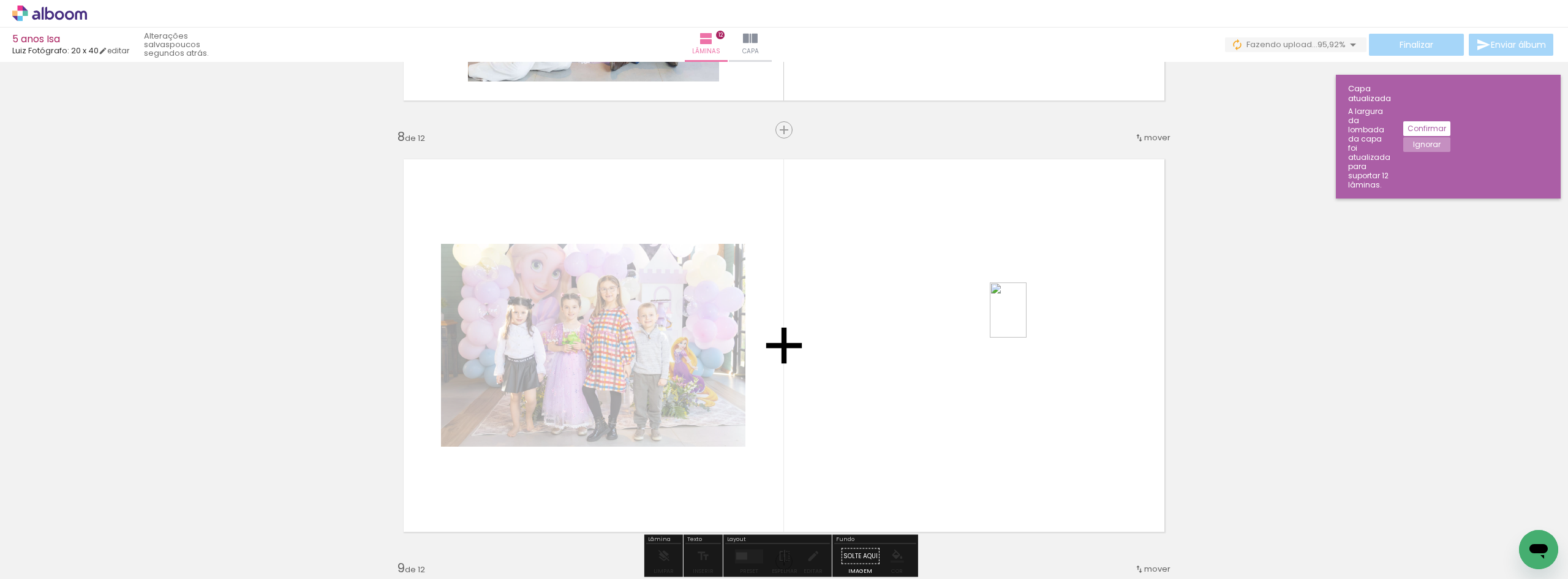drag, startPoint x: 1114, startPoint y: 377, endPoint x: 1194, endPoint y: 393, distance: 81.58431 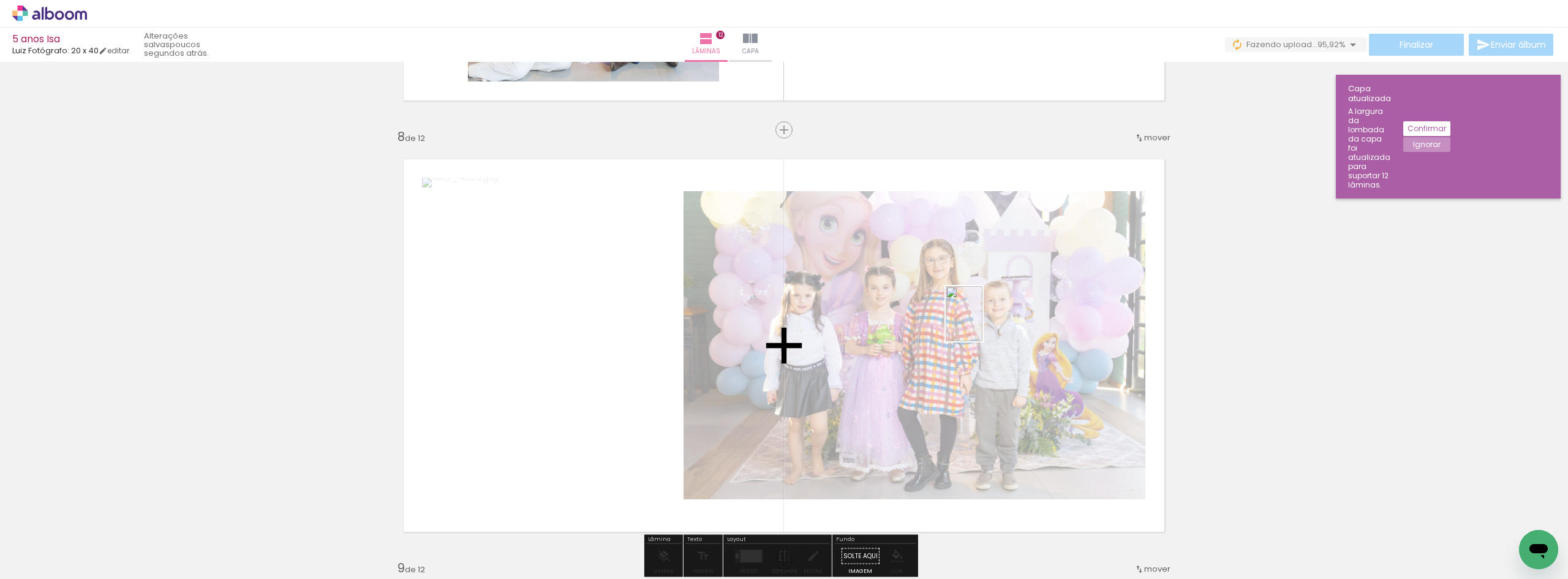 drag, startPoint x: 1340, startPoint y: 486, endPoint x: 1169, endPoint y: 414, distance: 185.53975 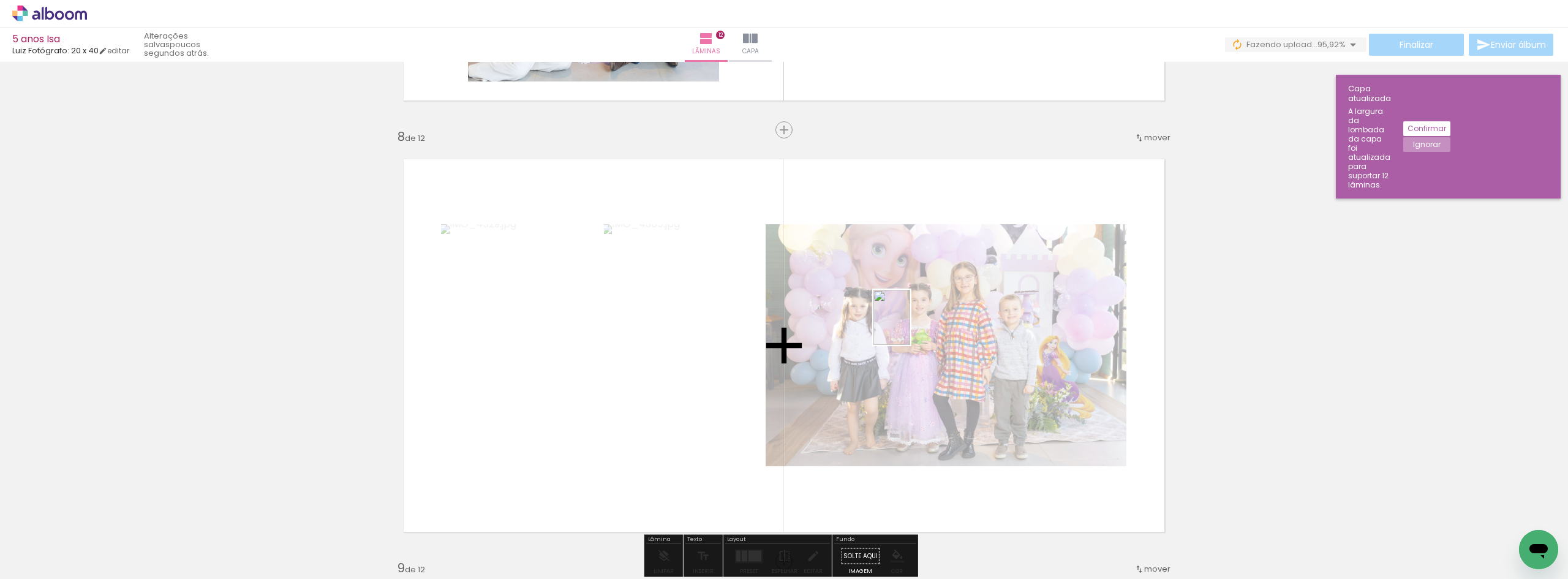 drag, startPoint x: 1506, startPoint y: 537, endPoint x: 909, endPoint y: 327, distance: 632.8578 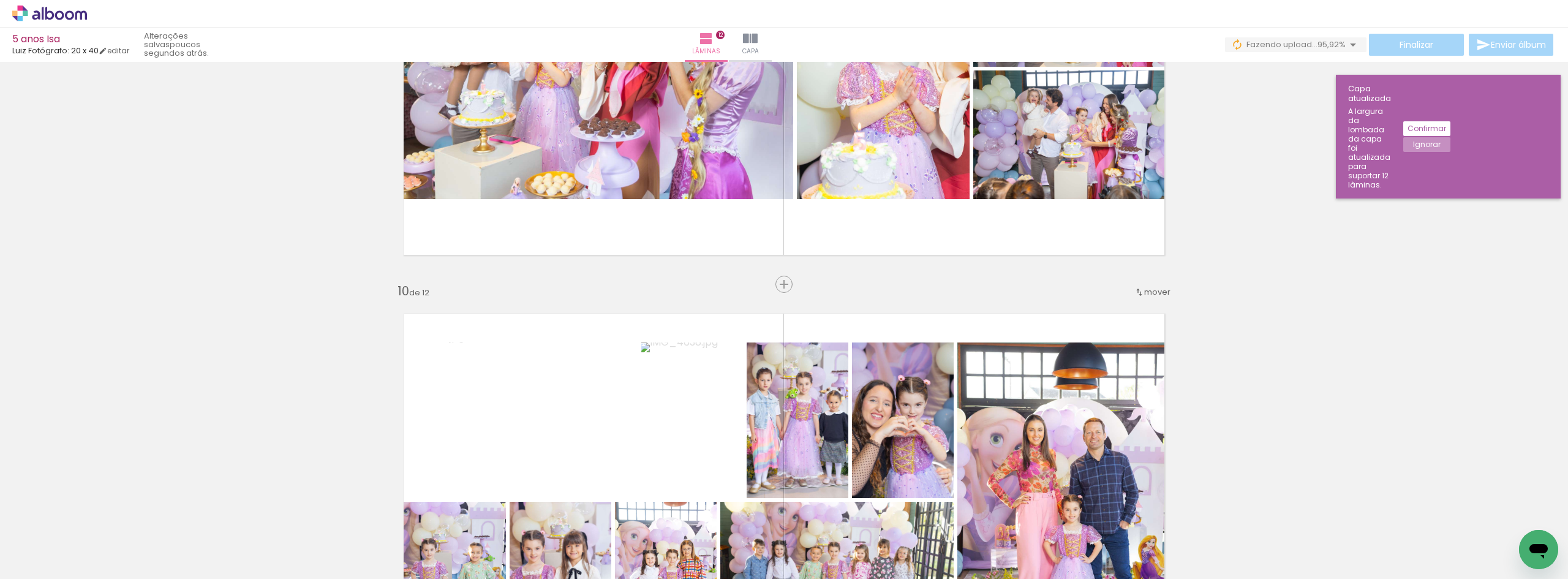 scroll, scrollTop: 3707, scrollLeft: 0, axis: vertical 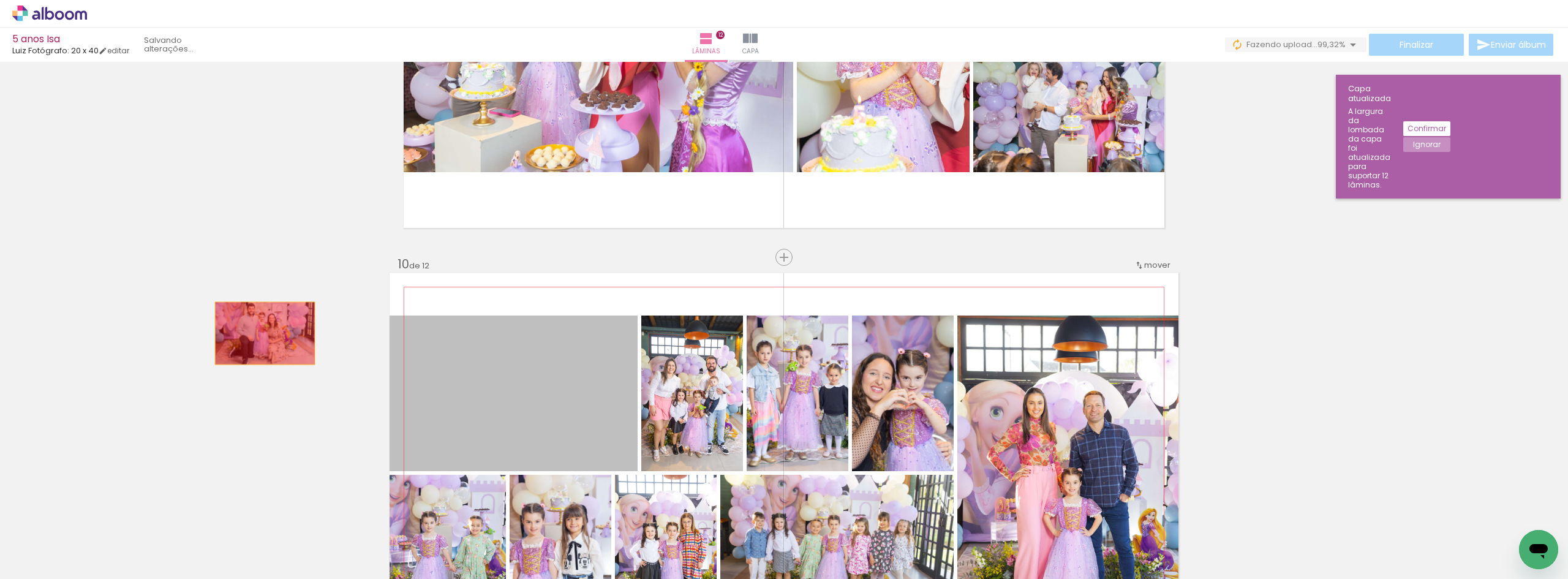drag, startPoint x: 568, startPoint y: 402, endPoint x: 276, endPoint y: 333, distance: 300.0417 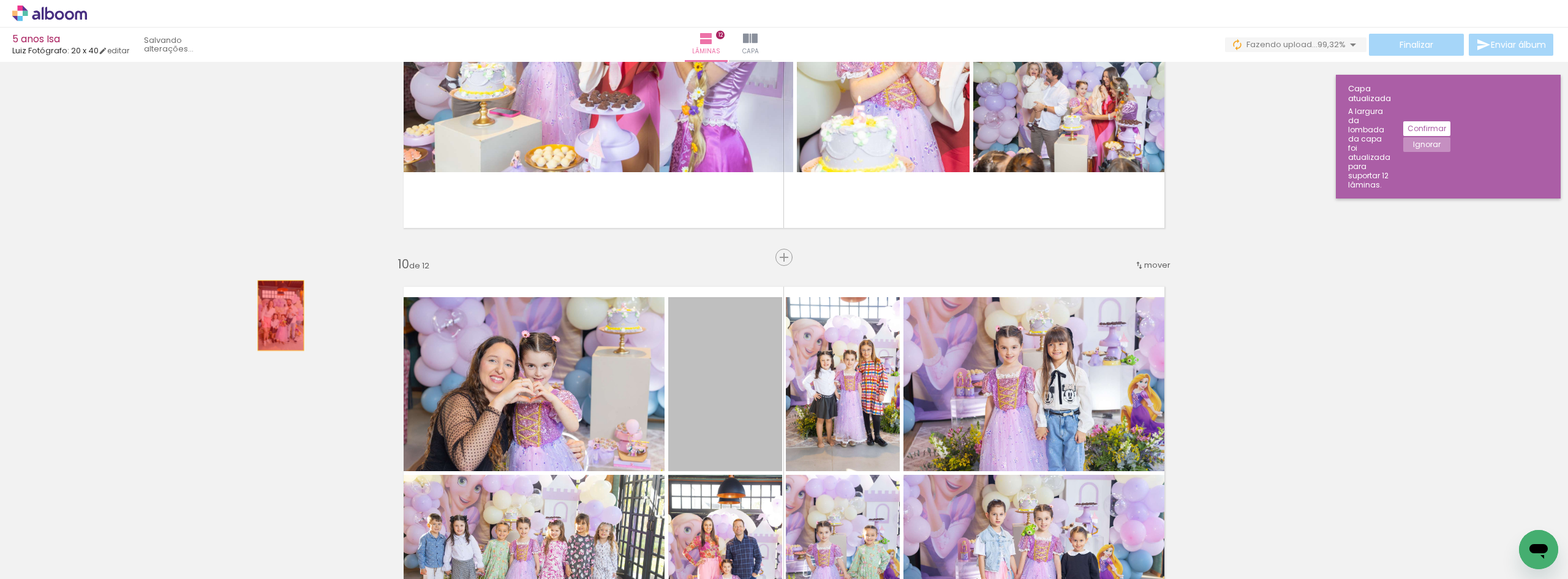 drag, startPoint x: 721, startPoint y: 398, endPoint x: 292, endPoint y: 324, distance: 435.3355 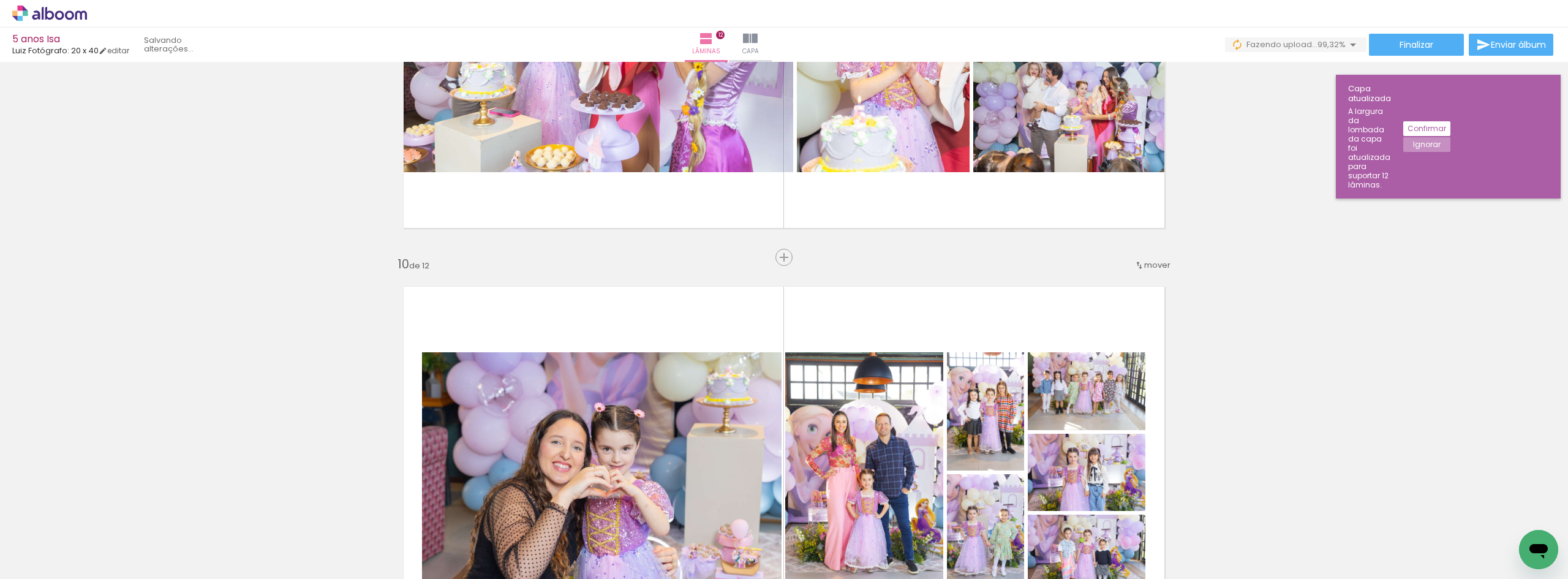scroll, scrollTop: 0, scrollLeft: 7046, axis: horizontal 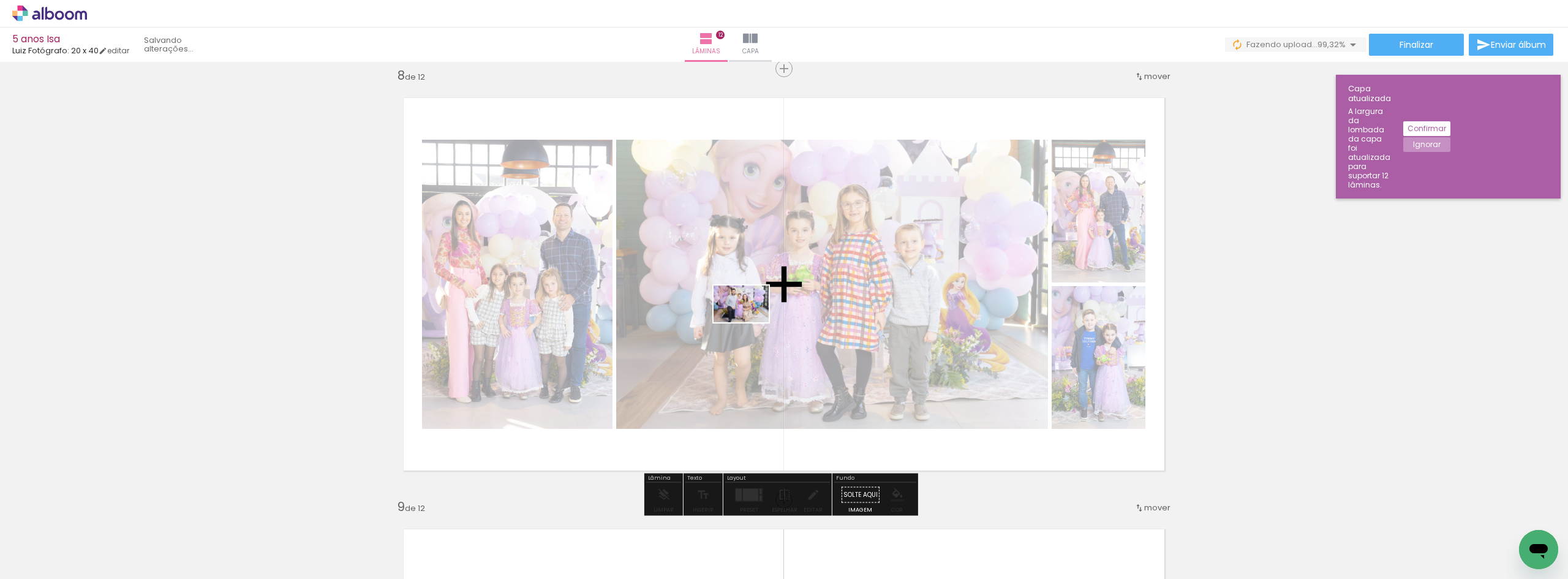 drag, startPoint x: 778, startPoint y: 538, endPoint x: 798, endPoint y: 407, distance: 132.51792 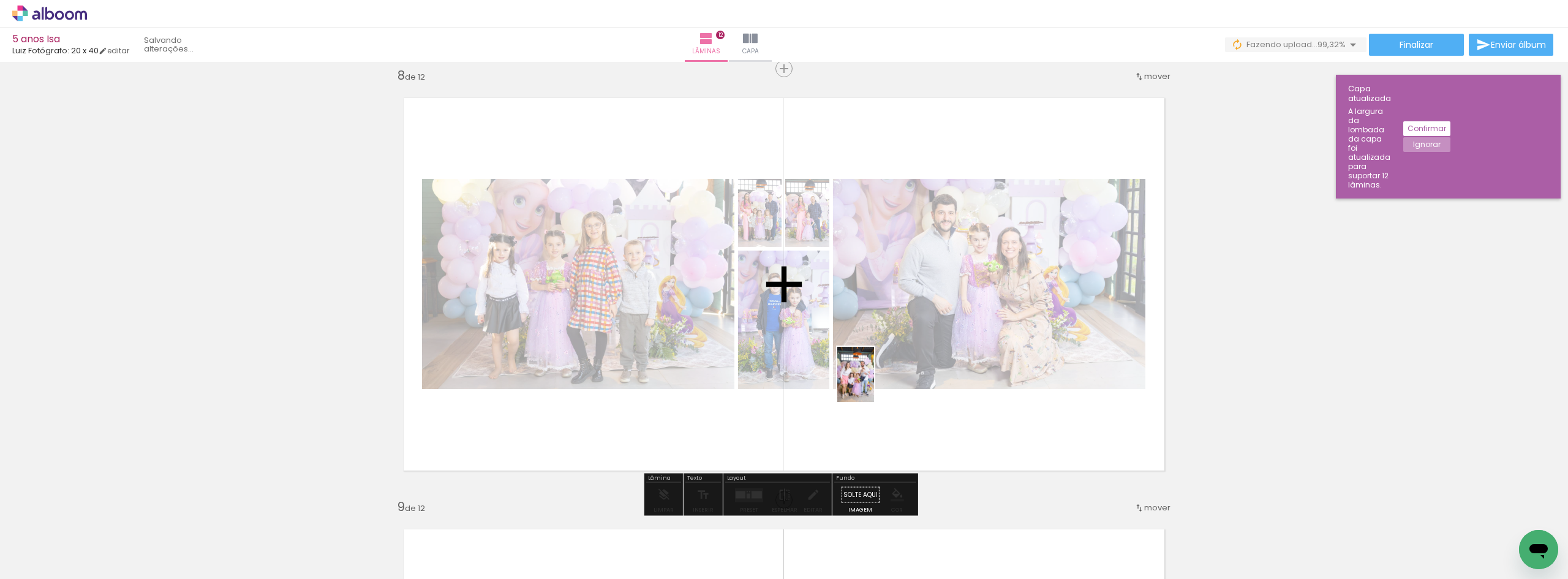 drag, startPoint x: 833, startPoint y: 541, endPoint x: 927, endPoint y: 360, distance: 203.9534 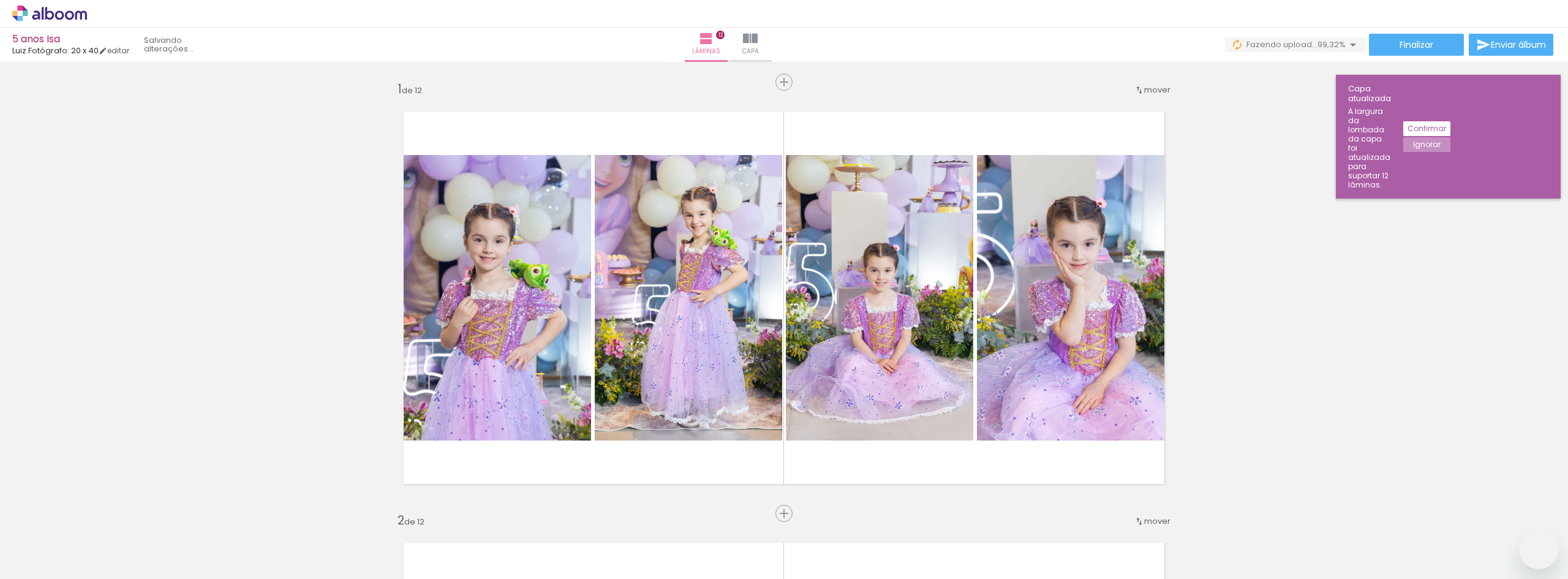 scroll, scrollTop: 0, scrollLeft: 0, axis: both 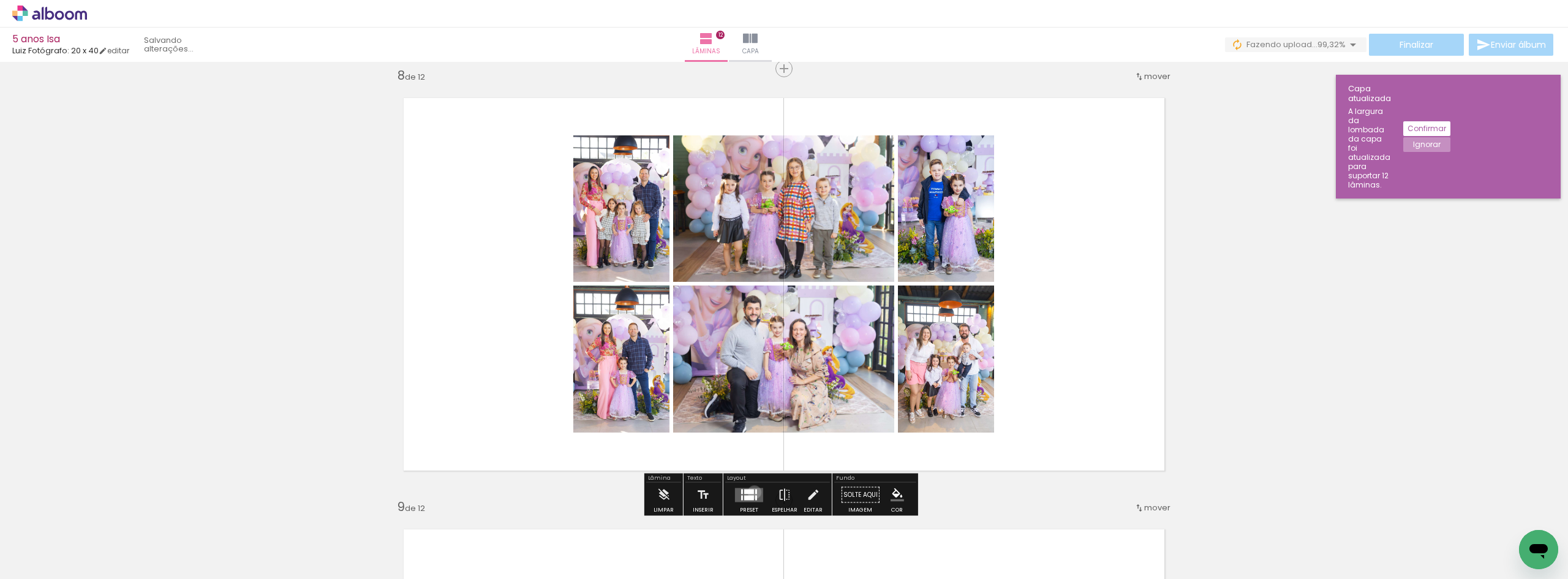 click at bounding box center (749, 494) 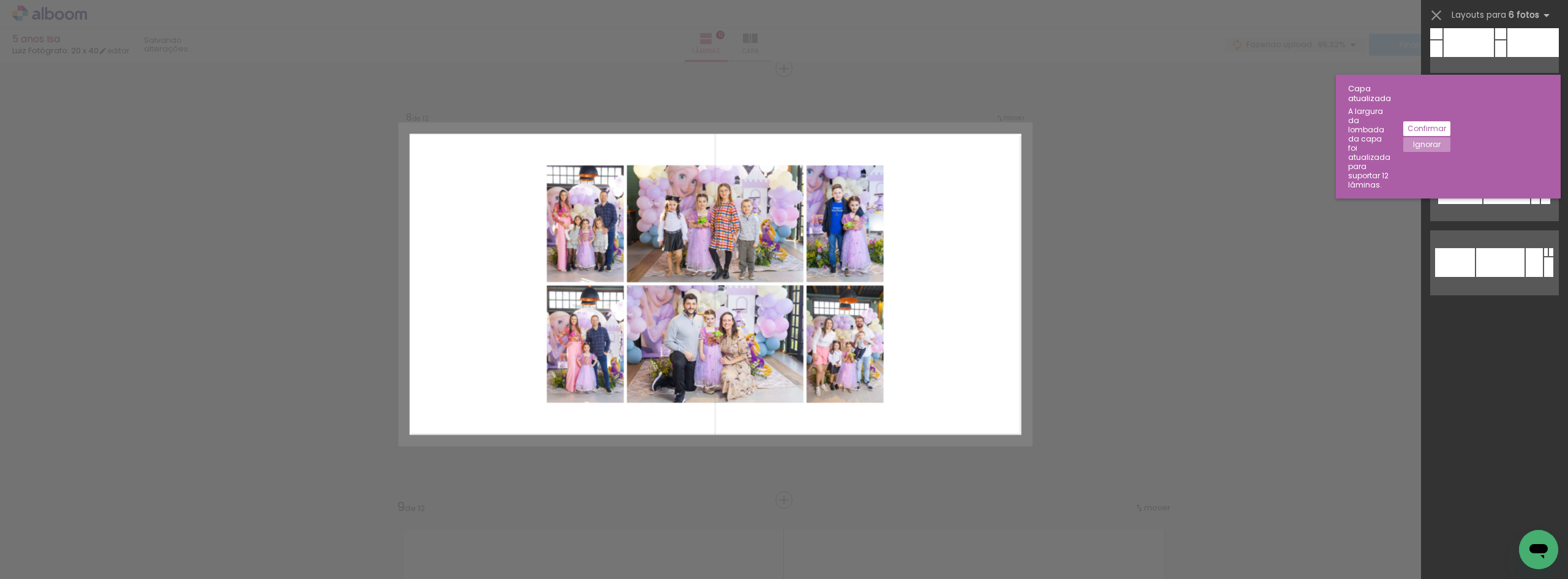 scroll, scrollTop: 0, scrollLeft: 0, axis: both 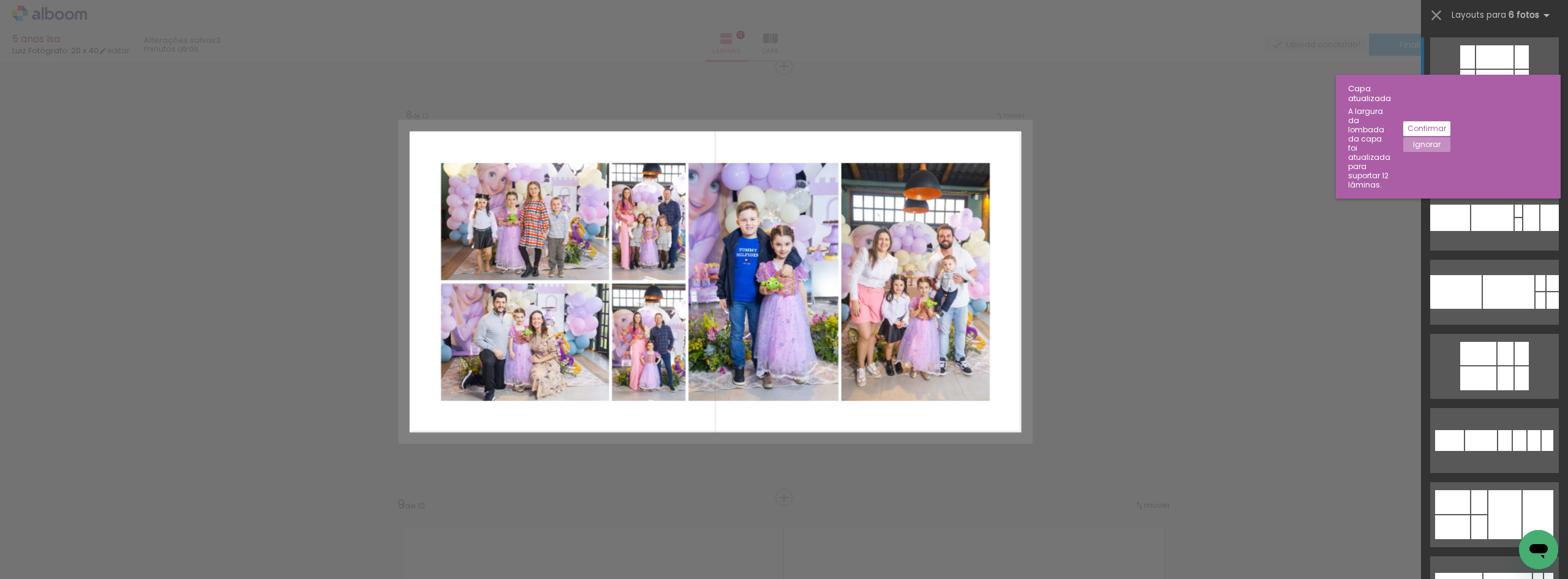 click at bounding box center (1505, 144) 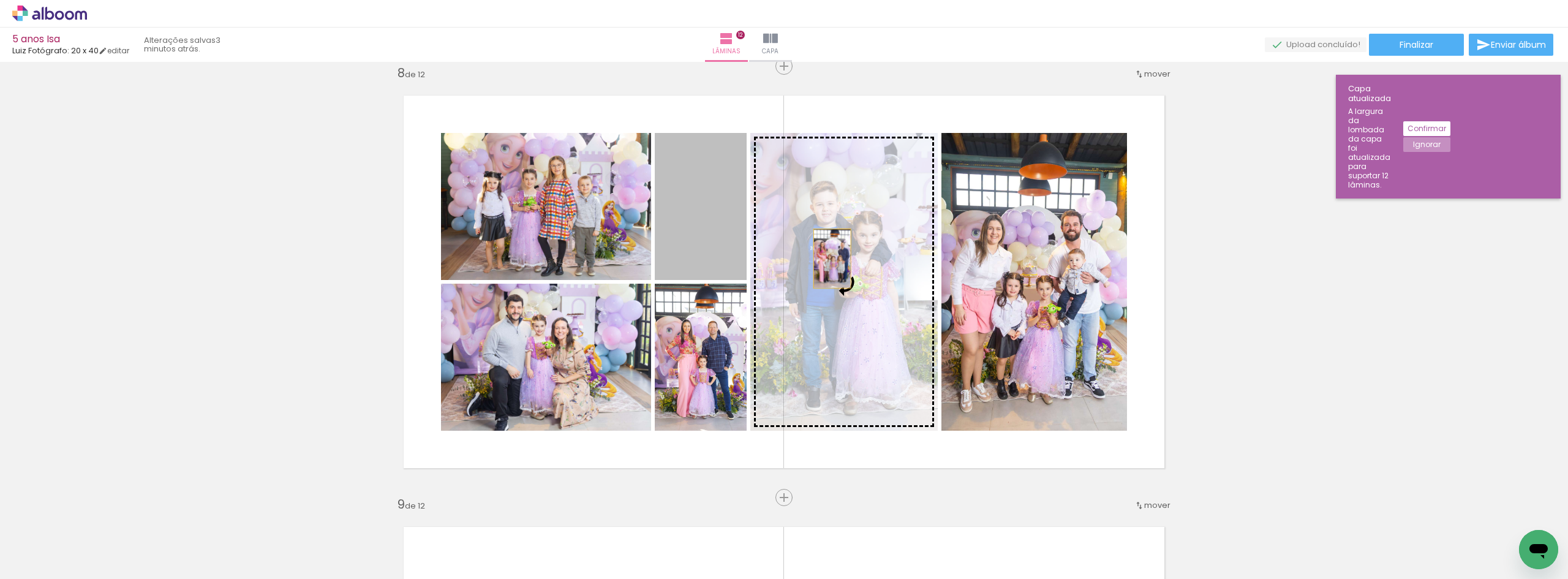 drag, startPoint x: 714, startPoint y: 249, endPoint x: 860, endPoint y: 260, distance: 146.4138 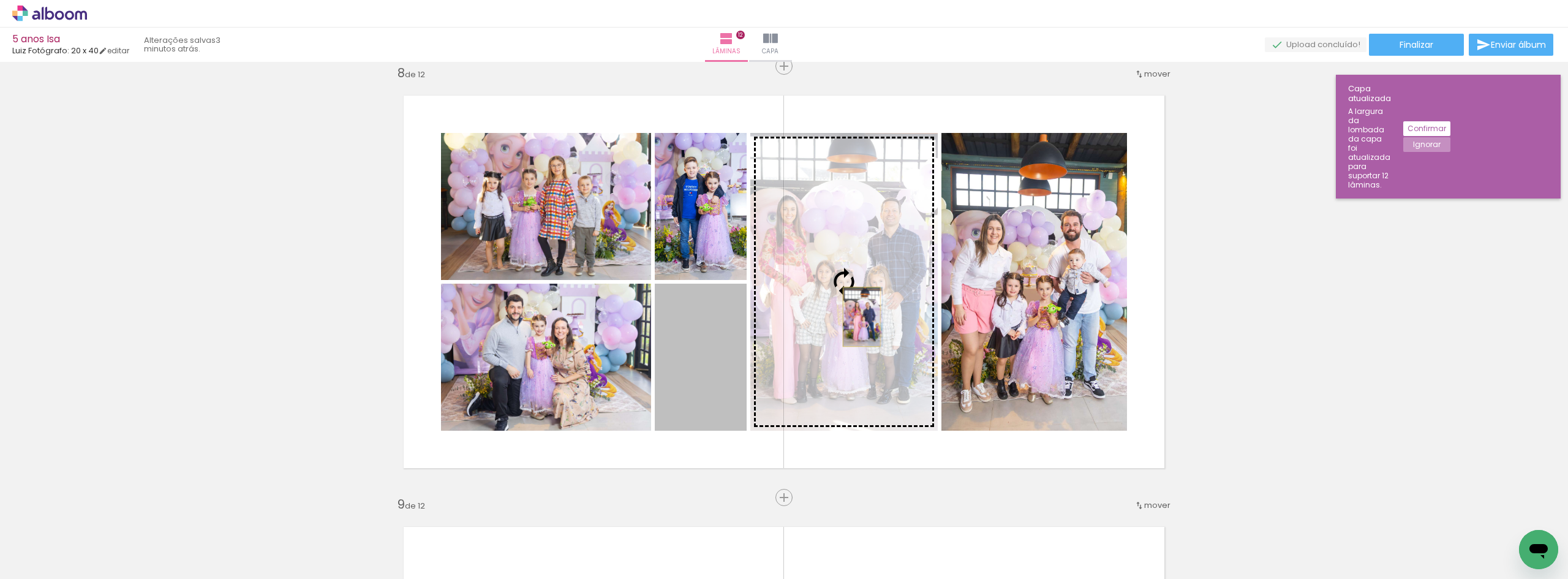 drag, startPoint x: 763, startPoint y: 352, endPoint x: 857, endPoint y: 317, distance: 100.30454 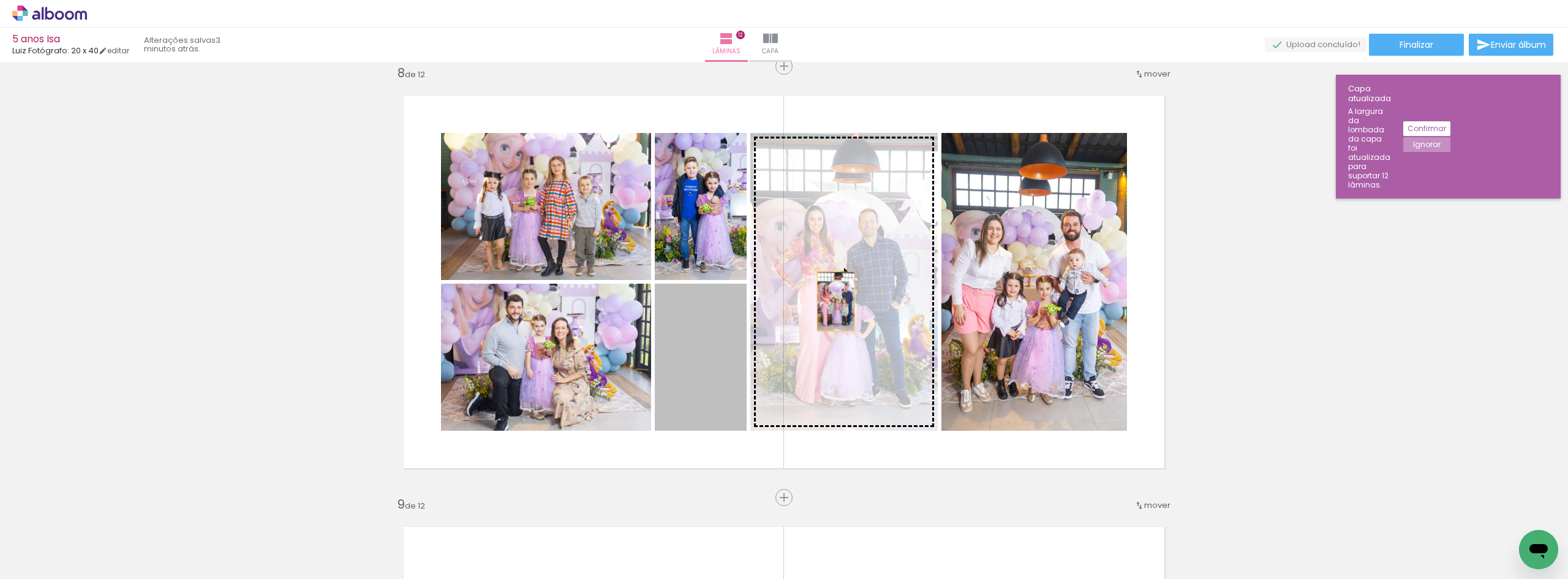 drag, startPoint x: 714, startPoint y: 338, endPoint x: 860, endPoint y: 289, distance: 154.00325 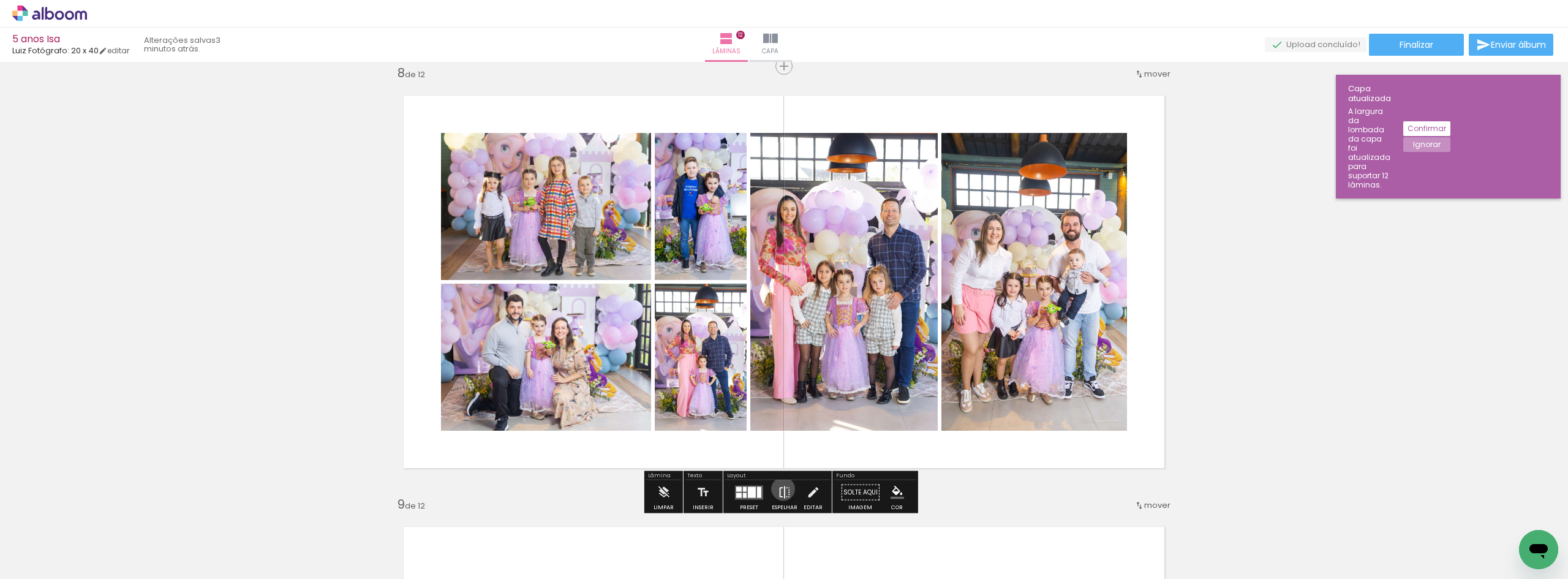 click at bounding box center (785, 493) 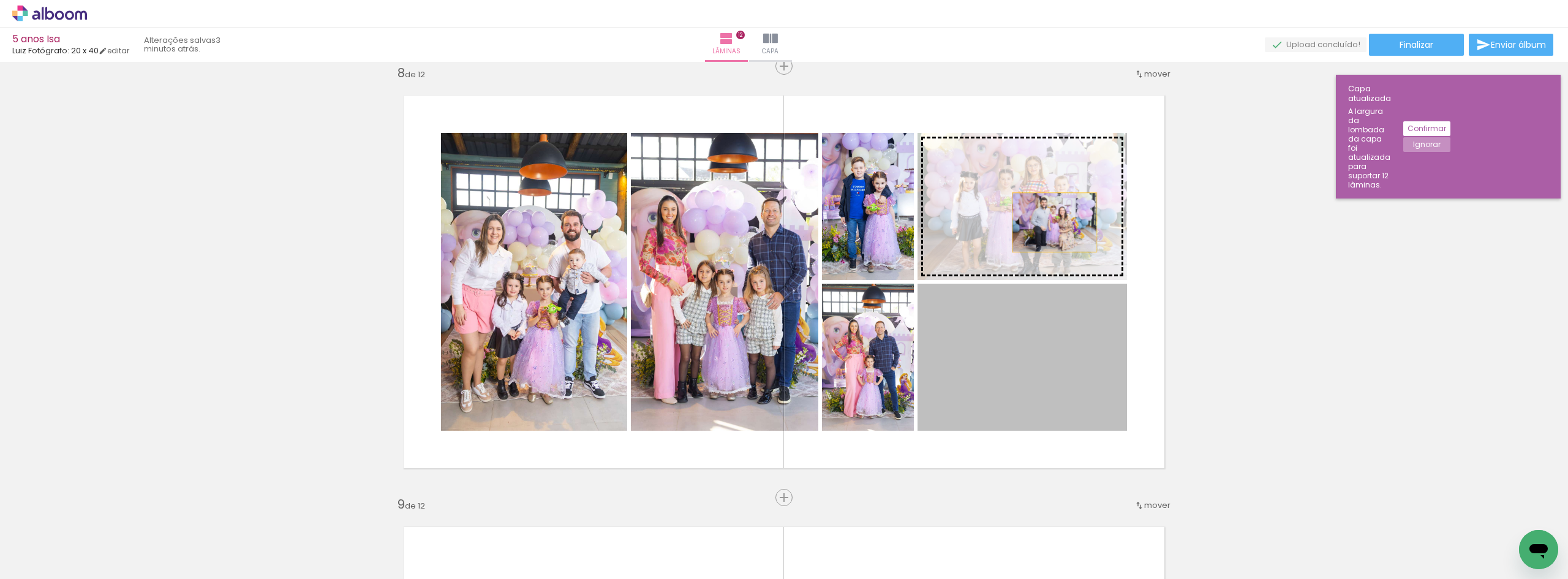 drag, startPoint x: 1040, startPoint y: 365, endPoint x: 1050, endPoint y: 222, distance: 143.34922 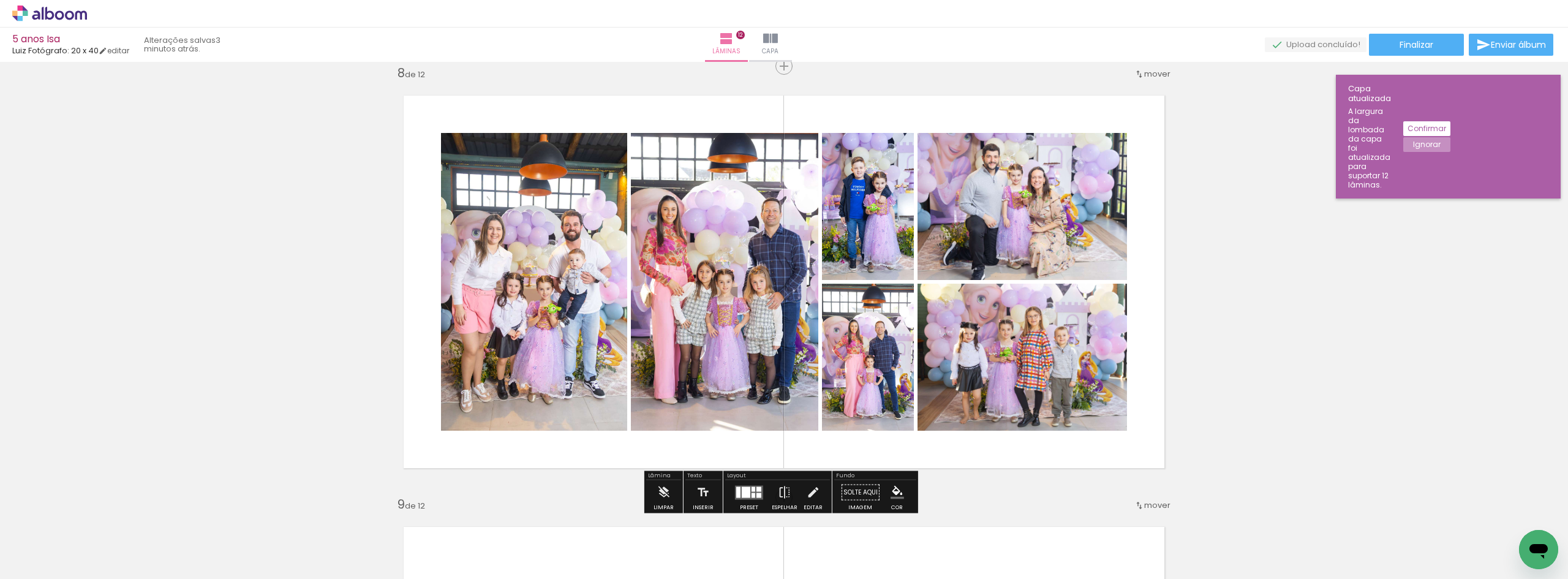 click 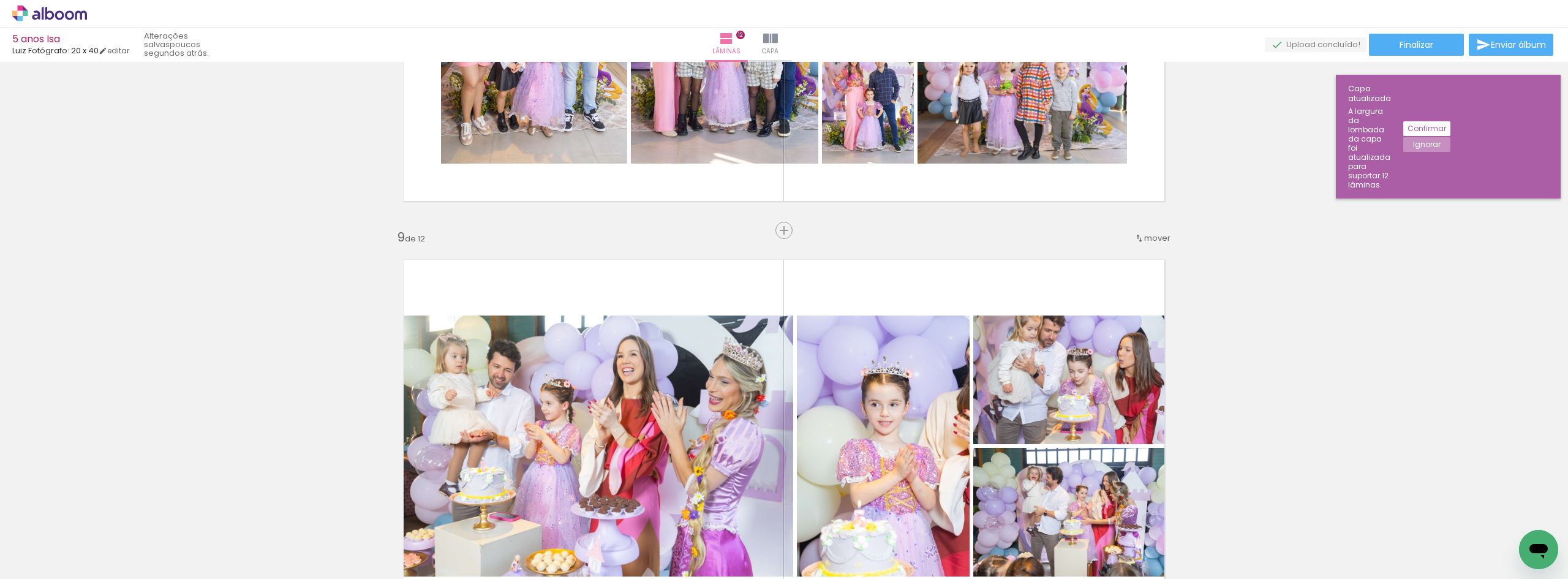 scroll, scrollTop: 3342, scrollLeft: 0, axis: vertical 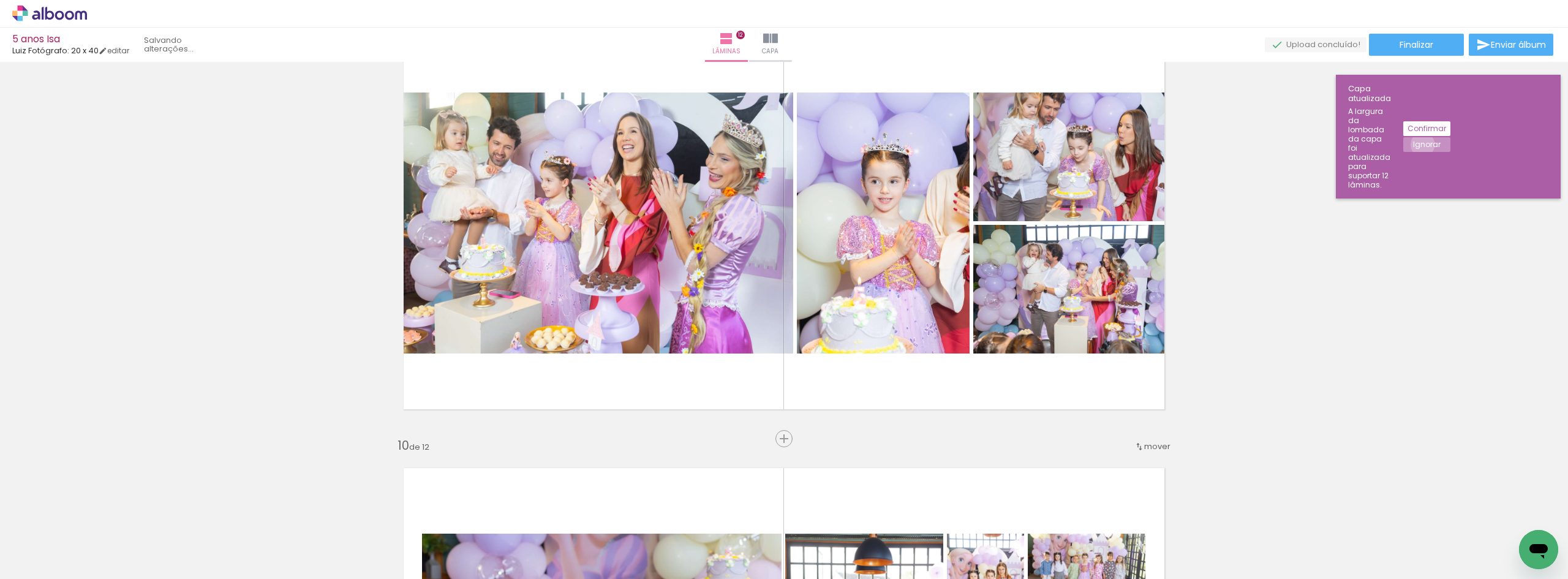 click on "Ignorar" 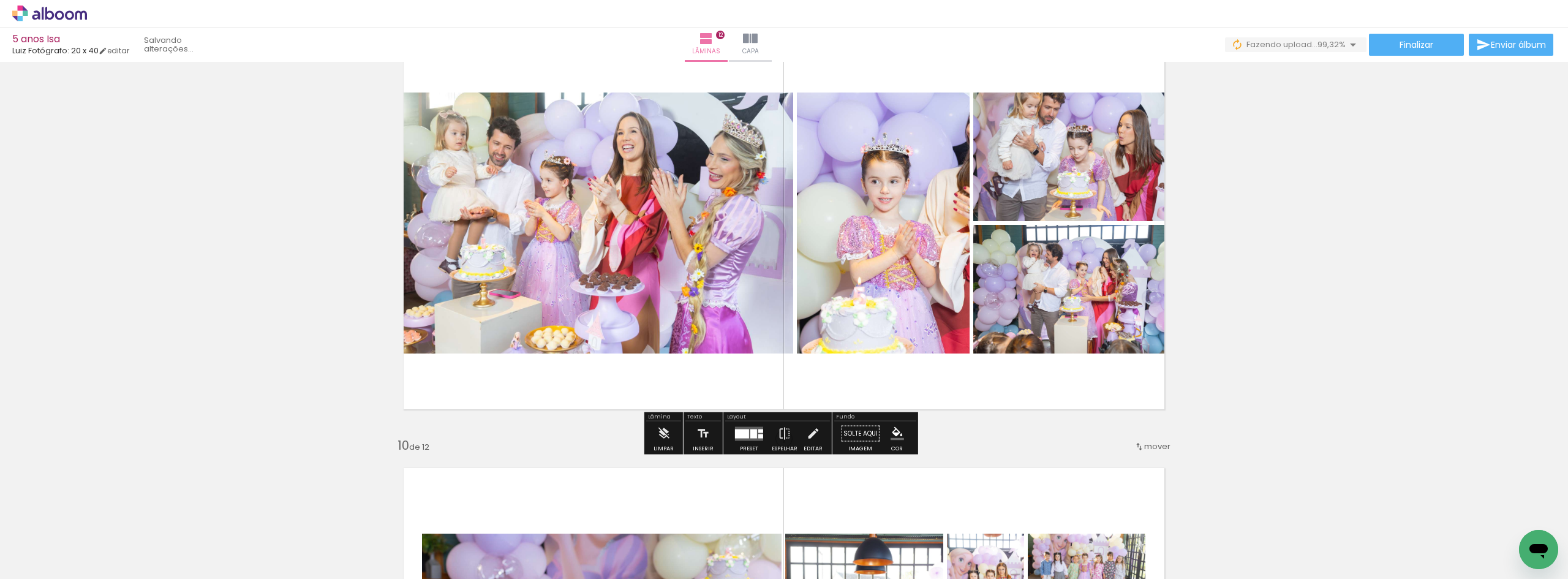 scroll, scrollTop: 0, scrollLeft: 8689, axis: horizontal 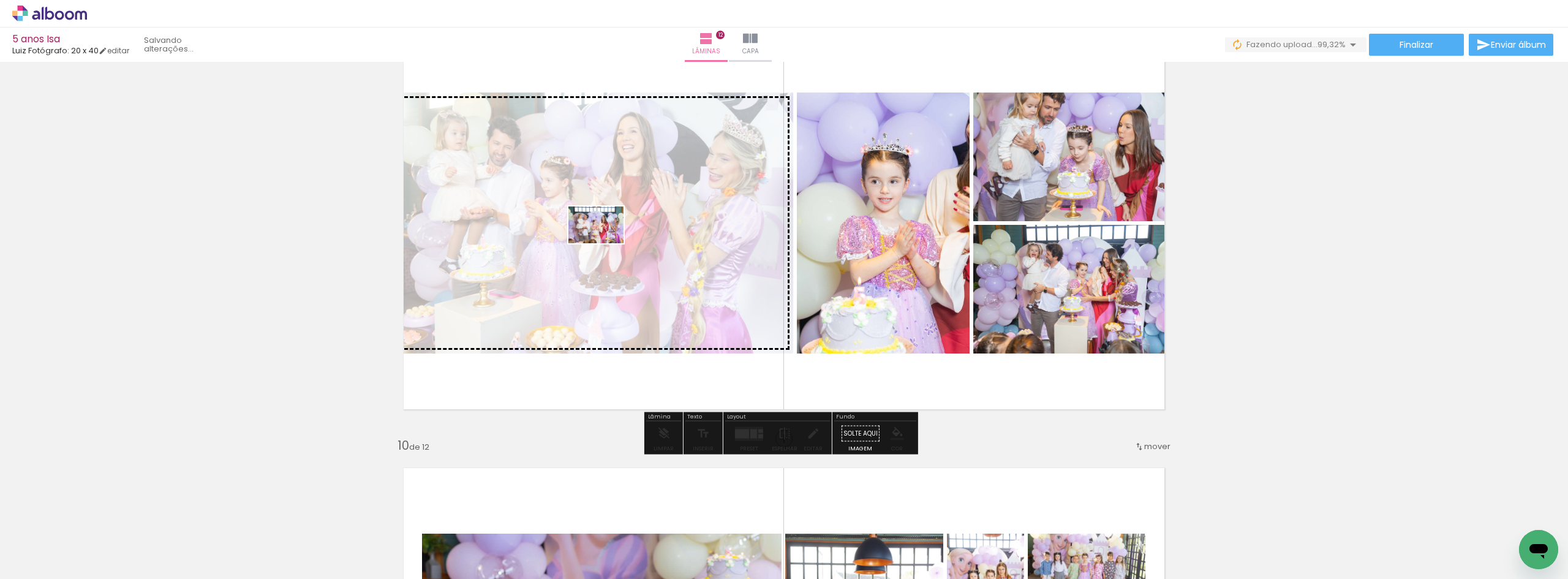 drag, startPoint x: 1509, startPoint y: 539, endPoint x: 605, endPoint y: 243, distance: 951.2266 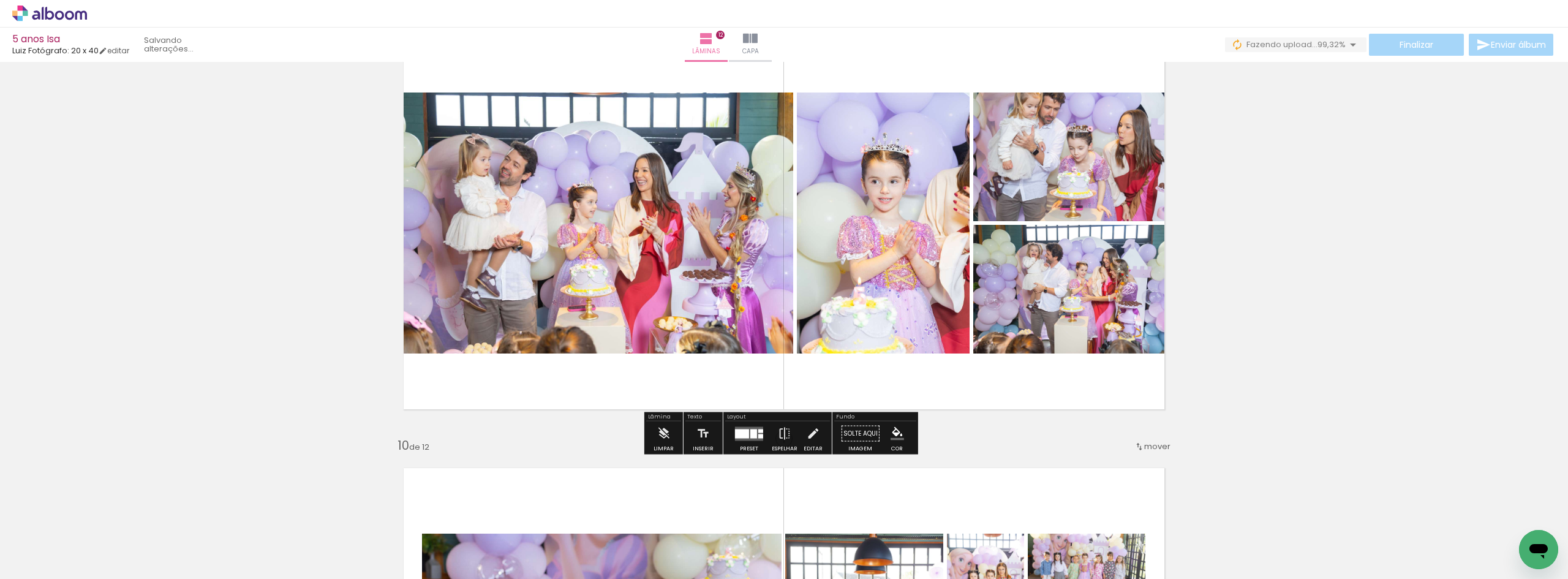 click on "Inserir lâmina 1  de 12  Inserir lâmina 2  de 12  Inserir lâmina 3  de 12  Inserir lâmina 4  de 12  Inserir lâmina 5  de 12  Inserir lâmina 6  de 12  Inserir lâmina 7  de 12  Inserir lâmina 8  de 12  Inserir lâmina 9  de 12  Inserir lâmina 10  de 12  Inserir lâmina 11  de 12  Inserir lâmina 12  de 12" at bounding box center [784, -656] 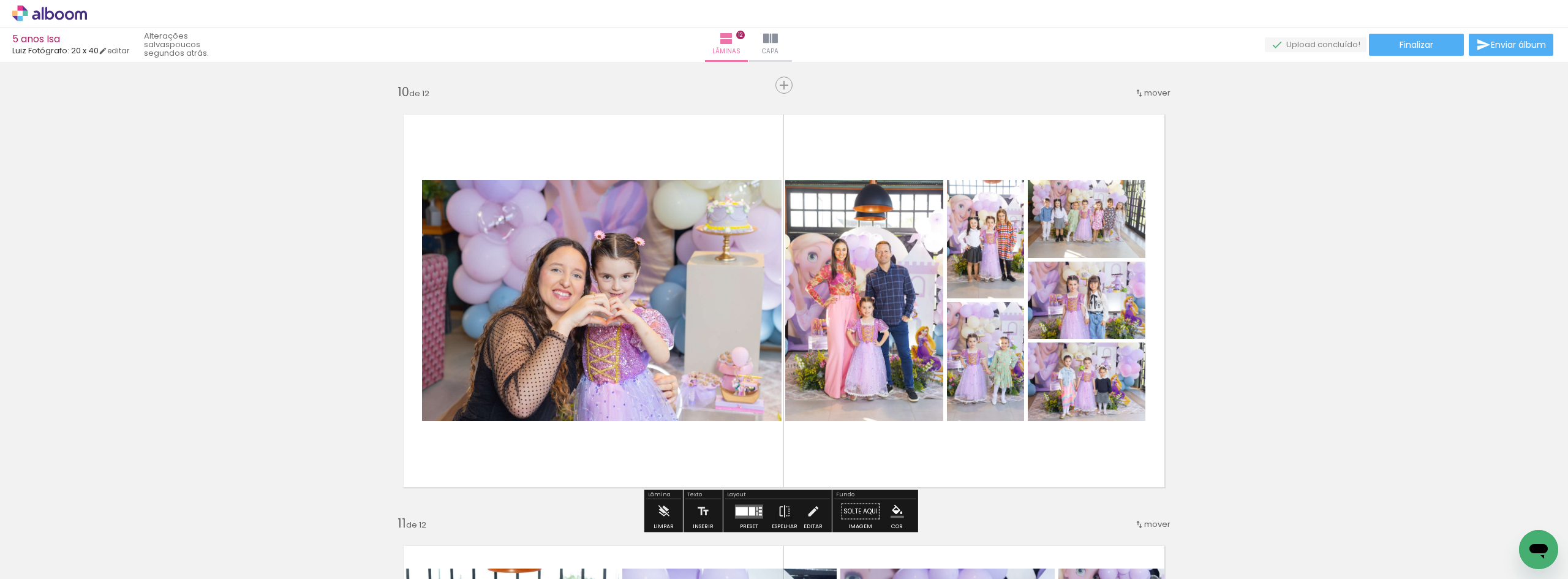 scroll, scrollTop: 3954, scrollLeft: 0, axis: vertical 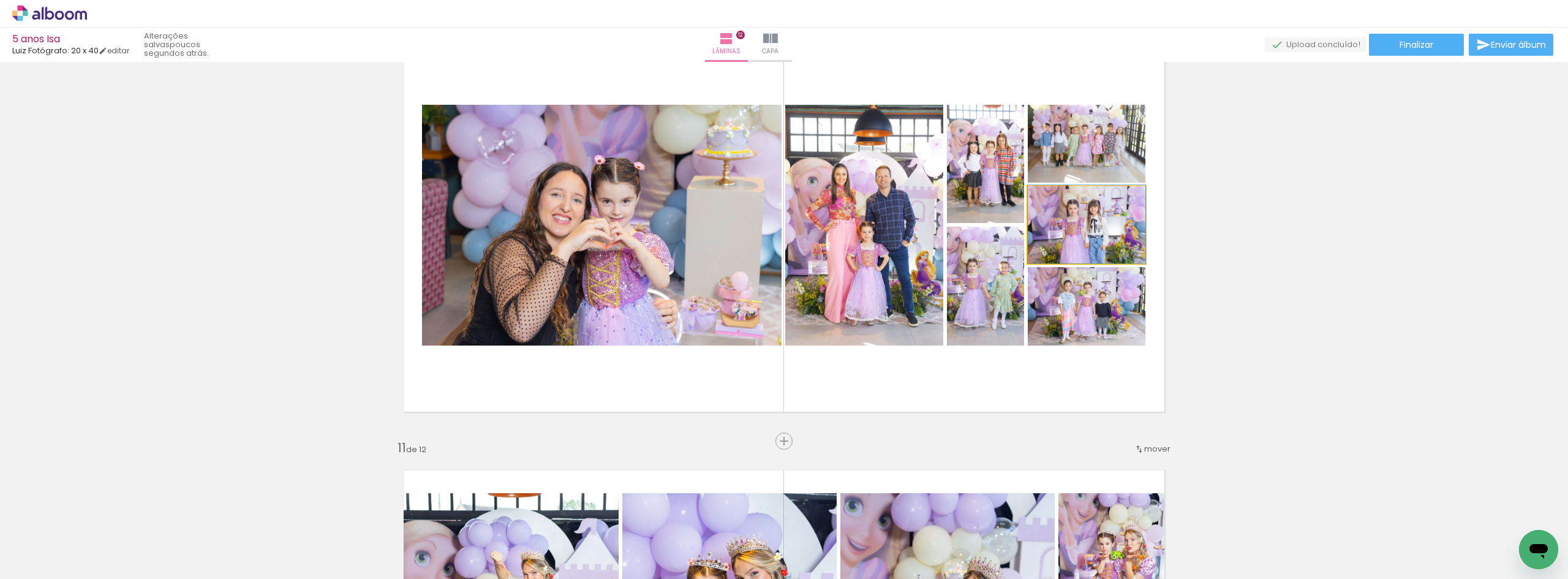 drag, startPoint x: 1055, startPoint y: 246, endPoint x: 1174, endPoint y: 243, distance: 119.03781 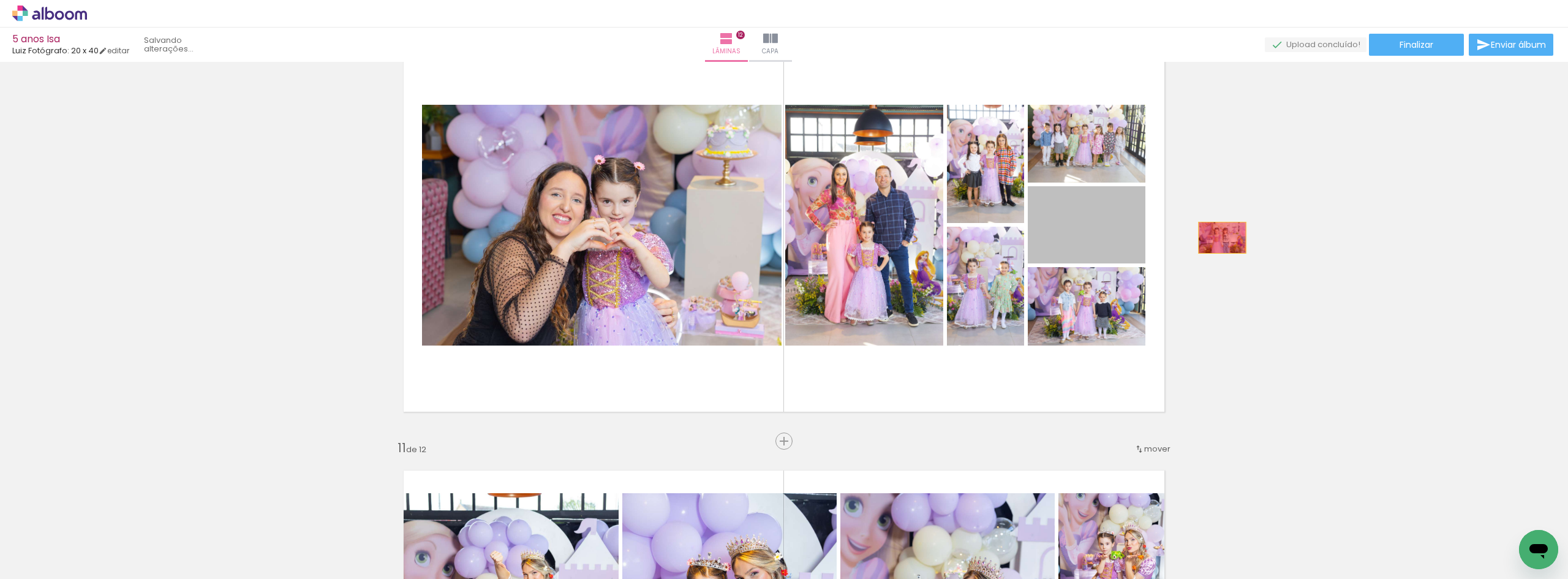 drag, startPoint x: 1143, startPoint y: 237, endPoint x: 1218, endPoint y: 238, distance: 75.006666 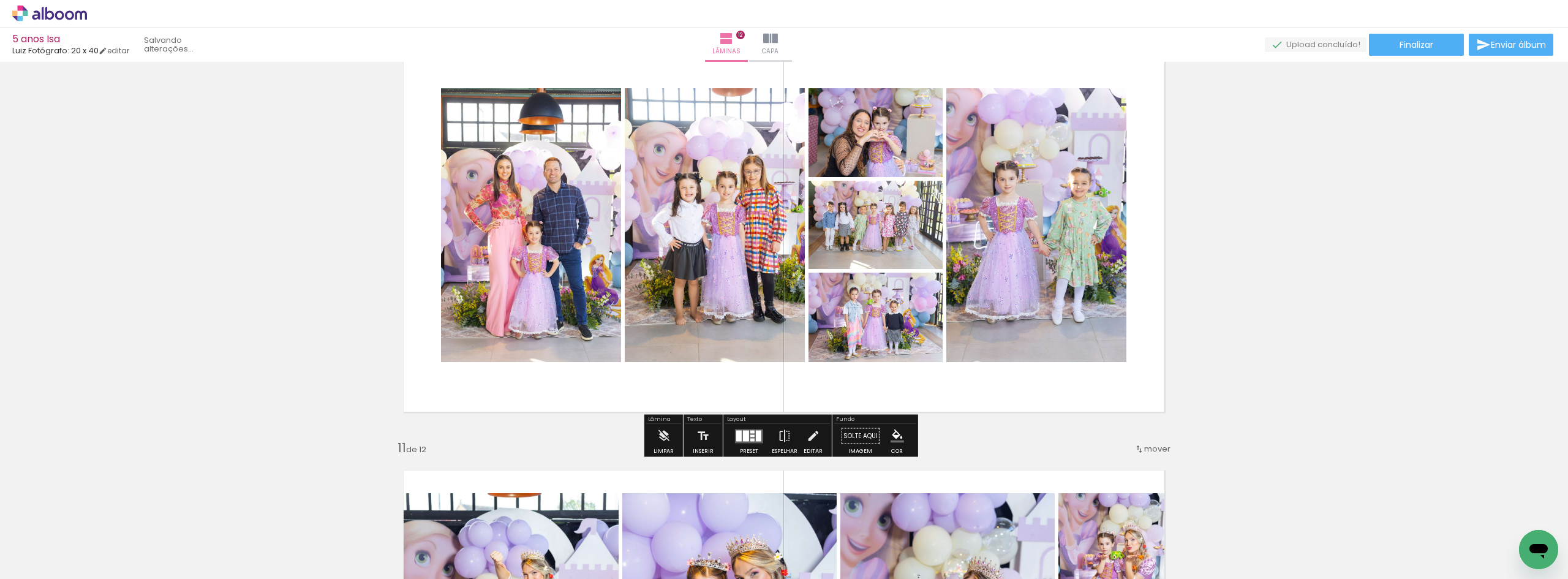 click at bounding box center [784, 225] 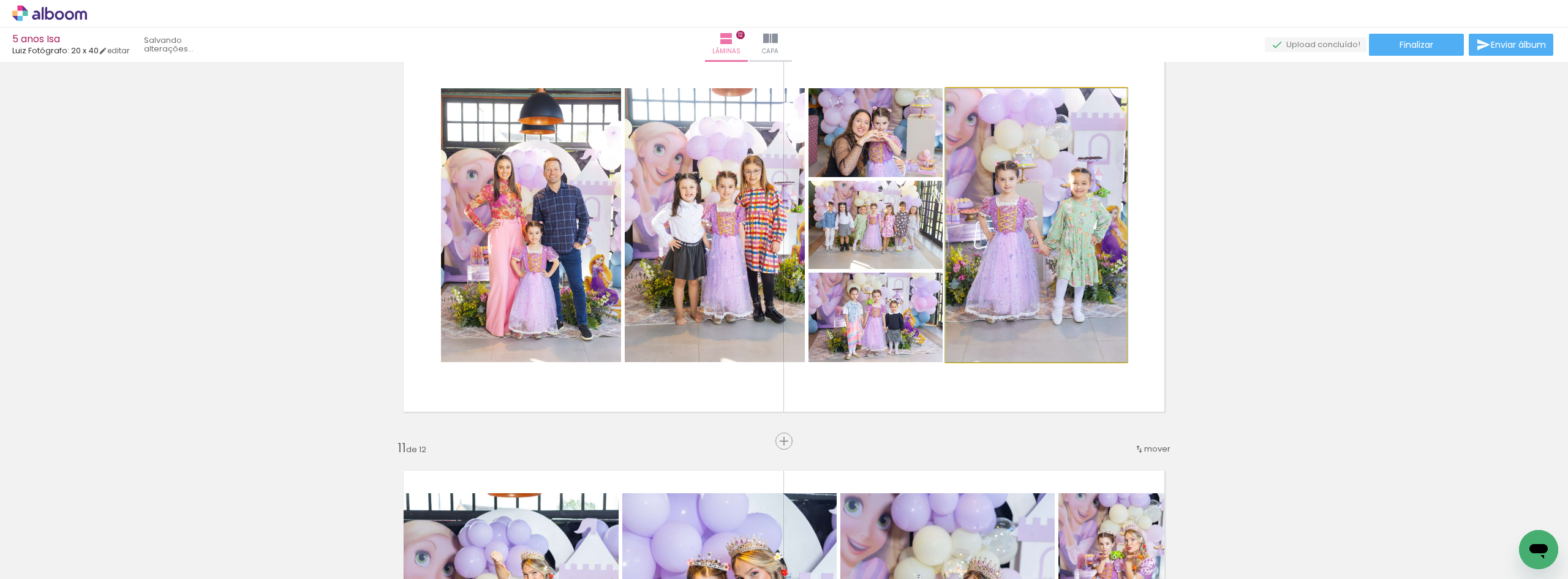 drag, startPoint x: 1072, startPoint y: 232, endPoint x: 1365, endPoint y: 229, distance: 293.0154 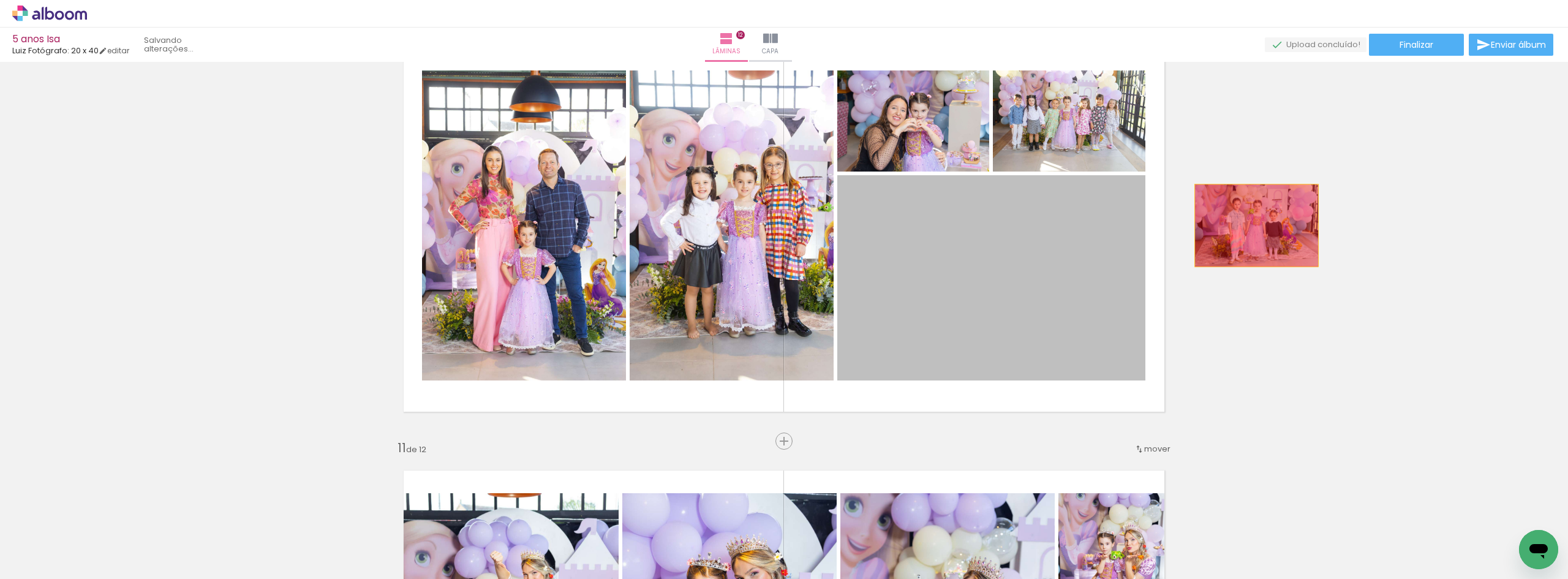 drag, startPoint x: 978, startPoint y: 222, endPoint x: 1262, endPoint y: 225, distance: 284.01584 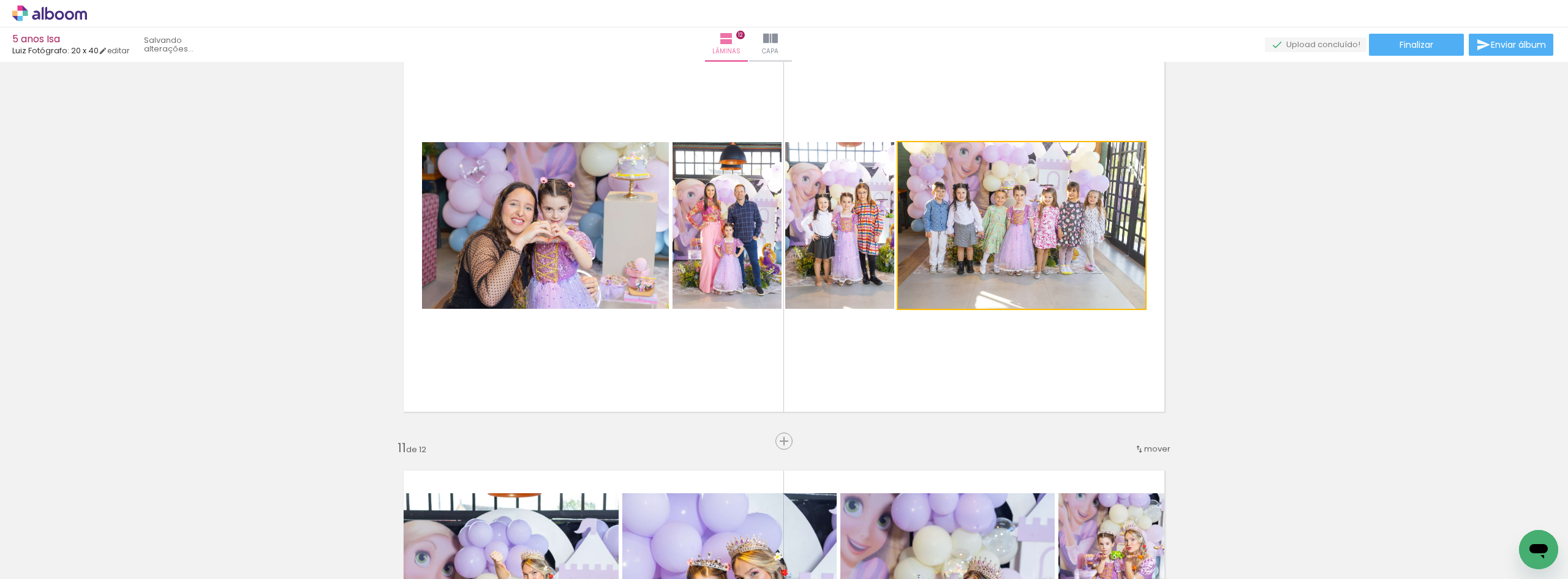 drag, startPoint x: 996, startPoint y: 218, endPoint x: 984, endPoint y: 222, distance: 12.649111 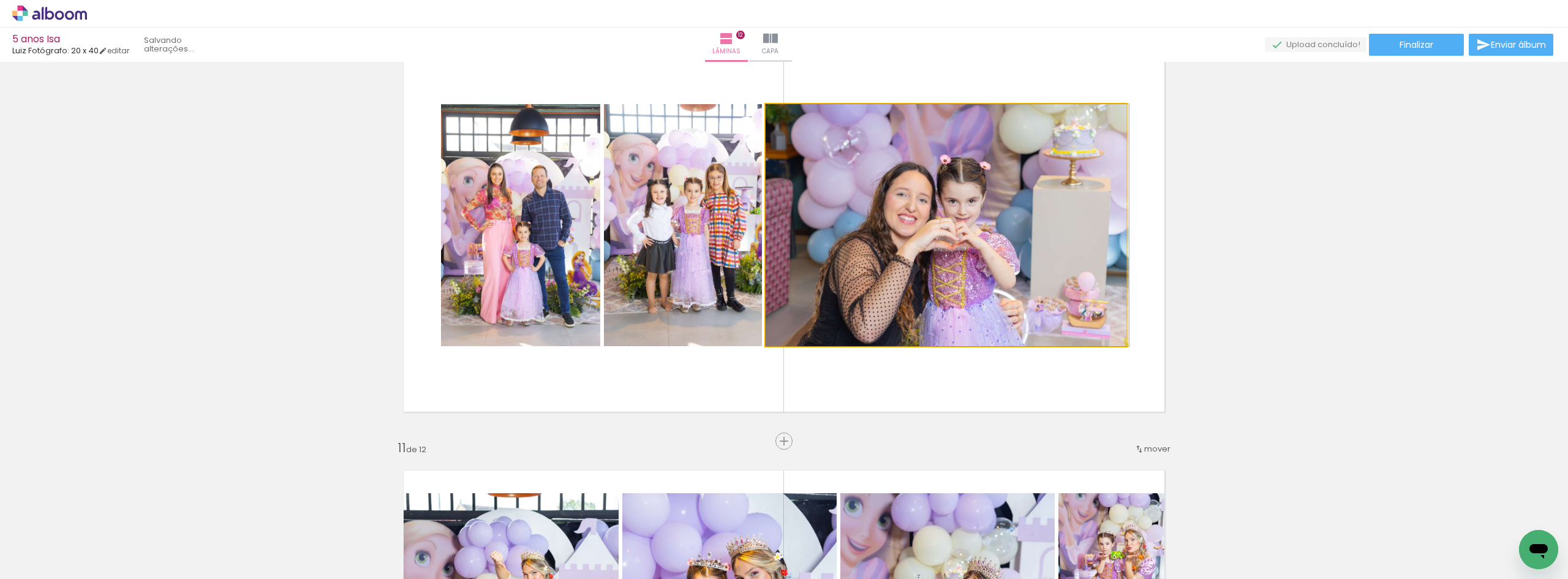 drag, startPoint x: 947, startPoint y: 222, endPoint x: 1121, endPoint y: 221, distance: 174.00287 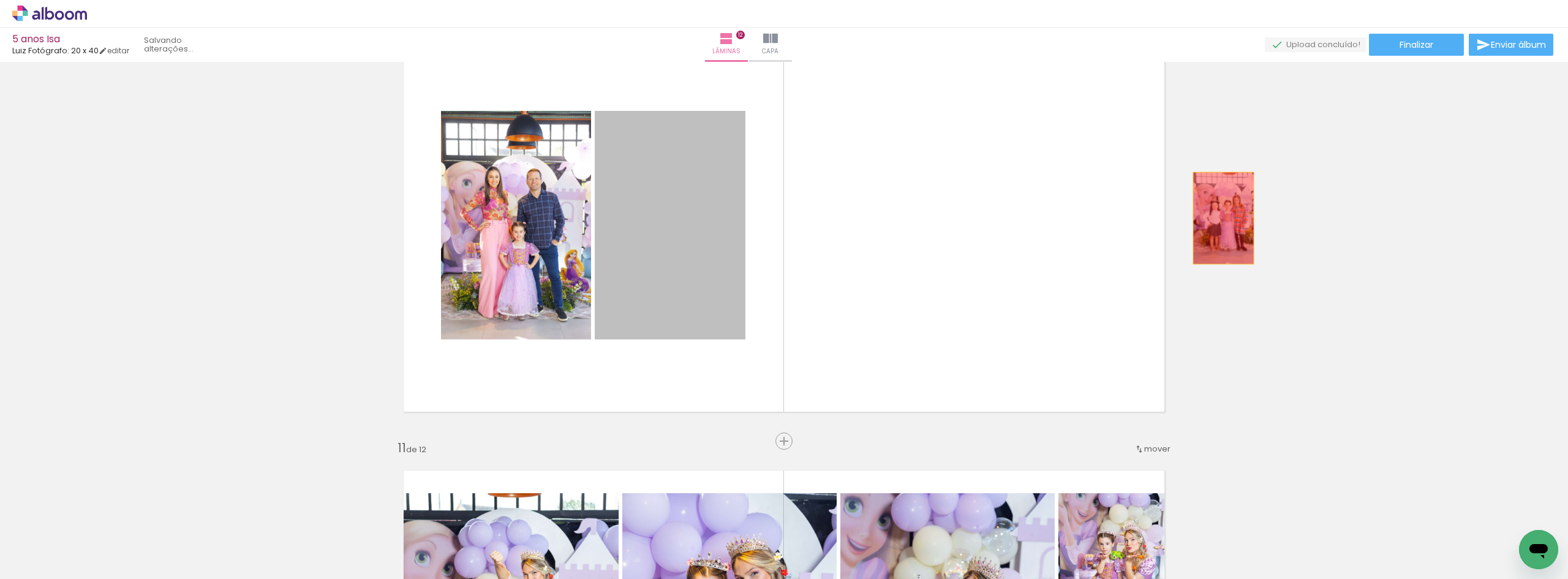 drag, startPoint x: 724, startPoint y: 210, endPoint x: 1219, endPoint y: 218, distance: 495.06464 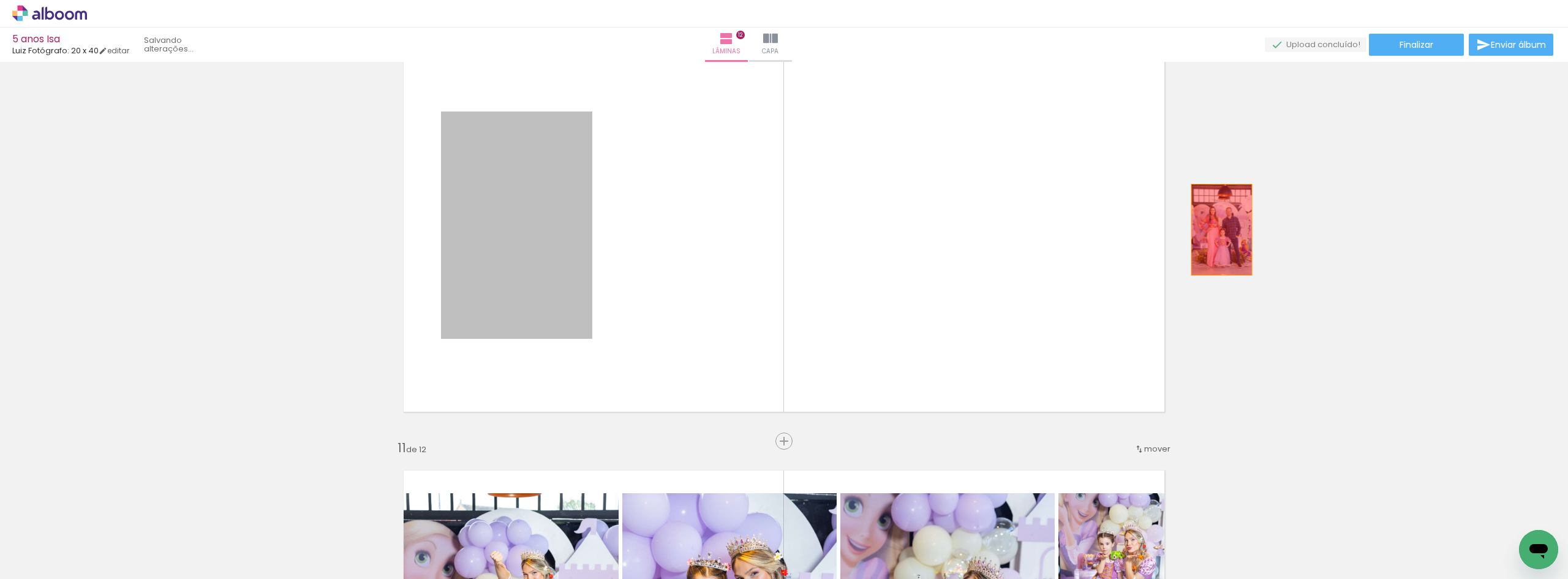 drag, startPoint x: 570, startPoint y: 226, endPoint x: 1307, endPoint y: 227, distance: 737.0007 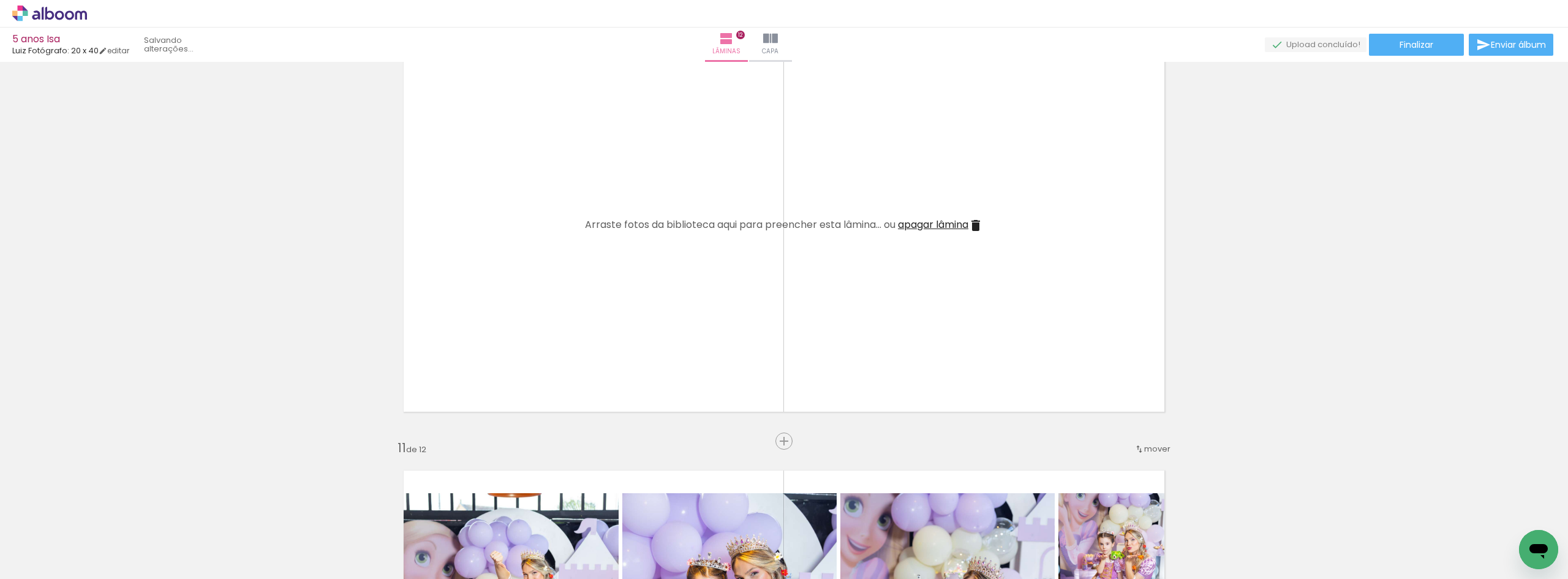 click on "apagar lâmina" at bounding box center (933, 224) 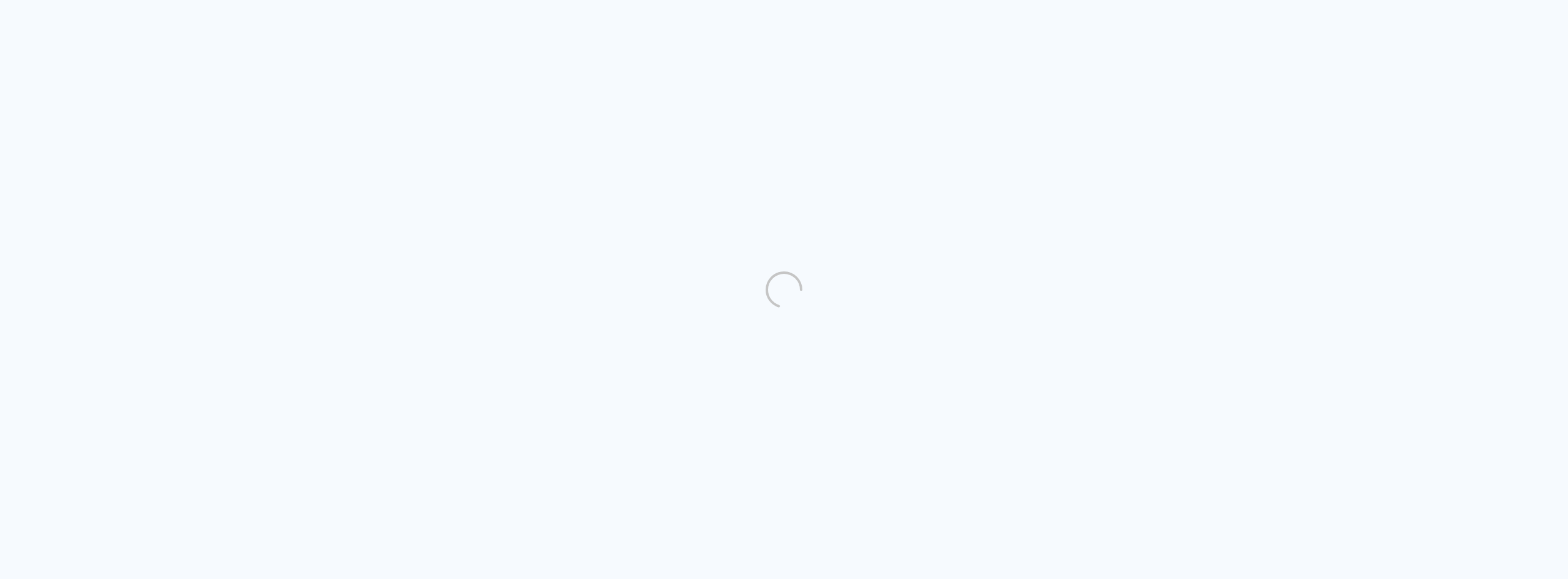 scroll, scrollTop: 0, scrollLeft: 0, axis: both 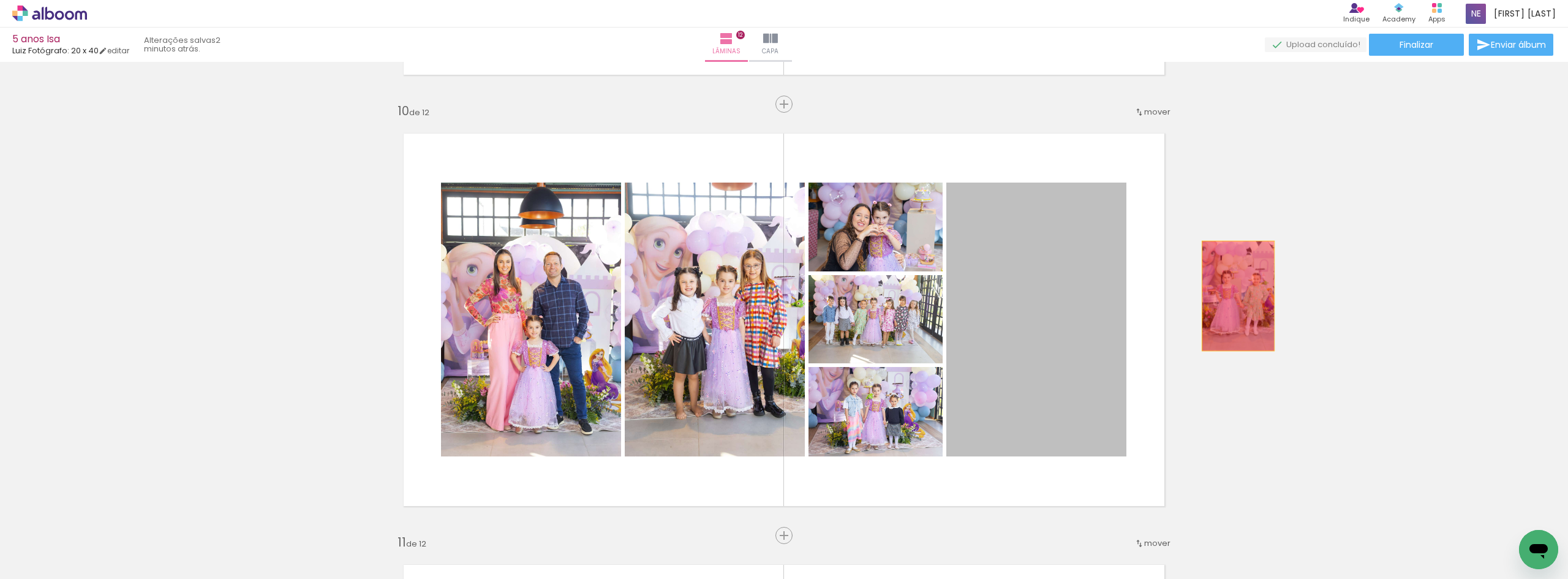 drag, startPoint x: 1006, startPoint y: 287, endPoint x: 966, endPoint y: 299, distance: 41.76123 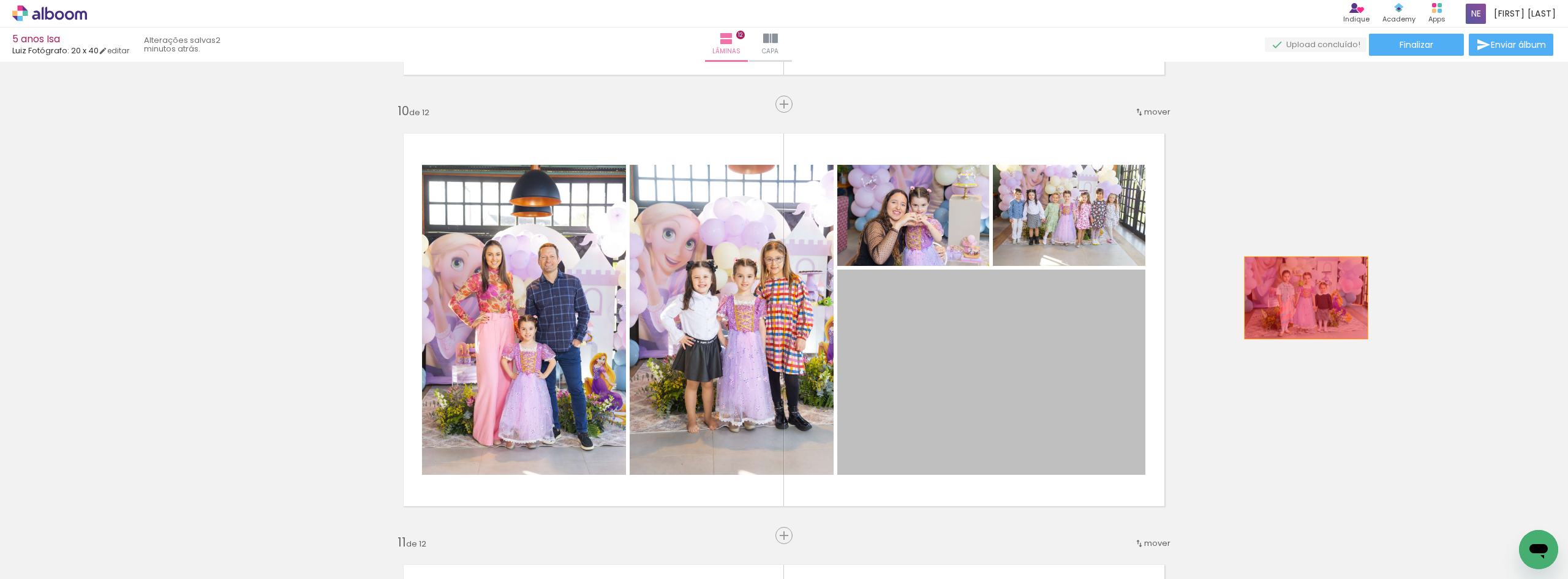 drag, startPoint x: 1157, startPoint y: 321, endPoint x: 1084, endPoint y: 249, distance: 102.5329 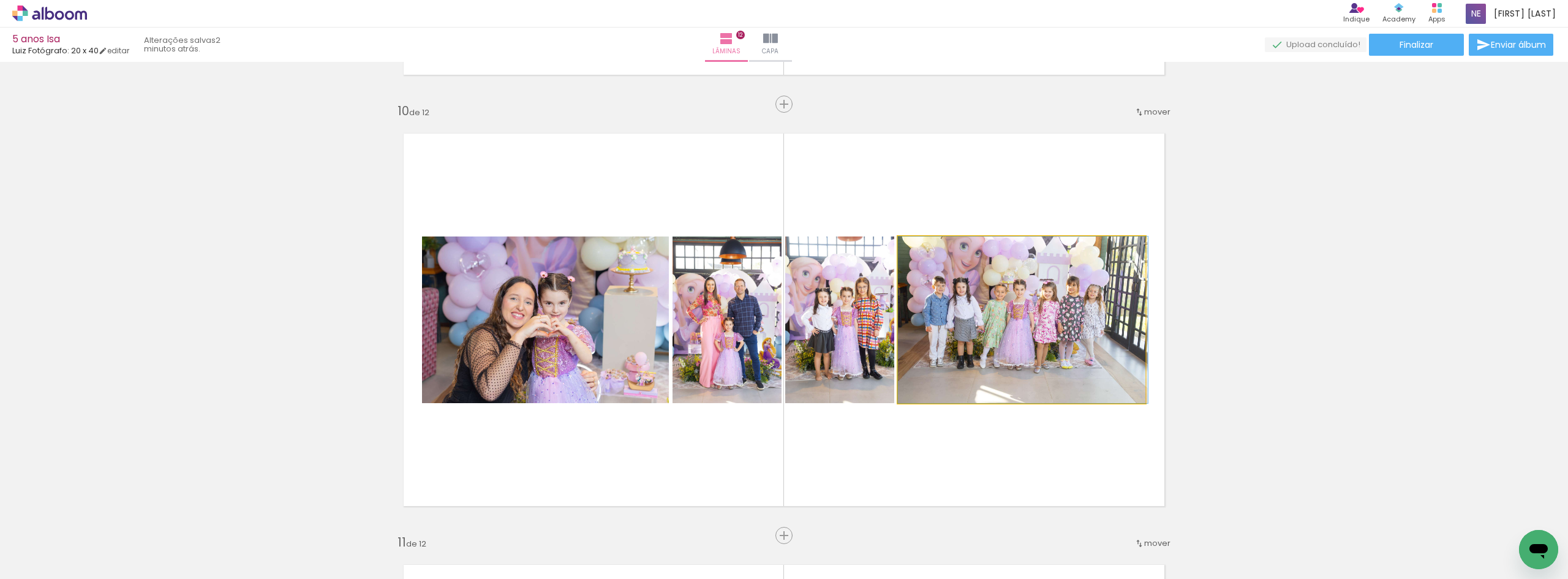 drag, startPoint x: 1031, startPoint y: 289, endPoint x: 1062, endPoint y: 309, distance: 36.891733 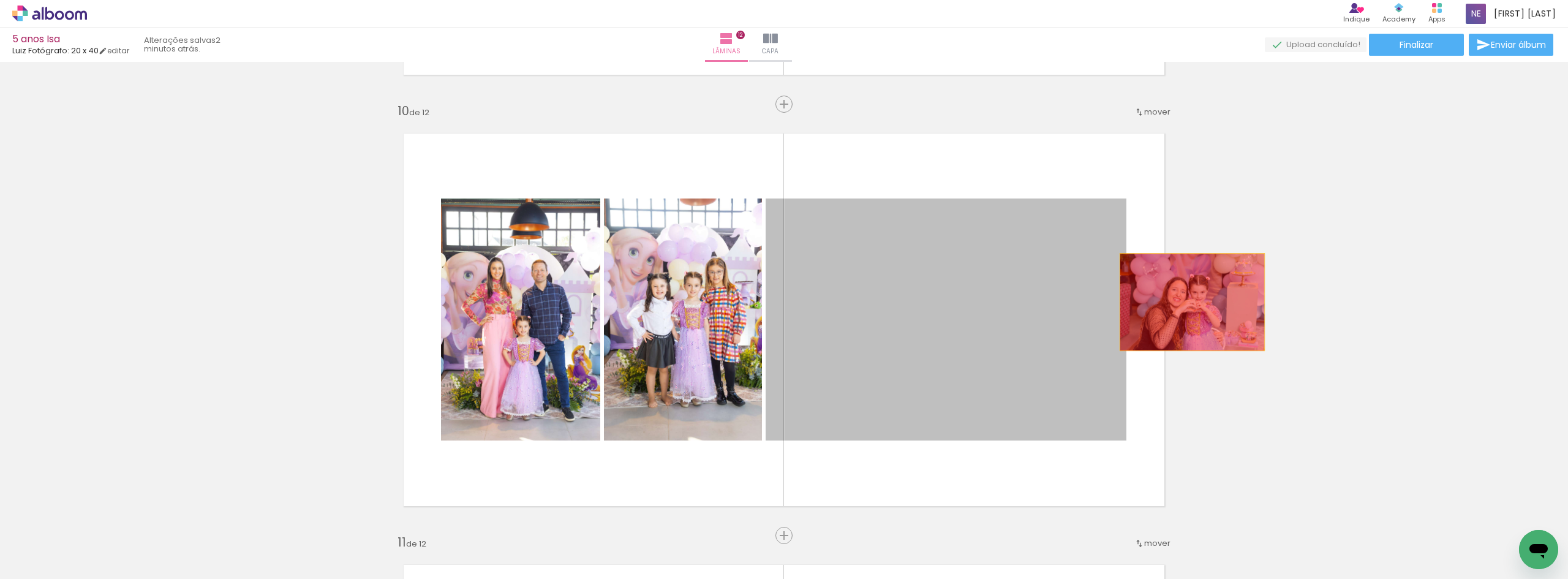 drag, startPoint x: 1188, startPoint y: 302, endPoint x: 1339, endPoint y: 293, distance: 151.26797 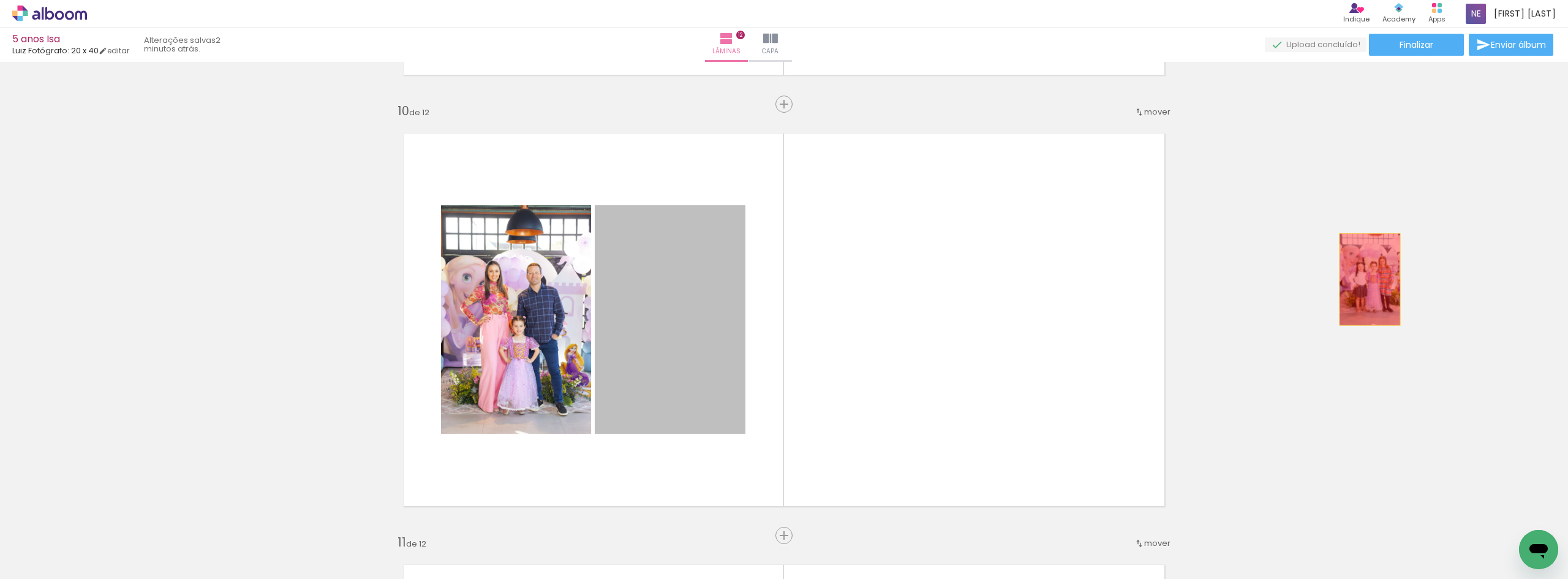 drag, startPoint x: 715, startPoint y: 303, endPoint x: 1270, endPoint y: 278, distance: 555.56278 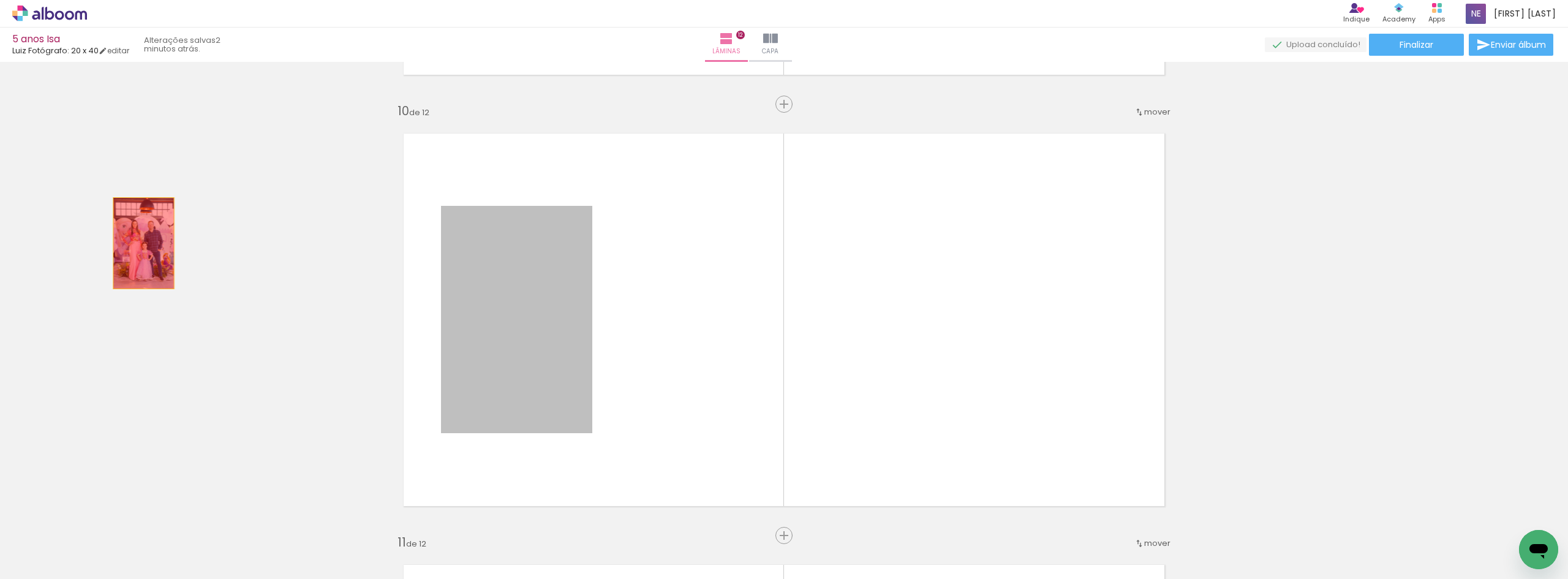 drag, startPoint x: 512, startPoint y: 284, endPoint x: 139, endPoint y: 243, distance: 375.2466 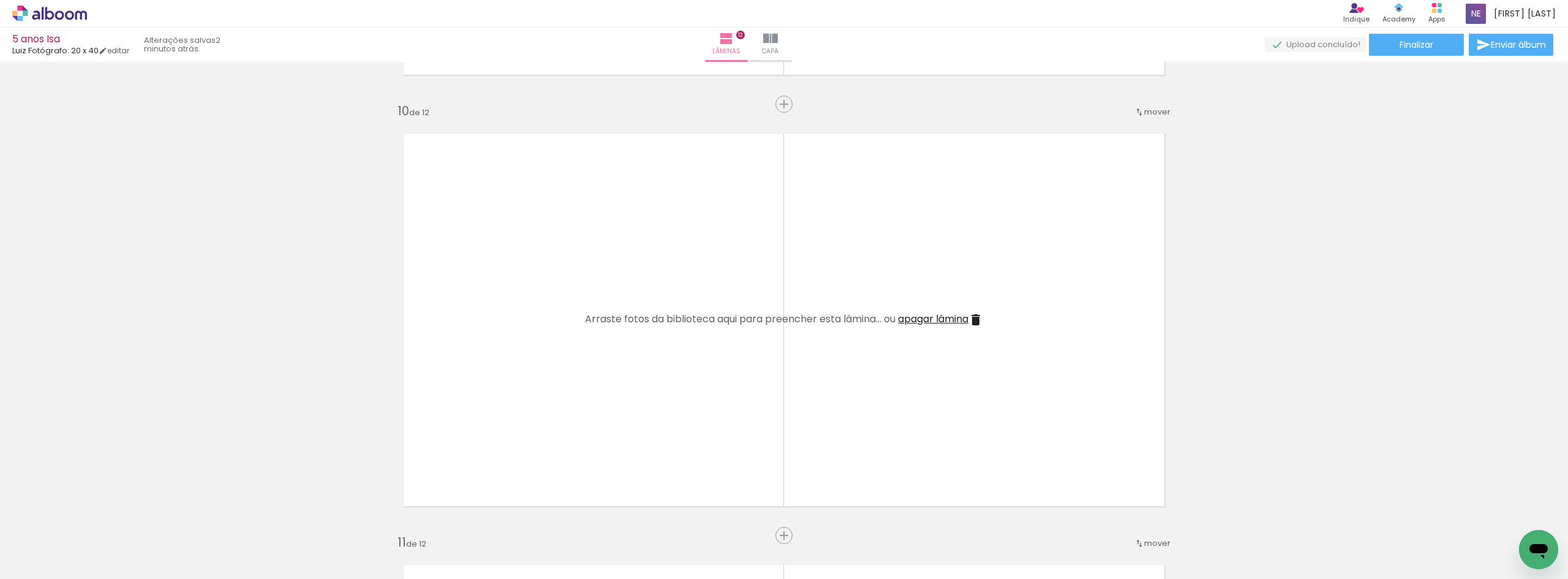 click on "apagar lâmina" at bounding box center (933, 319) 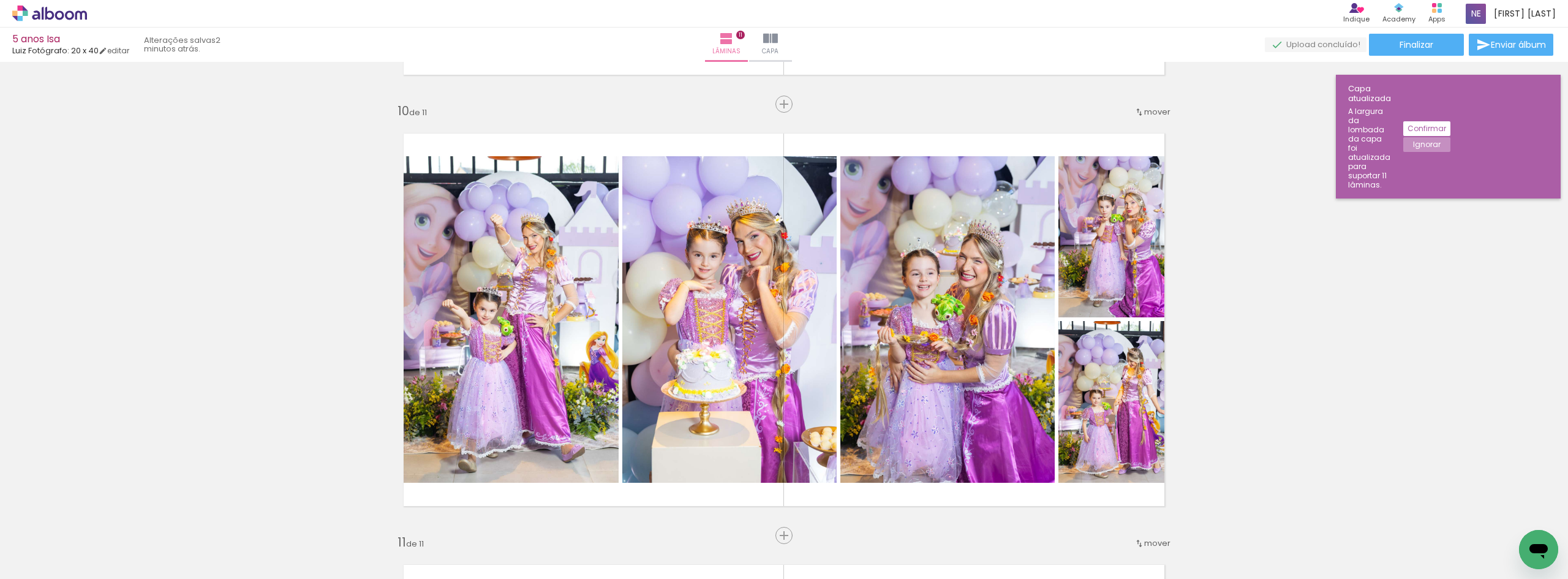 scroll, scrollTop: 0, scrollLeft: 8689, axis: horizontal 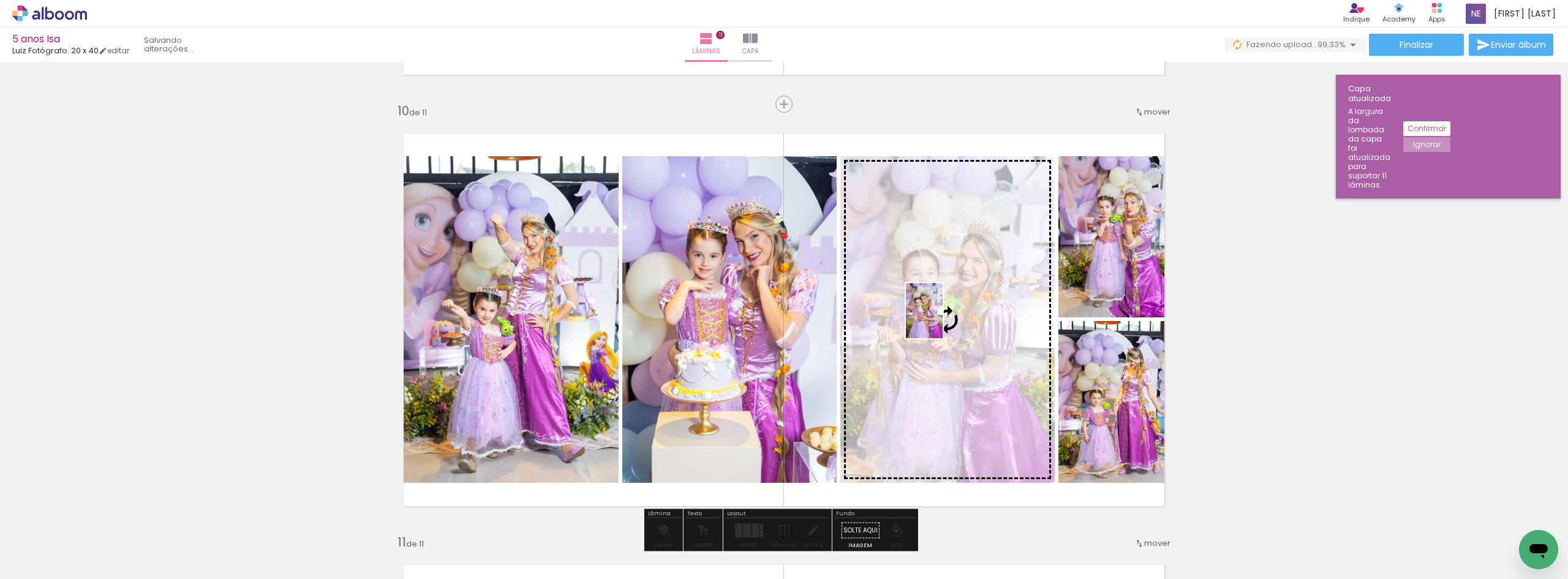 drag, startPoint x: 1518, startPoint y: 518, endPoint x: 943, endPoint y: 320, distance: 608.13568 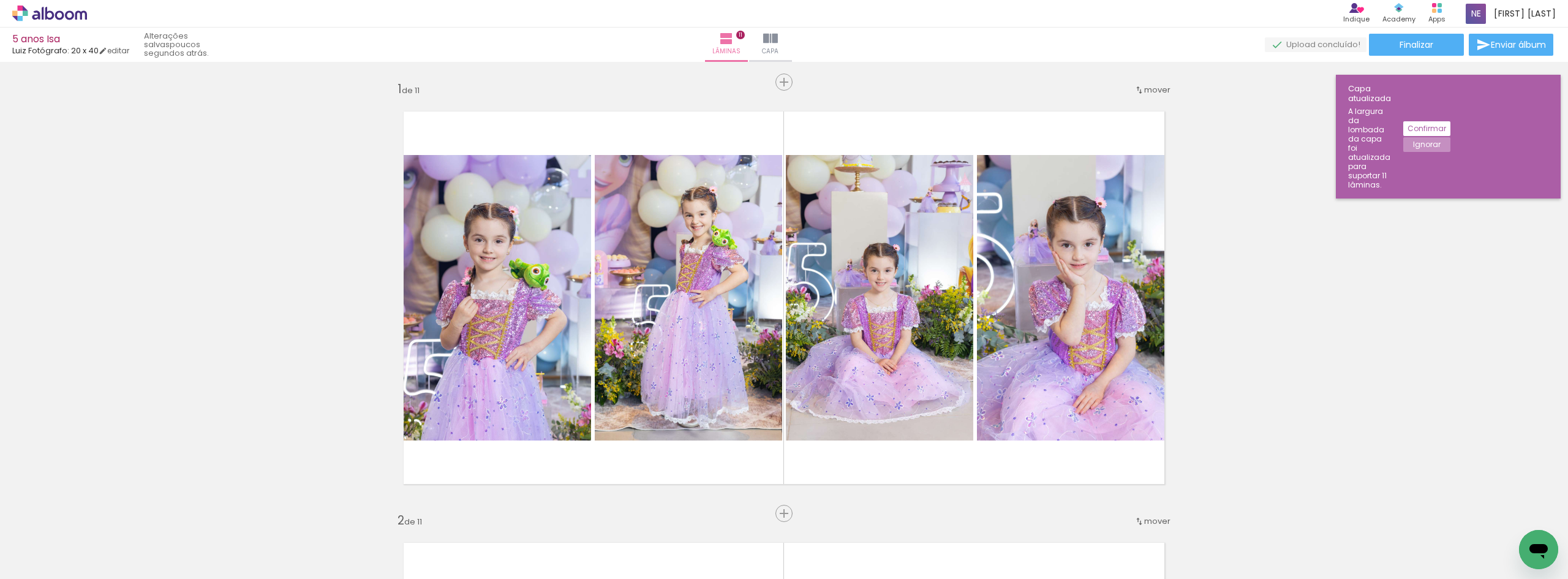 scroll, scrollTop: 0, scrollLeft: 0, axis: both 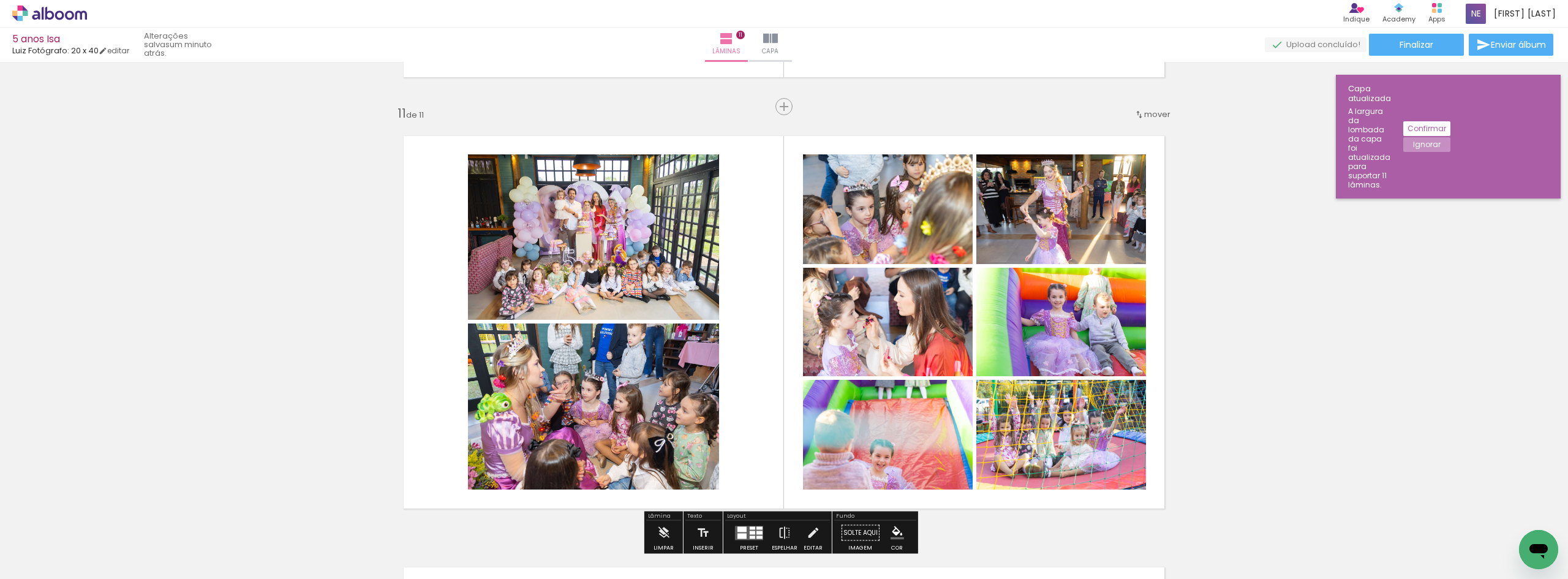 click on "Inserir lâmina 1  de 11  Inserir lâmina 2  de 11  Inserir lâmina 3  de 11  Inserir lâmina 4  de 11  Inserir lâmina 5  de 11  Inserir lâmina 6  de 11  Inserir lâmina 7  de 11  Inserir lâmina 8  de 11  Inserir lâmina 9  de 11  Inserir lâmina 10  de 11  Inserir lâmina 11  de 11" at bounding box center [784, -1635] 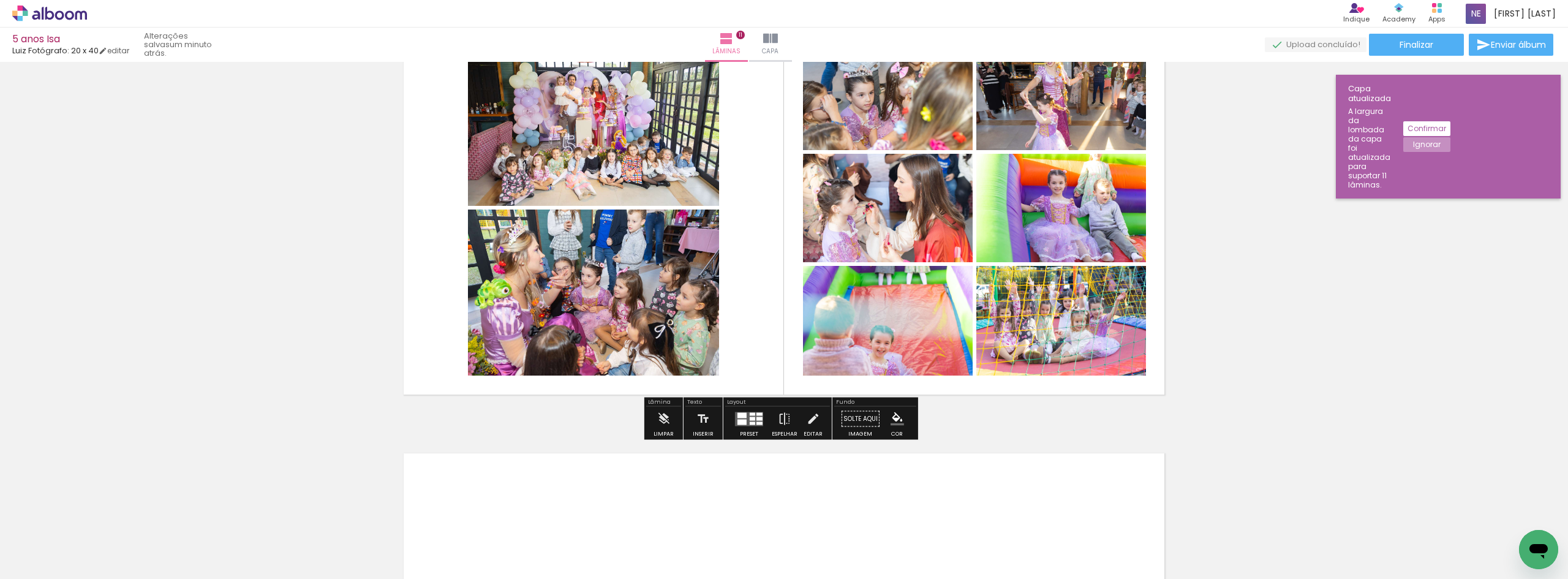 scroll, scrollTop: 4411, scrollLeft: 0, axis: vertical 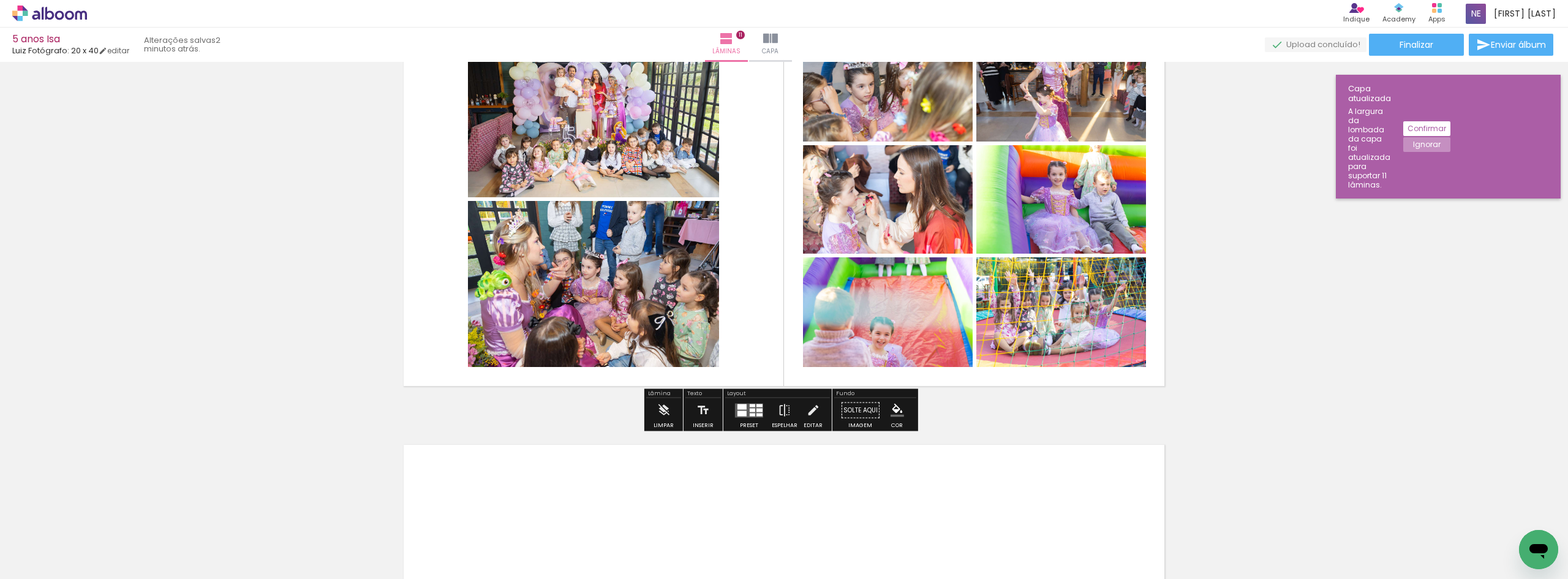 click on "Inserir lâmina 1  de 11  Inserir lâmina 2  de 11  Inserir lâmina 3  de 11  Inserir lâmina 4  de 11  Inserir lâmina 5  de 11  Inserir lâmina 6  de 11  Inserir lâmina 7  de 11  Inserir lâmina 8  de 11  Inserir lâmina 9  de 11  Inserir lâmina 10  de 11  Inserir lâmina 11  de 11" at bounding box center (784, -1757) 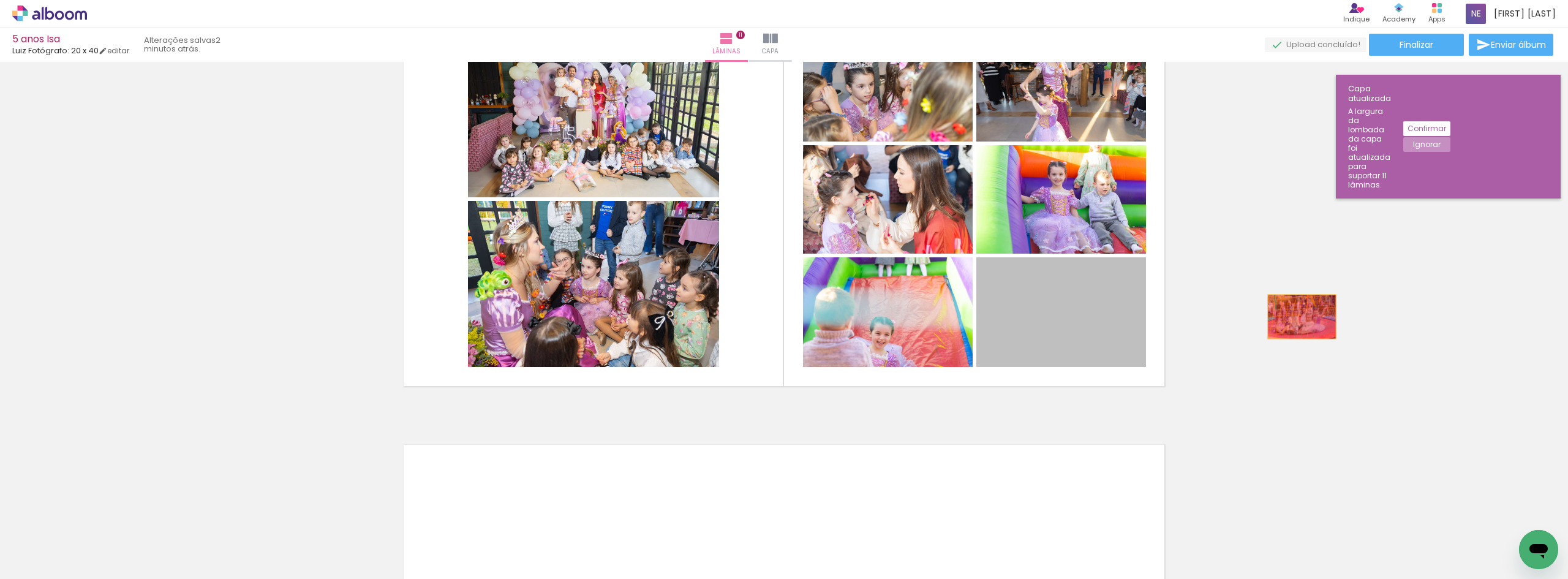 drag, startPoint x: 1043, startPoint y: 310, endPoint x: 1342, endPoint y: 317, distance: 299.08193 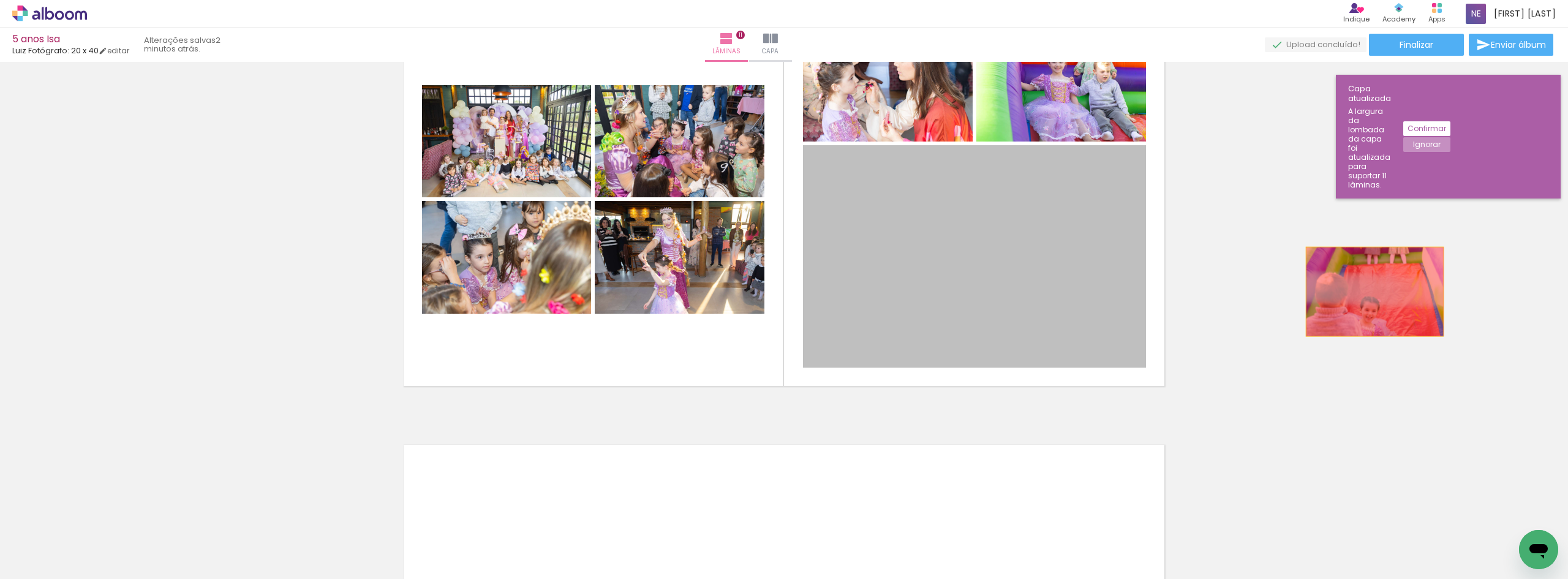 drag, startPoint x: 1026, startPoint y: 286, endPoint x: 1357, endPoint y: 284, distance: 331.006 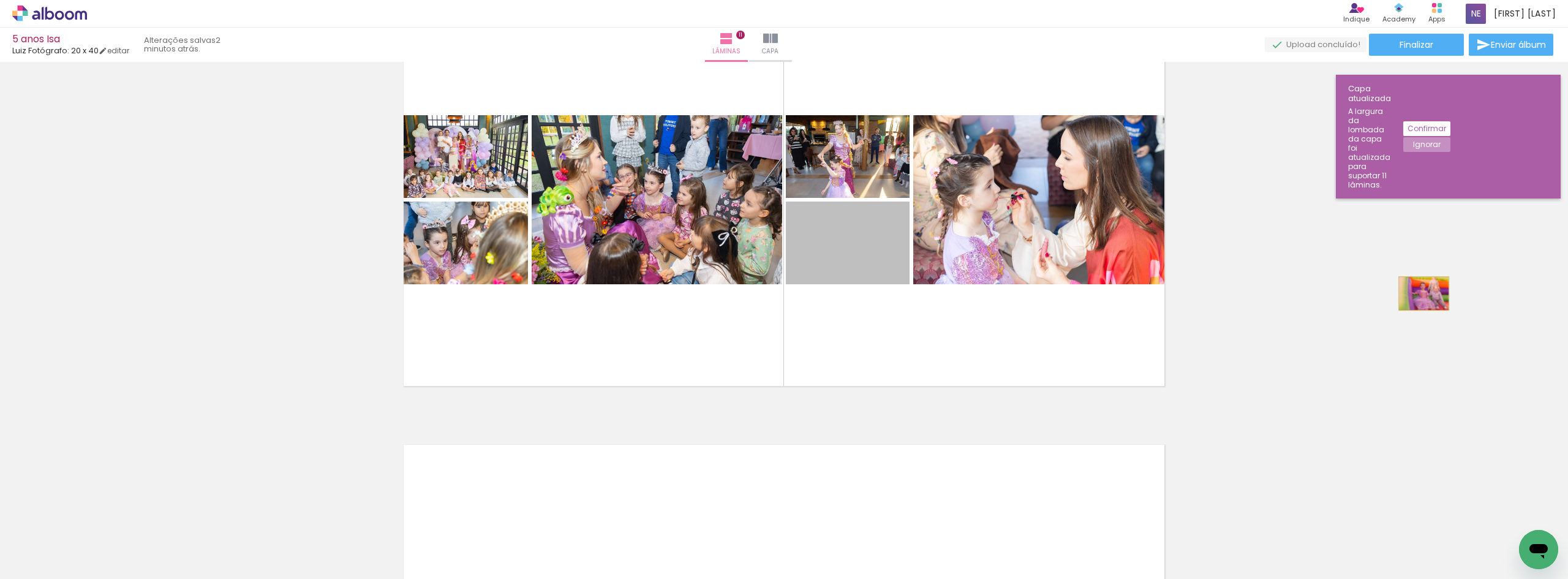 drag, startPoint x: 851, startPoint y: 229, endPoint x: 1419, endPoint y: 293, distance: 571.5943 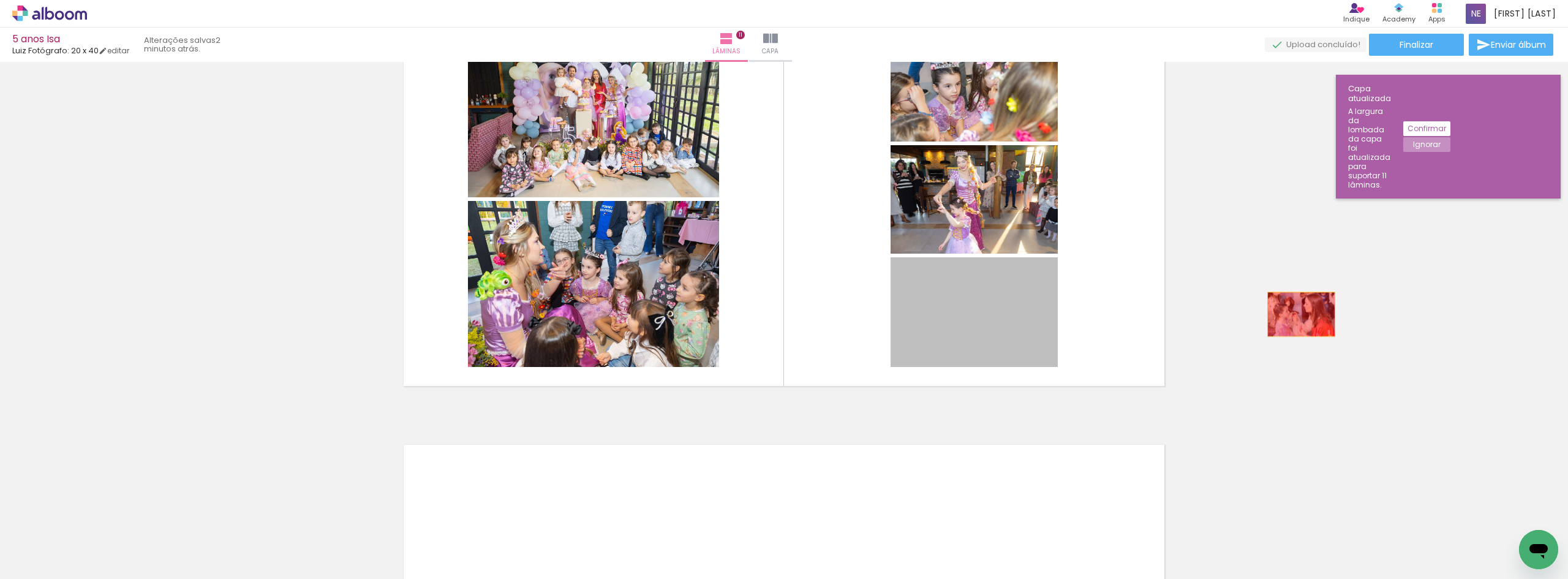 drag, startPoint x: 960, startPoint y: 305, endPoint x: 1267, endPoint y: 308, distance: 307.015 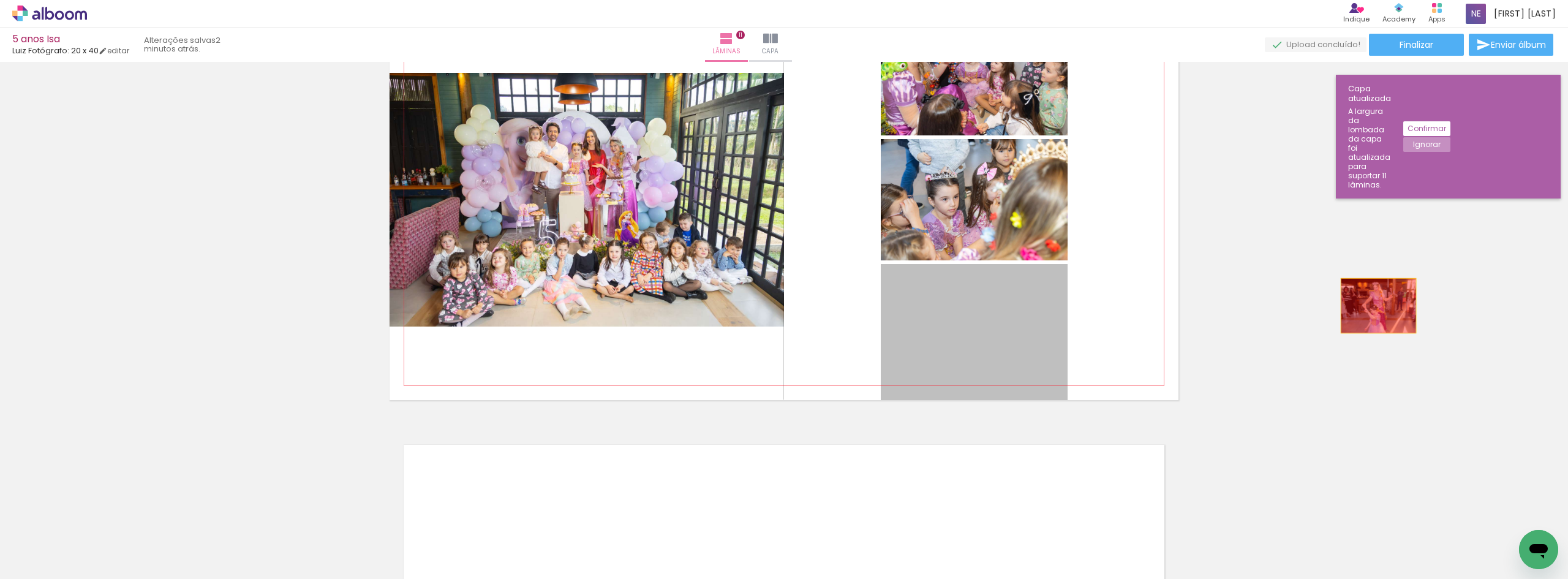 drag, startPoint x: 974, startPoint y: 306, endPoint x: 1349, endPoint y: 305, distance: 375.00133 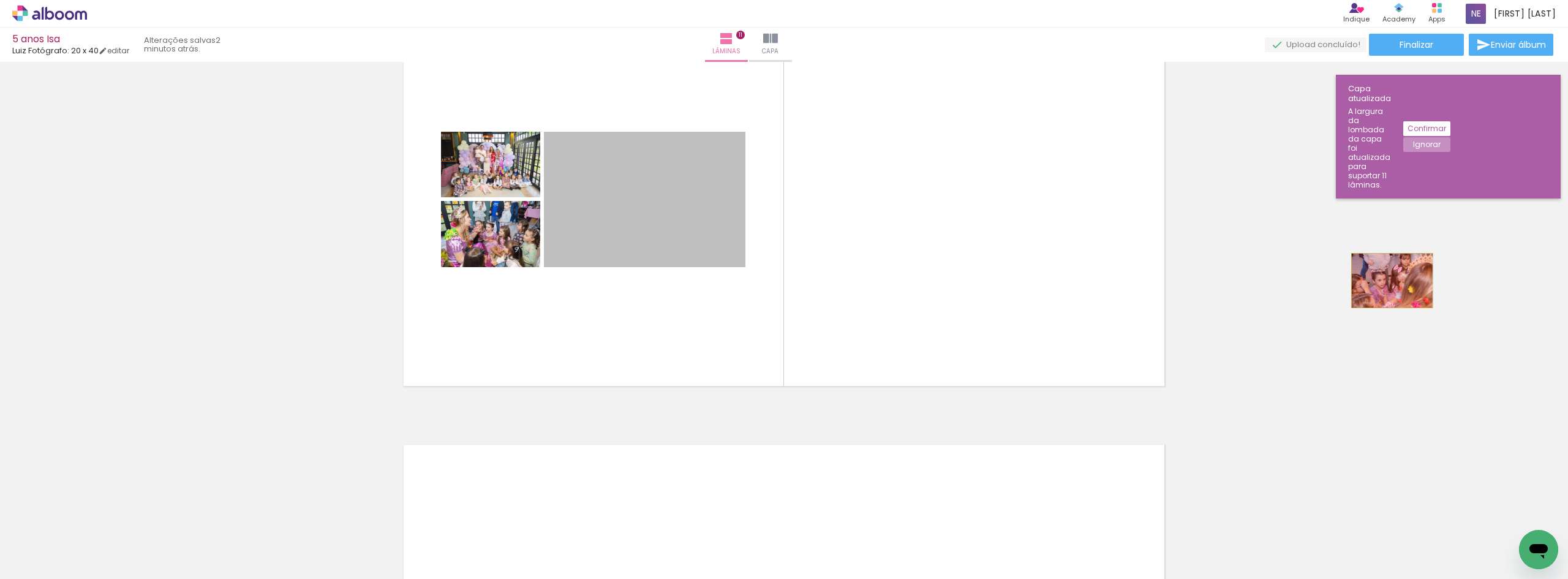 drag, startPoint x: 698, startPoint y: 222, endPoint x: 1385, endPoint y: 281, distance: 689.5288 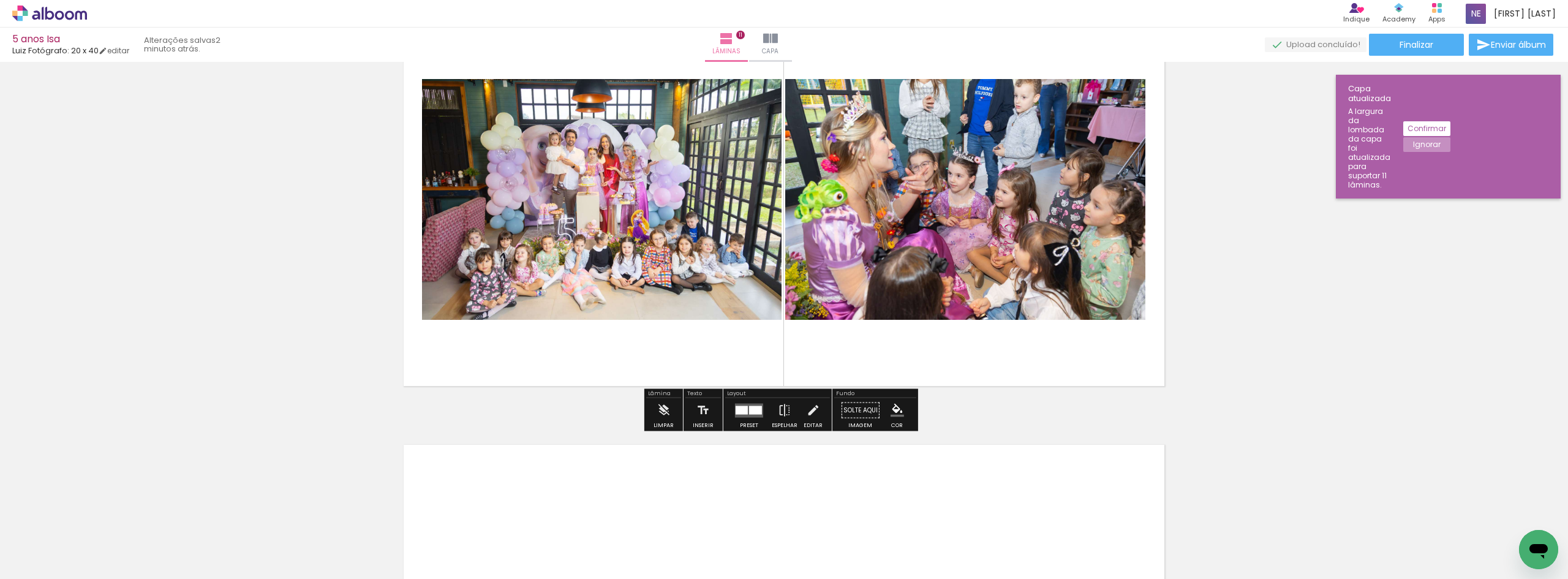 click at bounding box center (749, 410) 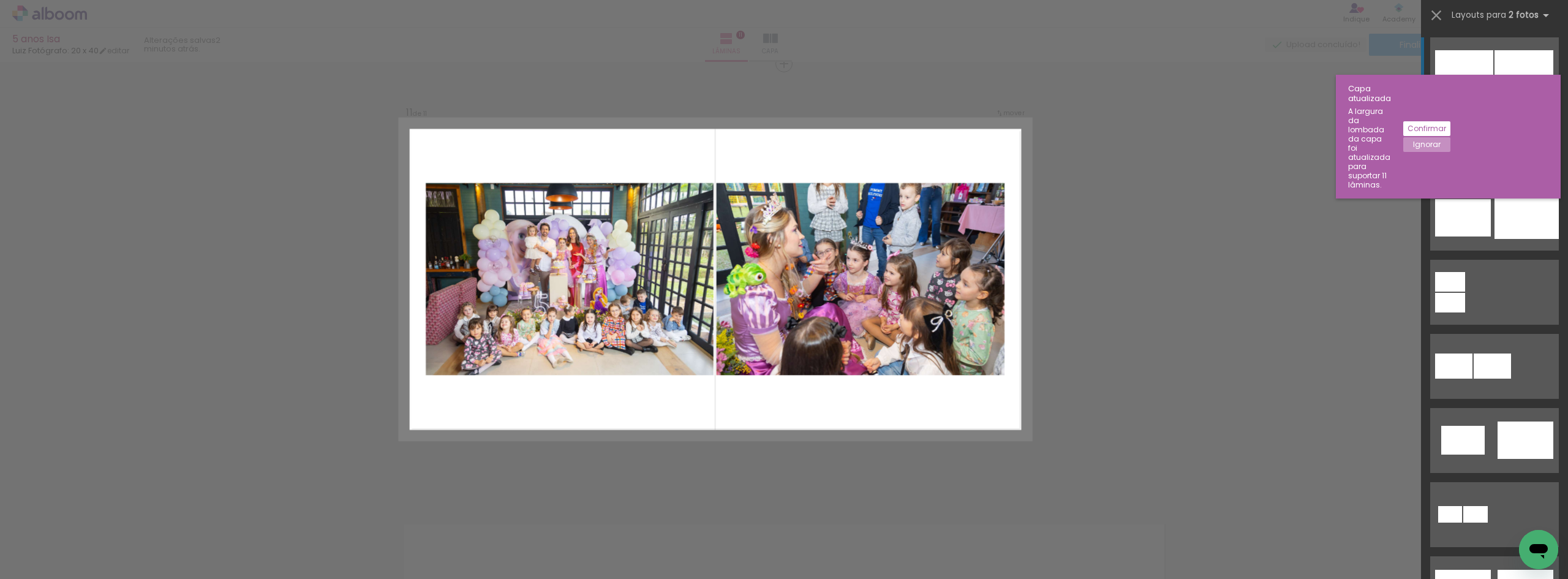 scroll, scrollTop: 4329, scrollLeft: 0, axis: vertical 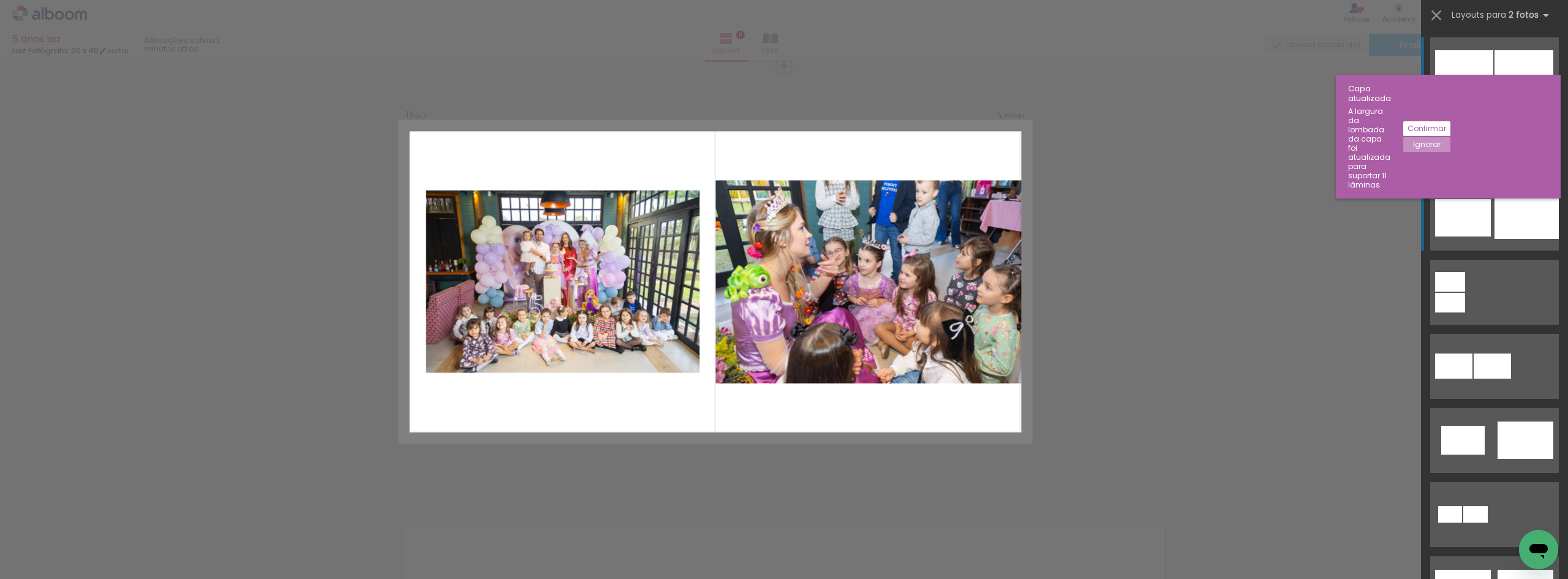 click at bounding box center [1526, 218] 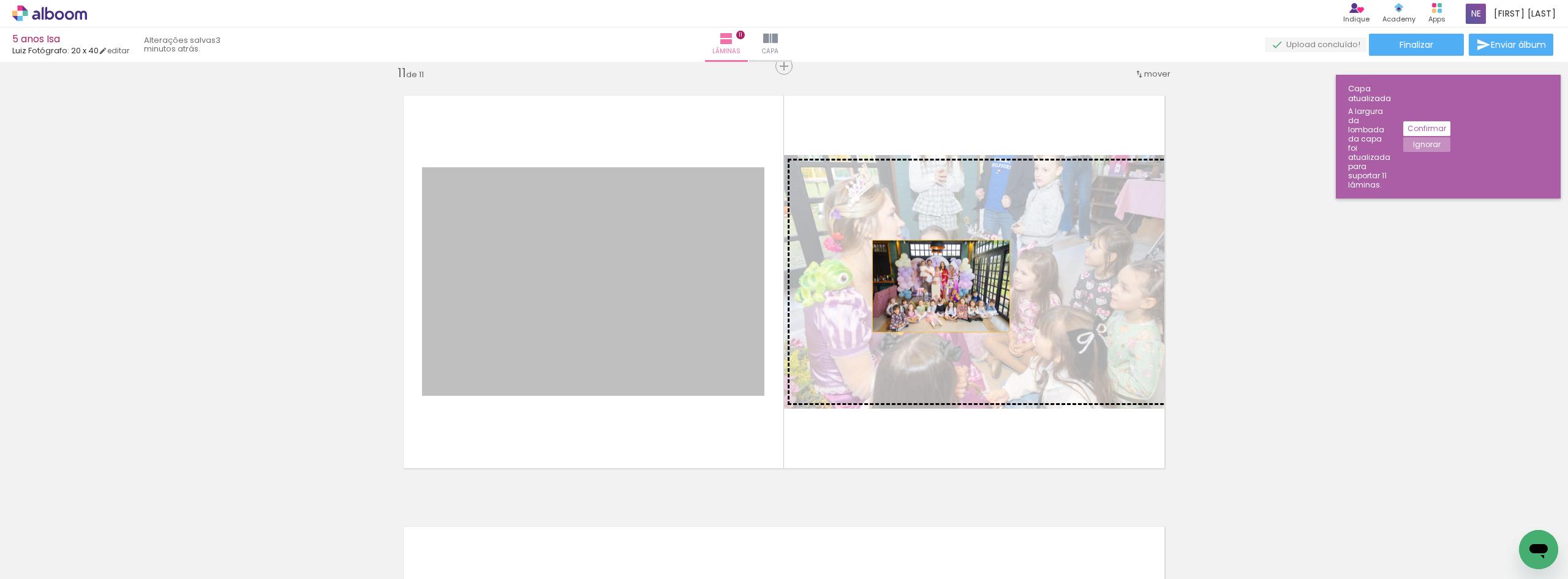 drag, startPoint x: 638, startPoint y: 278, endPoint x: 938, endPoint y: 286, distance: 300.10665 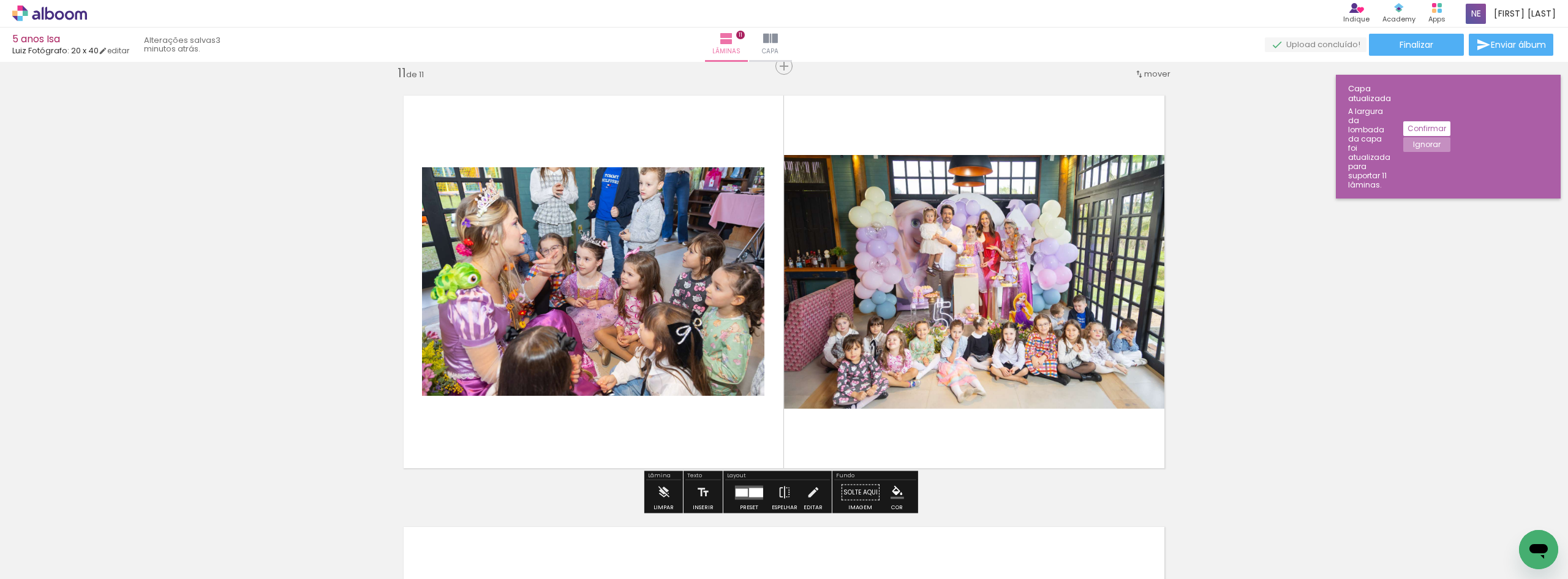 click at bounding box center [756, 492] 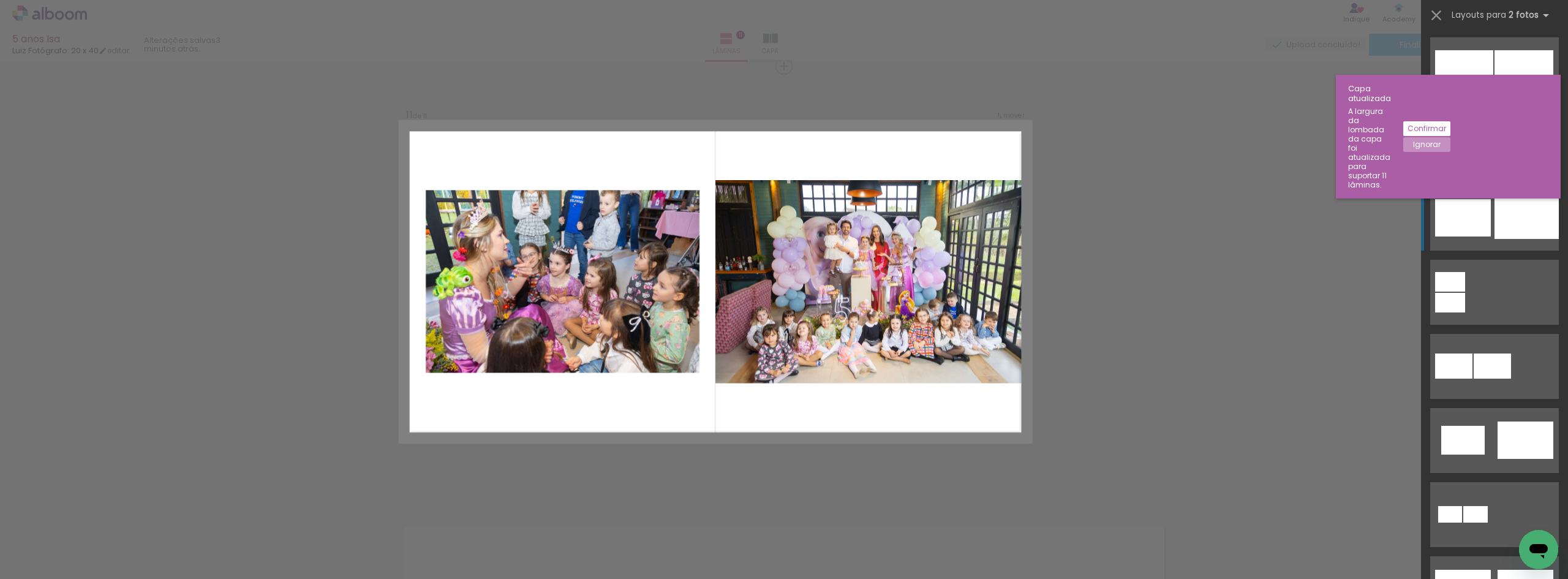 scroll, scrollTop: 148, scrollLeft: 0, axis: vertical 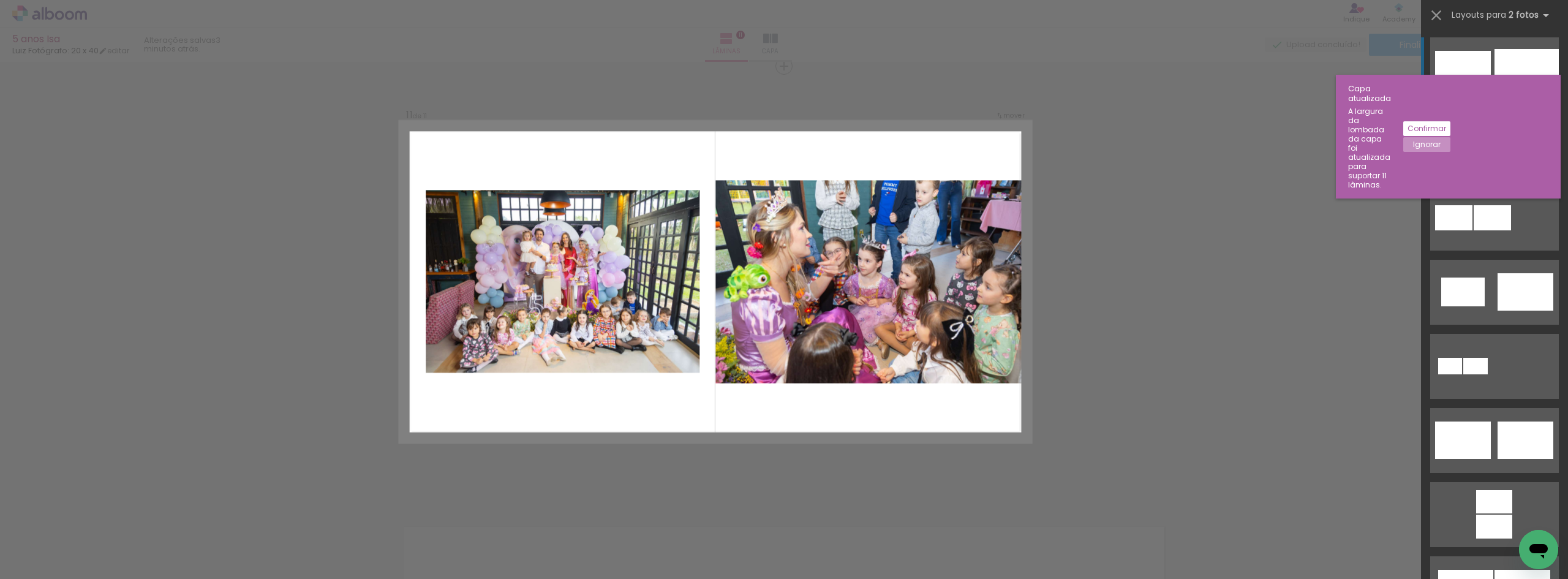 click on "Confirmar Cancelar" at bounding box center (784, -1665) 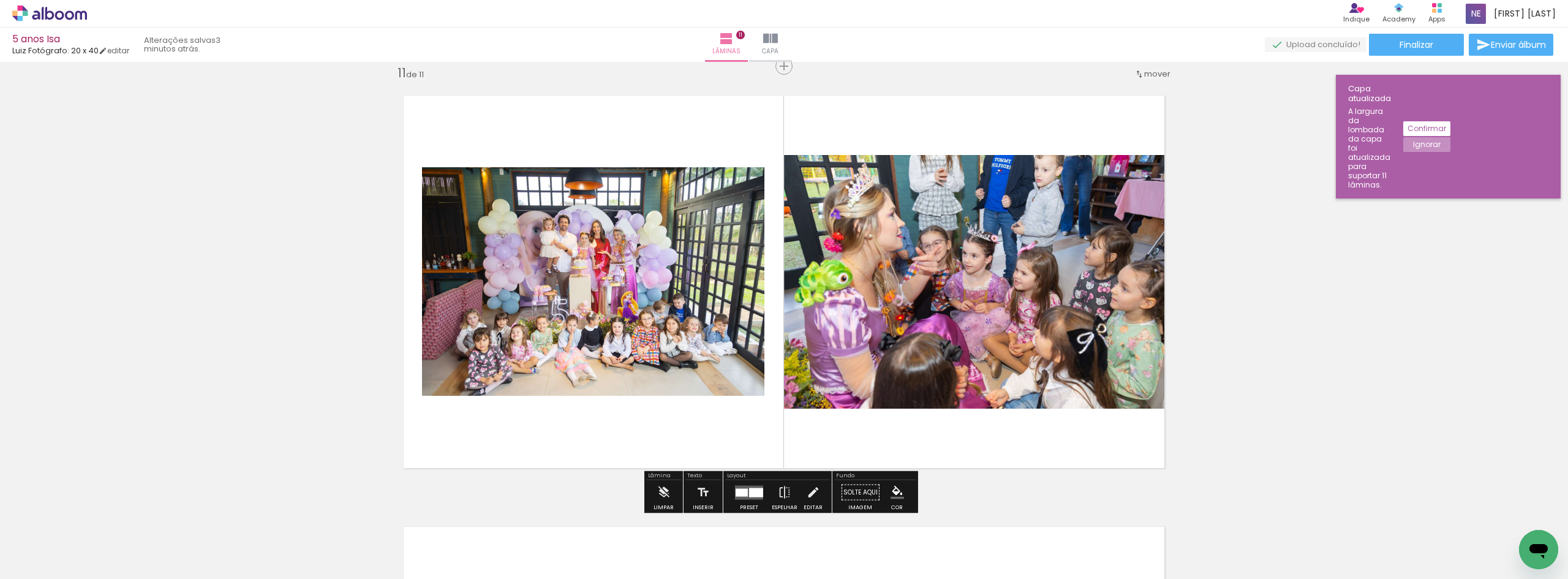 click at bounding box center [742, 492] 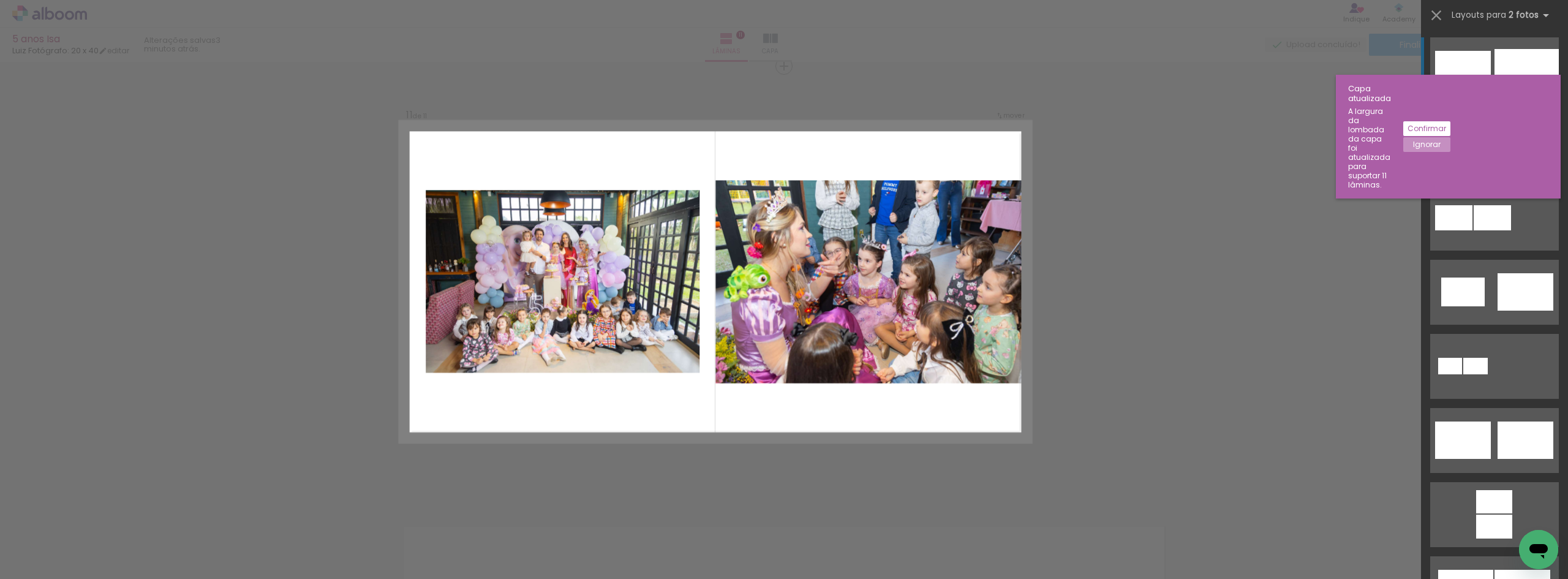 click on "Confirmar Cancelar" at bounding box center (784, -1665) 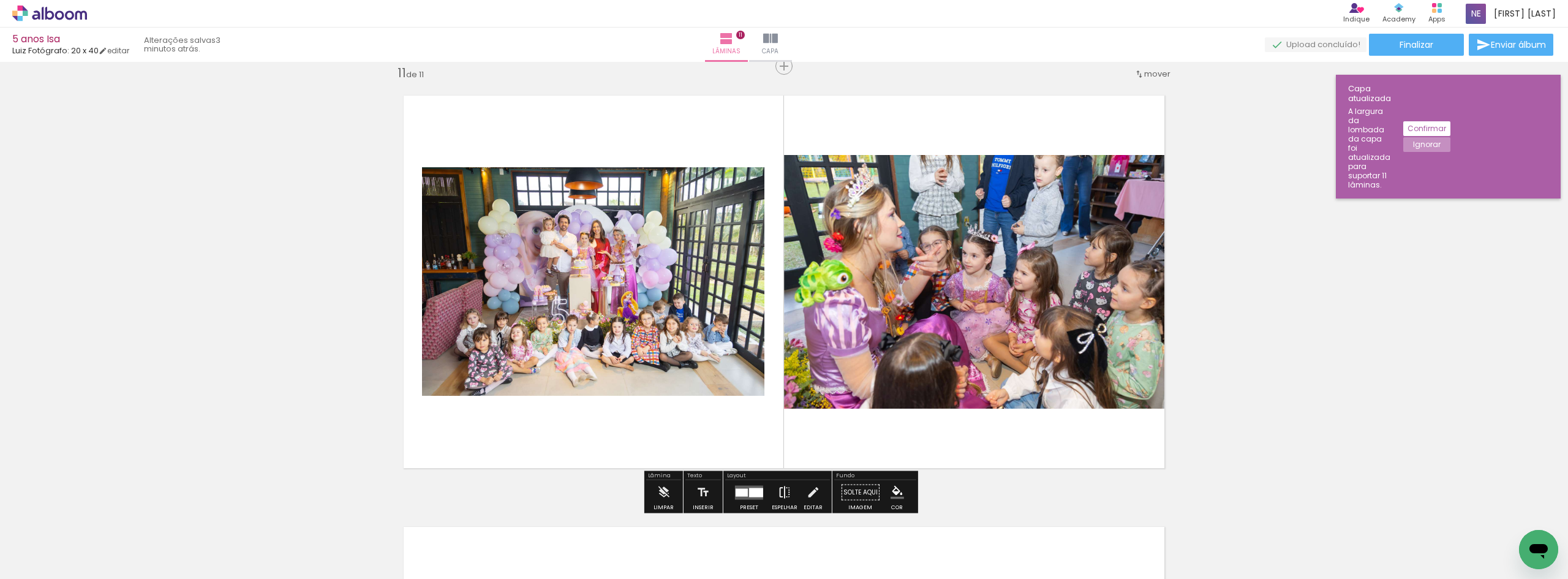 click at bounding box center (785, 493) 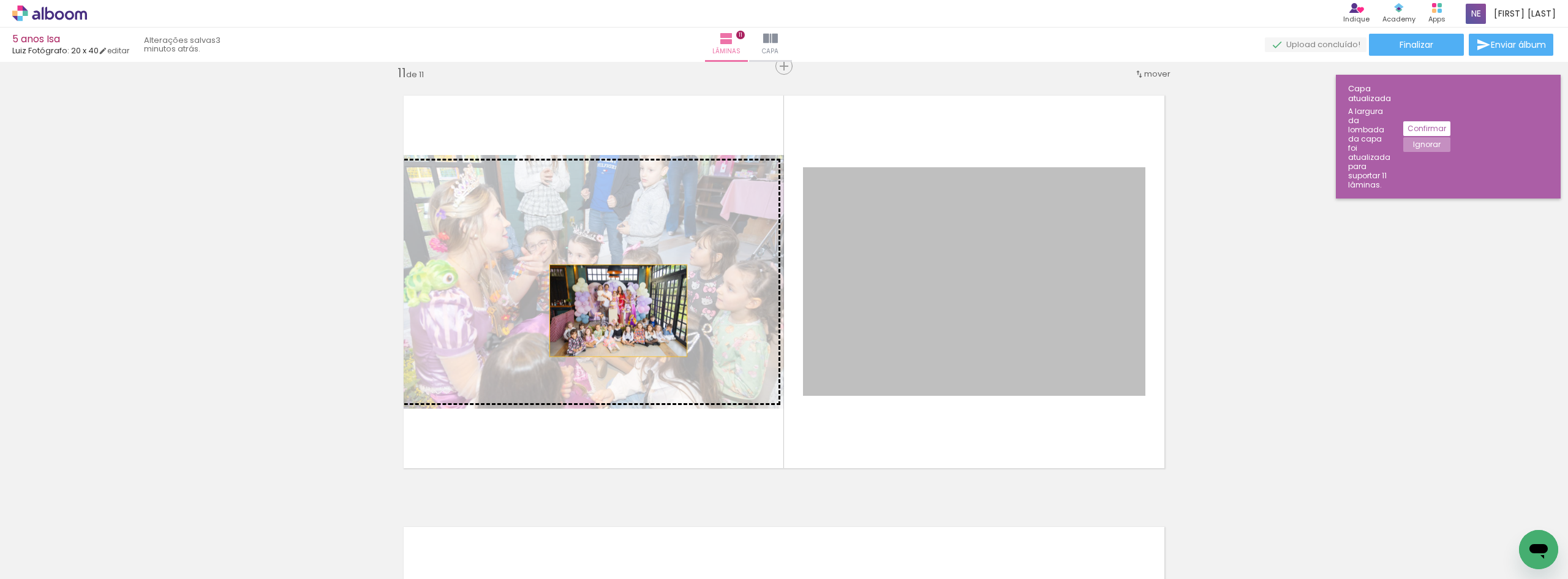 drag, startPoint x: 886, startPoint y: 325, endPoint x: 614, endPoint y: 311, distance: 272.36006 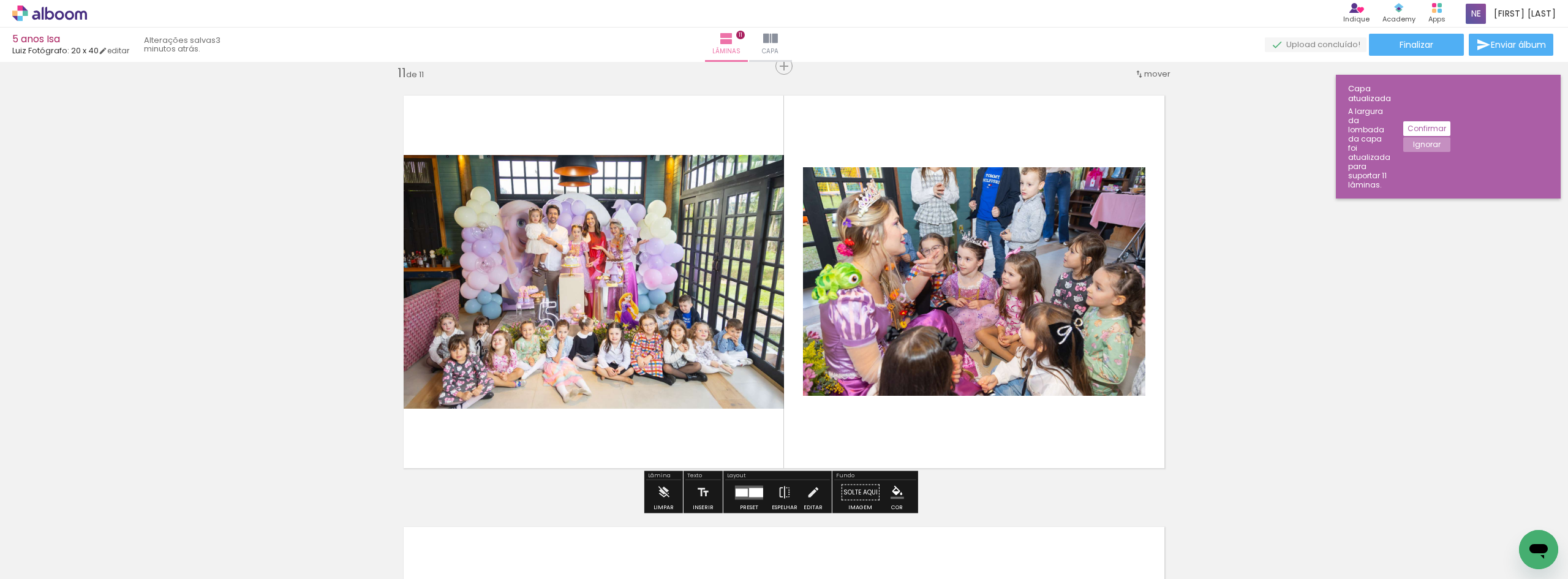 click on "Inserir lâmina 1  de 11  Inserir lâmina 2  de 11  Inserir lâmina 3  de 11  Inserir lâmina 4  de 11  Inserir lâmina 5  de 11  Inserir lâmina 6  de 11  Inserir lâmina 7  de 11  Inserir lâmina 8  de 11  Inserir lâmina 9  de 11  Inserir lâmina 10  de 11  Inserir lâmina 11  de 11" at bounding box center (784, -1675) 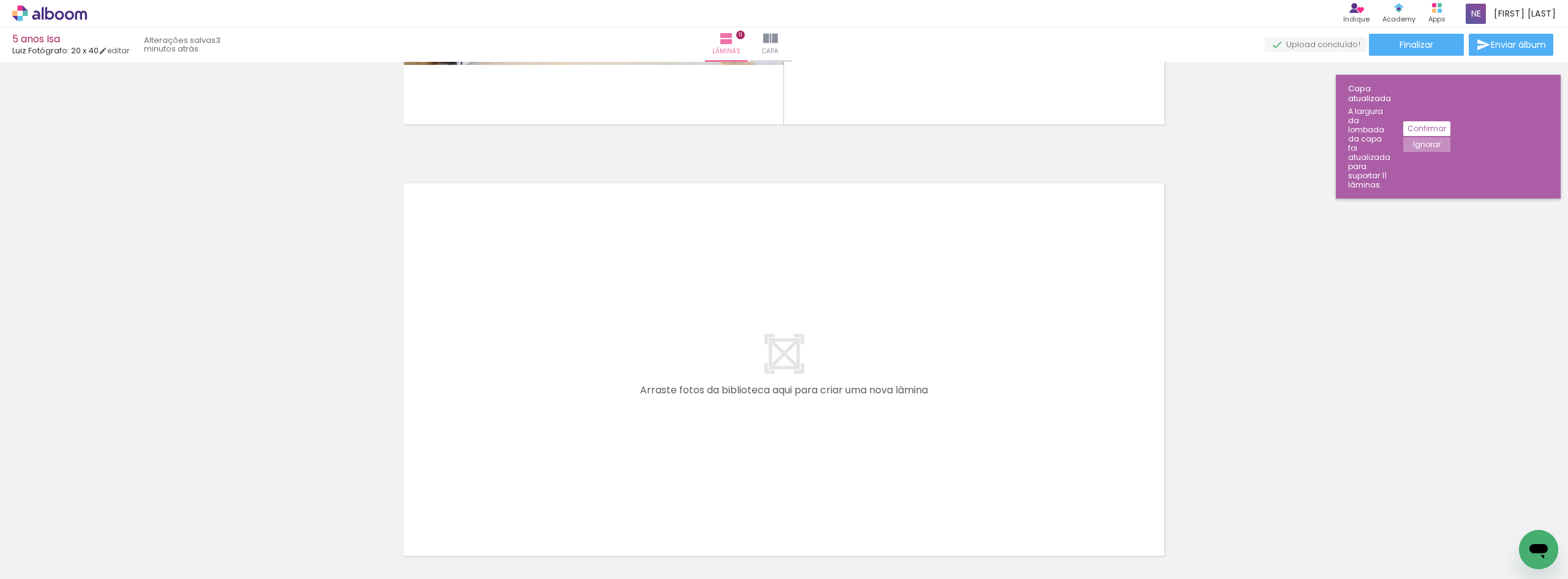 scroll, scrollTop: 4783, scrollLeft: 0, axis: vertical 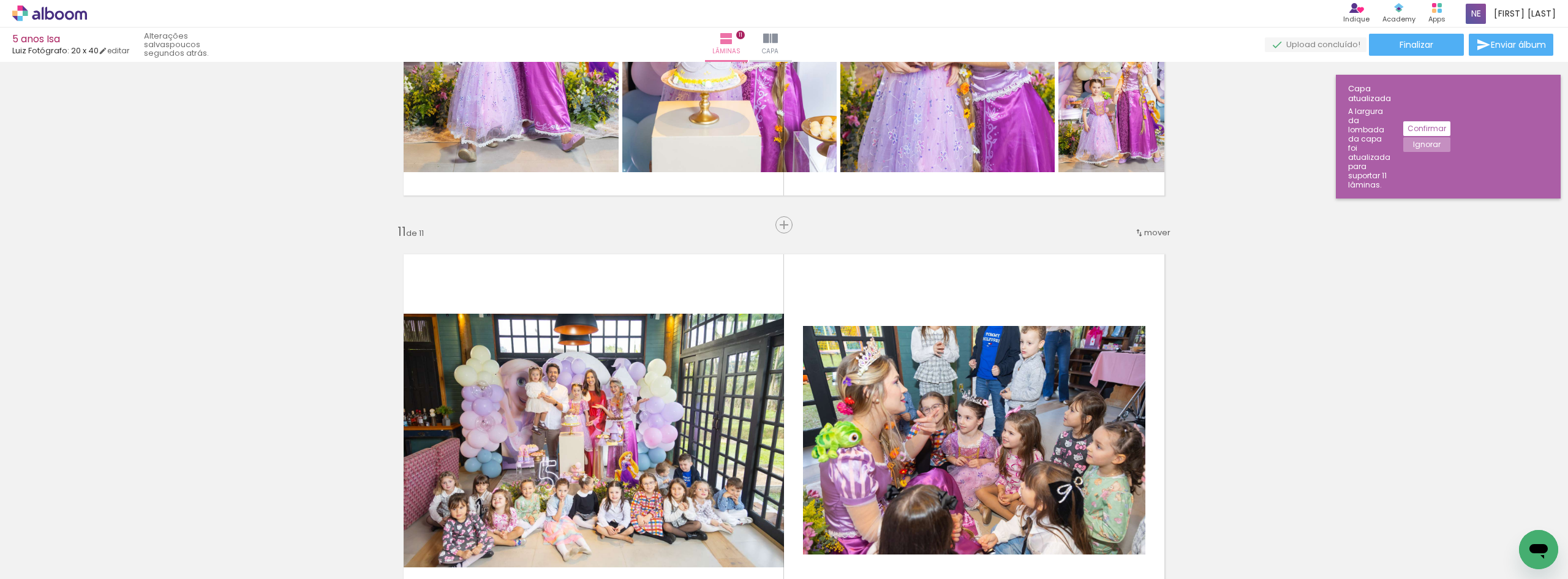 click on "Inserir lâmina 1  de 11  Inserir lâmina 2  de 11  Inserir lâmina 3  de 11  Inserir lâmina 4  de 11  Inserir lâmina 5  de 11  Inserir lâmina 6  de 11  Inserir lâmina 7  de 11  Inserir lâmina 8  de 11  Inserir lâmina 9  de 11  Inserir lâmina 10  de 11  Inserir lâmina 11  de 11" at bounding box center (784, -1516) 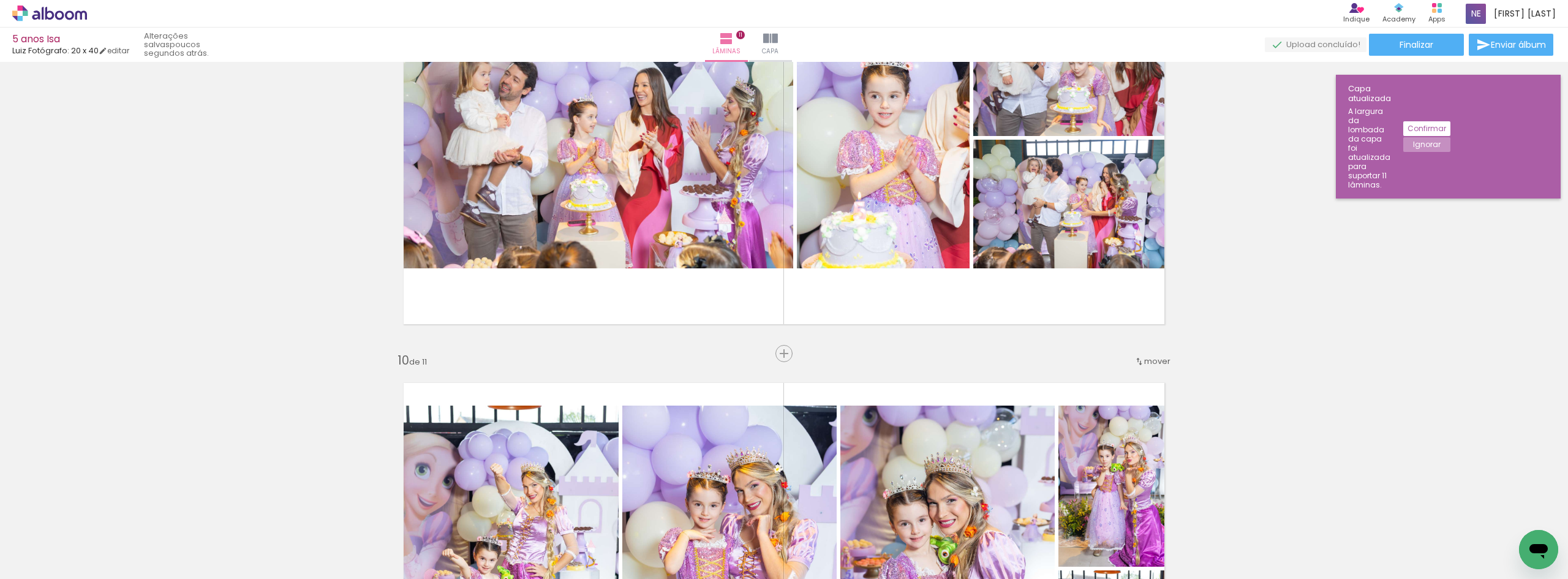 scroll, scrollTop: 3497, scrollLeft: 0, axis: vertical 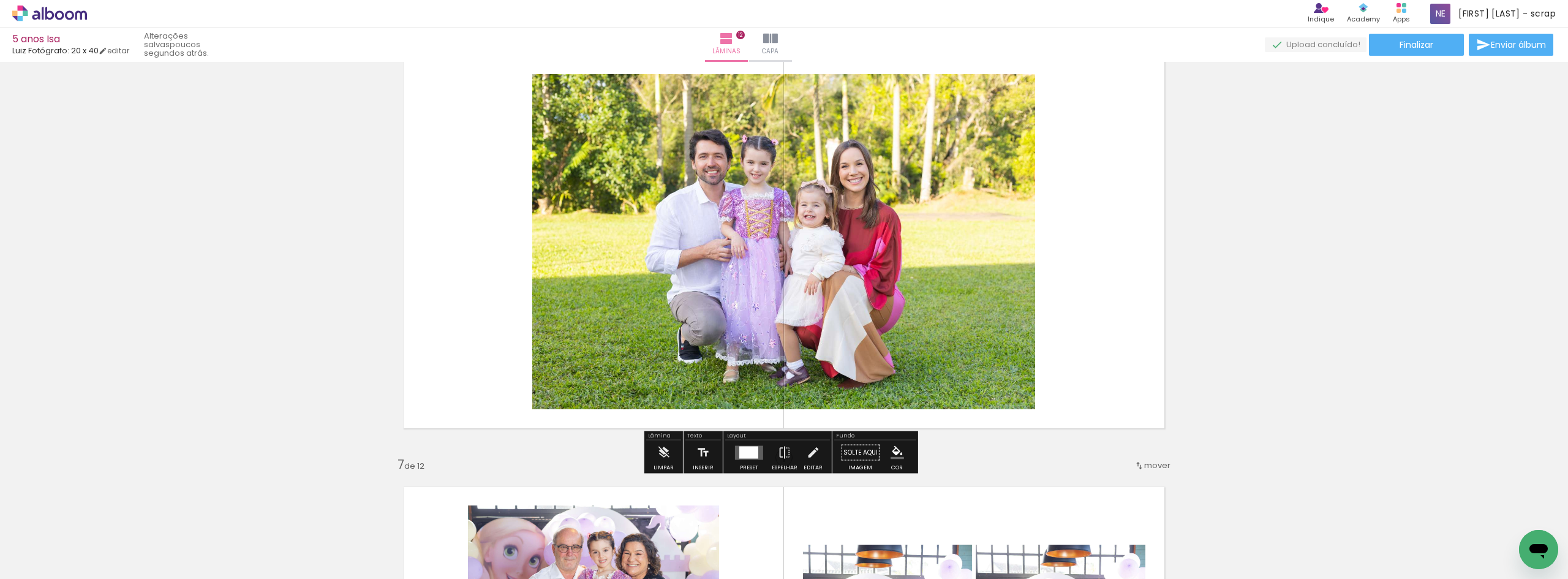 click at bounding box center [748, 452] 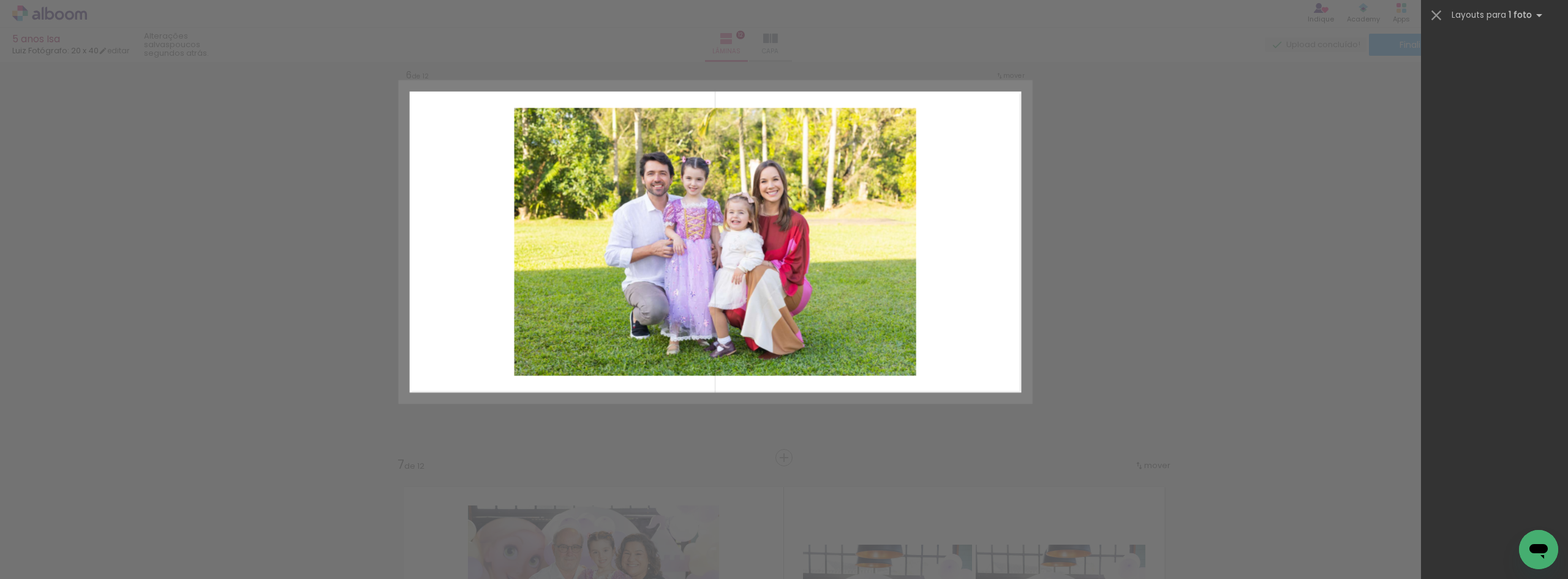 scroll, scrollTop: 445, scrollLeft: 0, axis: vertical 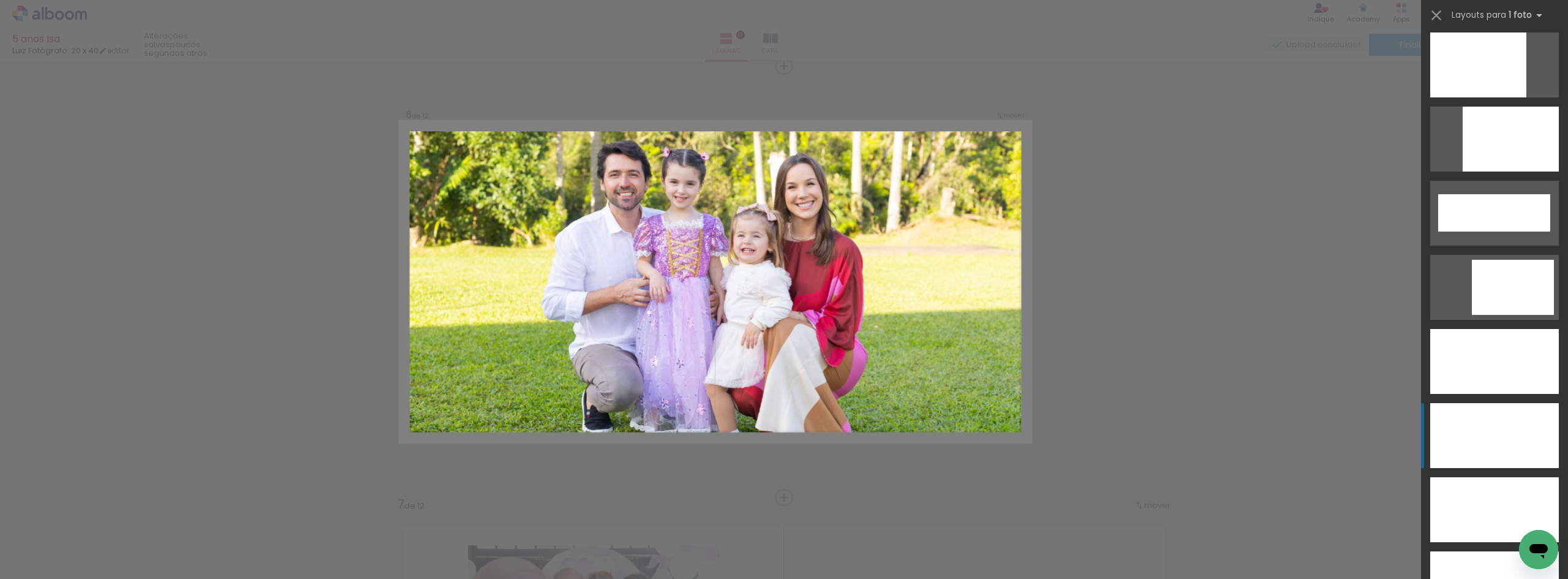 click at bounding box center [1494, -306] 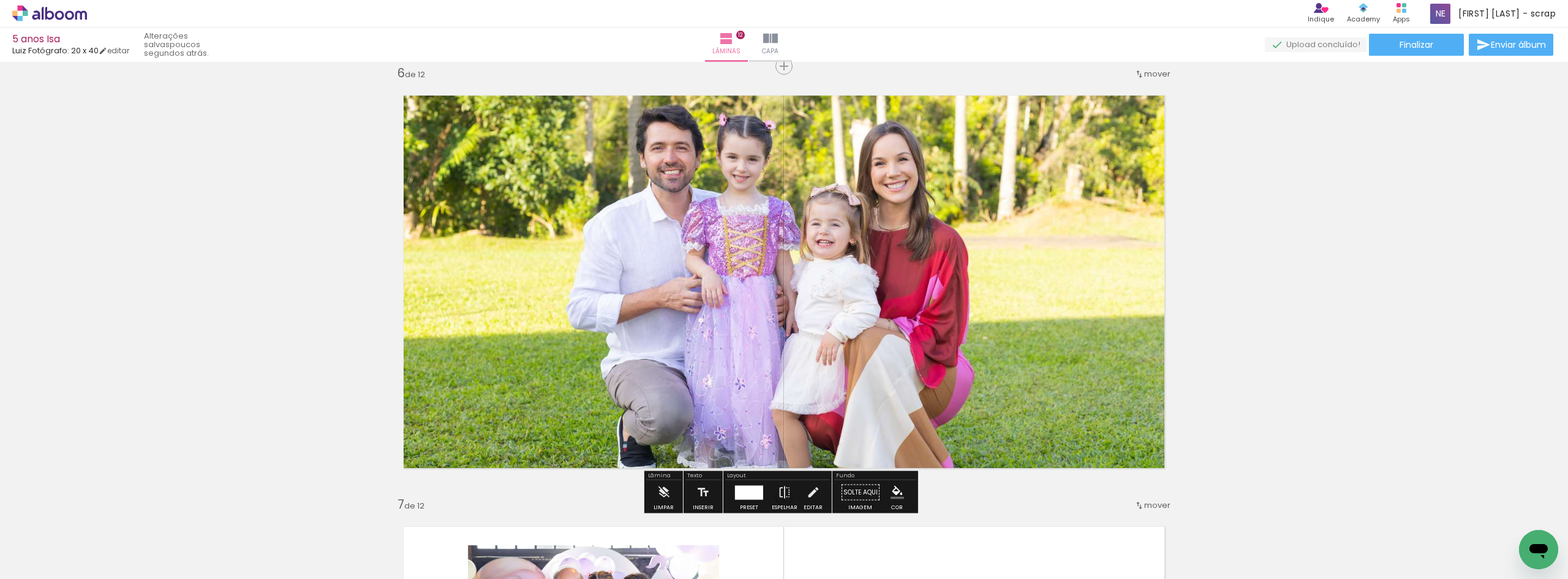 click on "Inserir lâmina 1  de 12  Inserir lâmina 2  de 12  Inserir lâmina 3  de 12  Inserir lâmina 4  de 12  Inserir lâmina 5  de 12  Inserir lâmina 6  de 12  Inserir lâmina 7  de 12  Inserir lâmina 8  de 12  Inserir lâmina 9  de 12  Inserir lâmina 10  de 12  Inserir lâmina 11  de 12  Inserir lâmina 12  de 12" at bounding box center [784, 697] 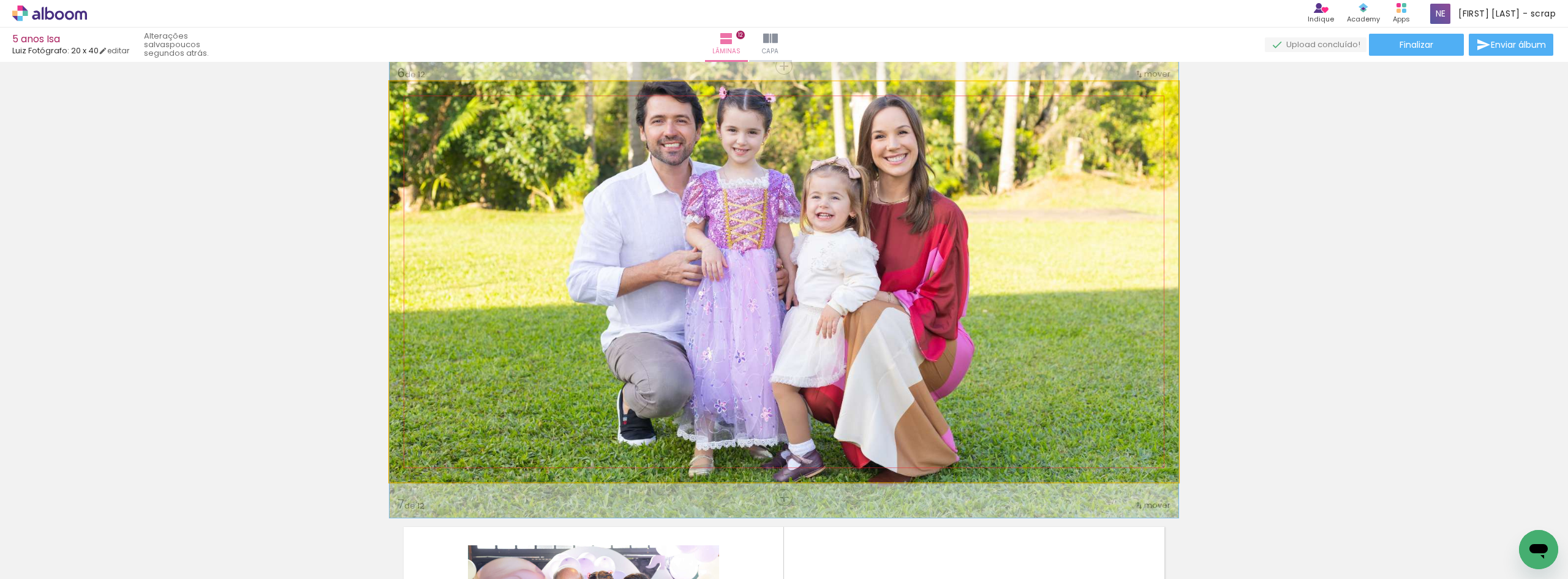 drag, startPoint x: 868, startPoint y: 398, endPoint x: 862, endPoint y: 373, distance: 25.70992 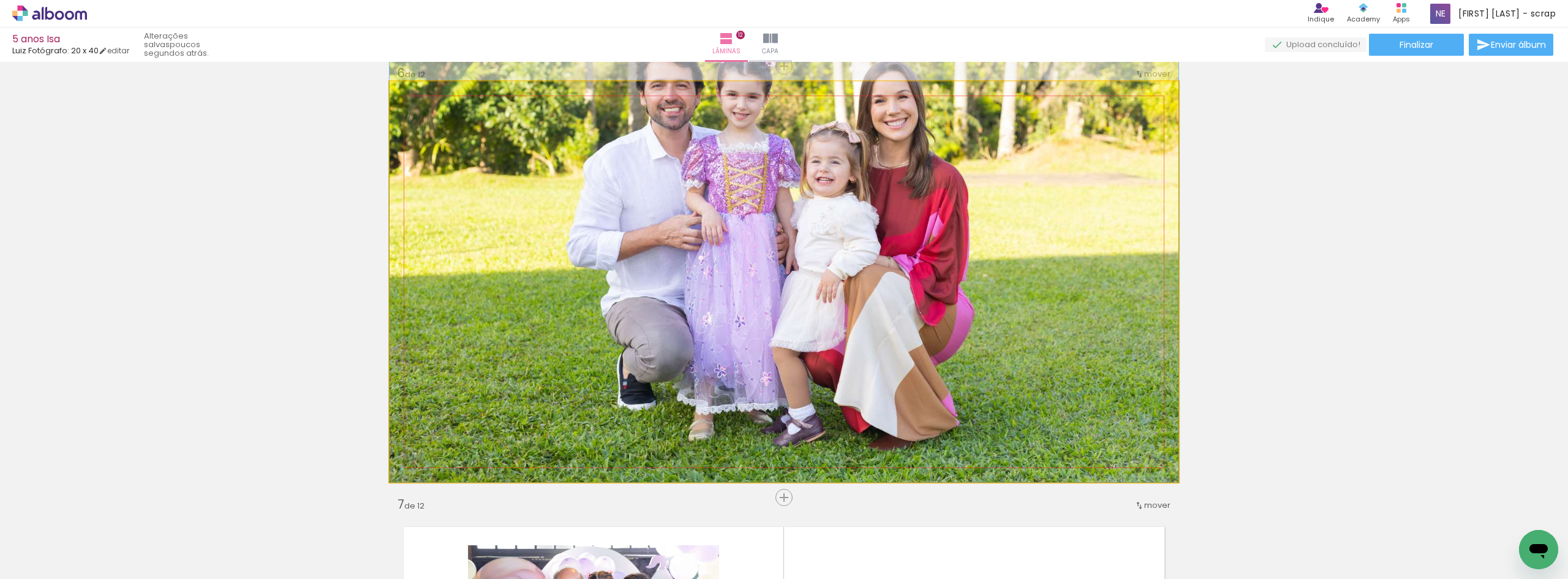 drag, startPoint x: 873, startPoint y: 226, endPoint x: 880, endPoint y: 181, distance: 45.54119 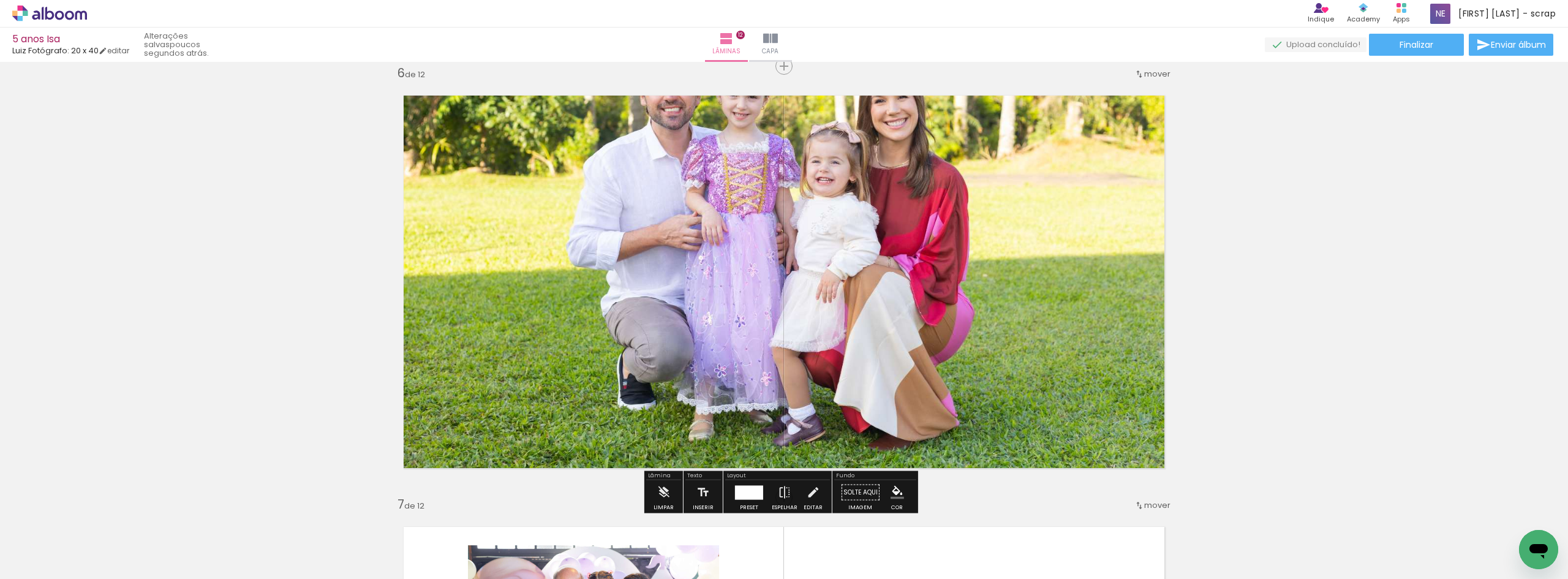 click on "Inserir lâmina 1  de 12  Inserir lâmina 2  de 12  Inserir lâmina 3  de 12  Inserir lâmina 4  de 12  Inserir lâmina 5  de 12  Inserir lâmina 6  de 12  Inserir lâmina 7  de 12  Inserir lâmina 8  de 12  Inserir lâmina 9  de 12  Inserir lâmina 10  de 12  Inserir lâmina 11  de 12  Inserir lâmina 12  de 12" at bounding box center (784, 697) 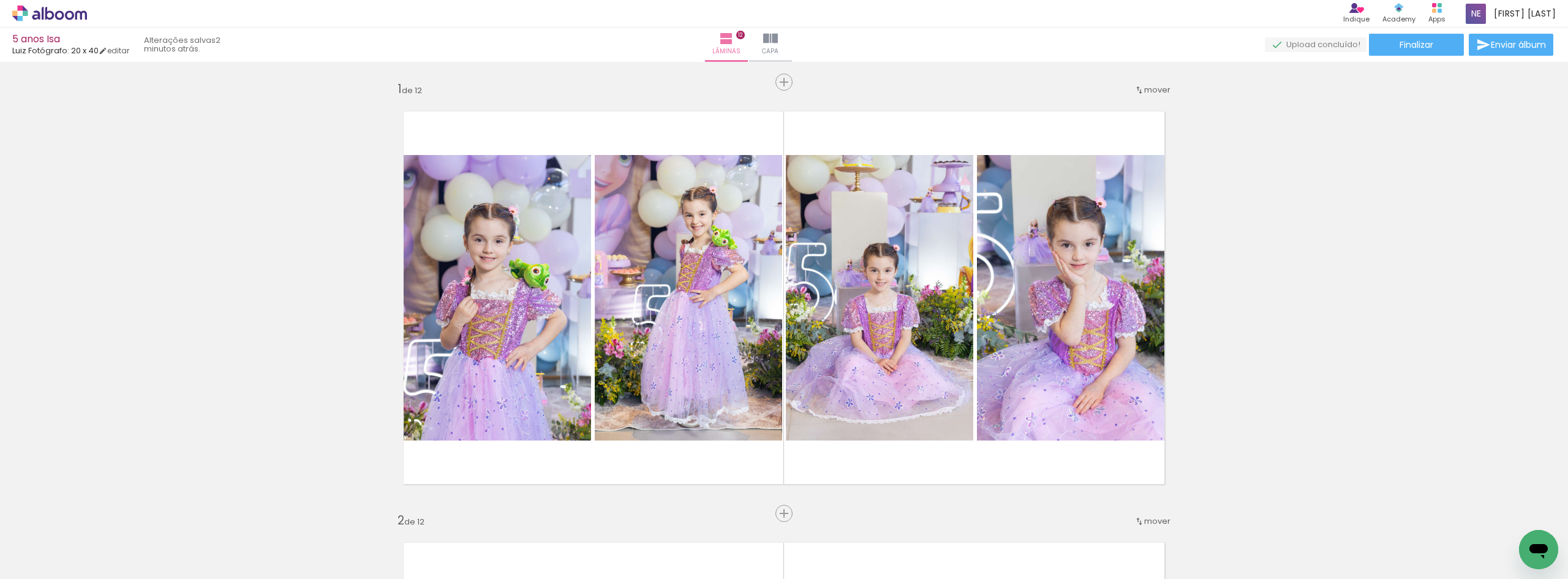 scroll, scrollTop: 0, scrollLeft: 0, axis: both 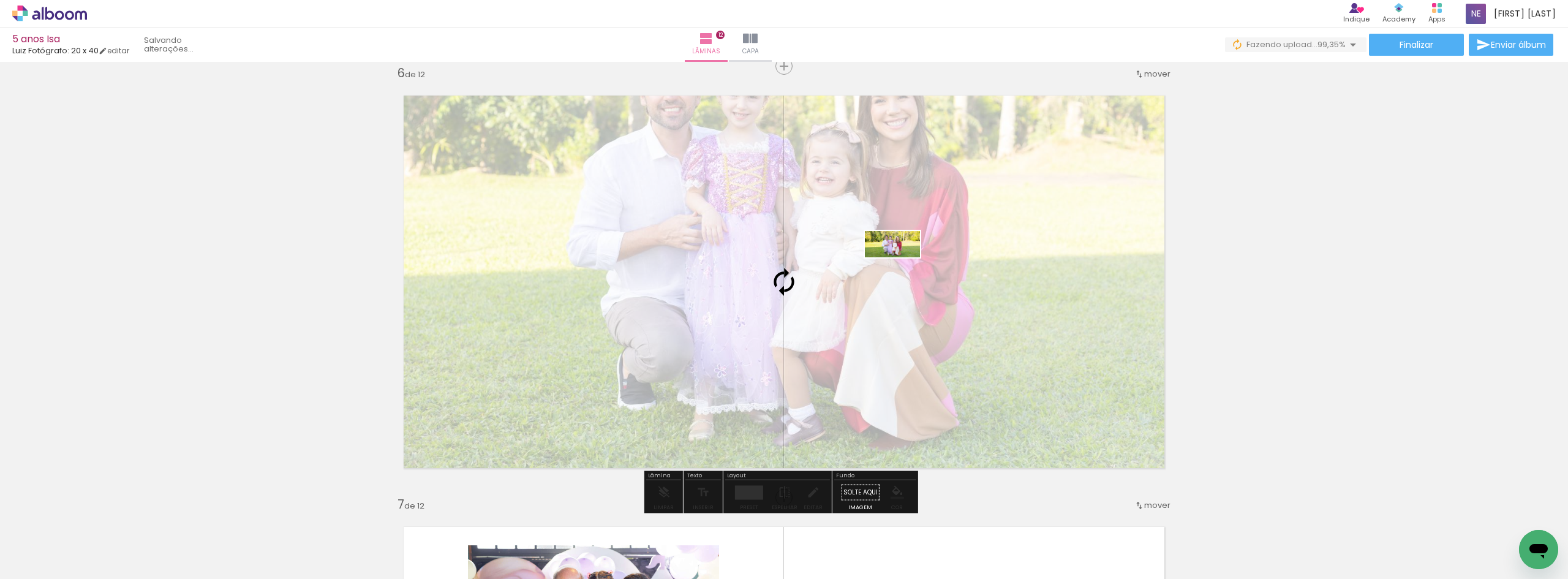 drag, startPoint x: 1512, startPoint y: 539, endPoint x: 902, endPoint y: 268, distance: 667.4886 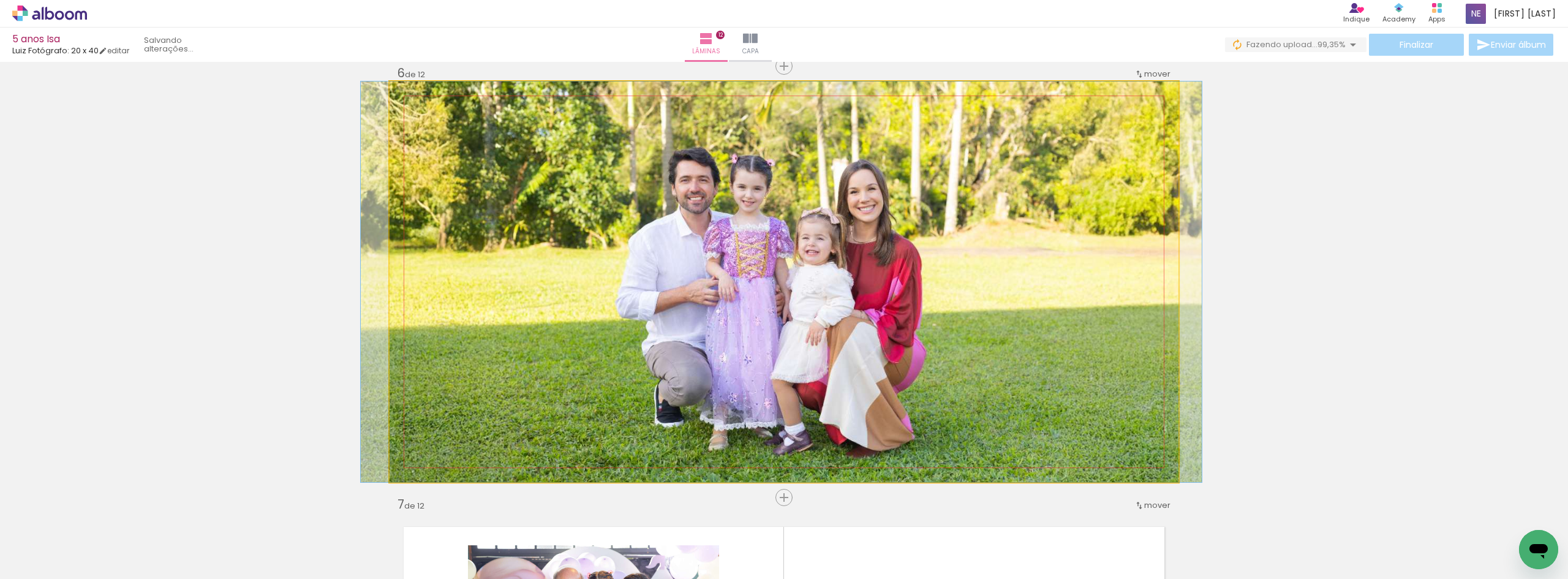 click 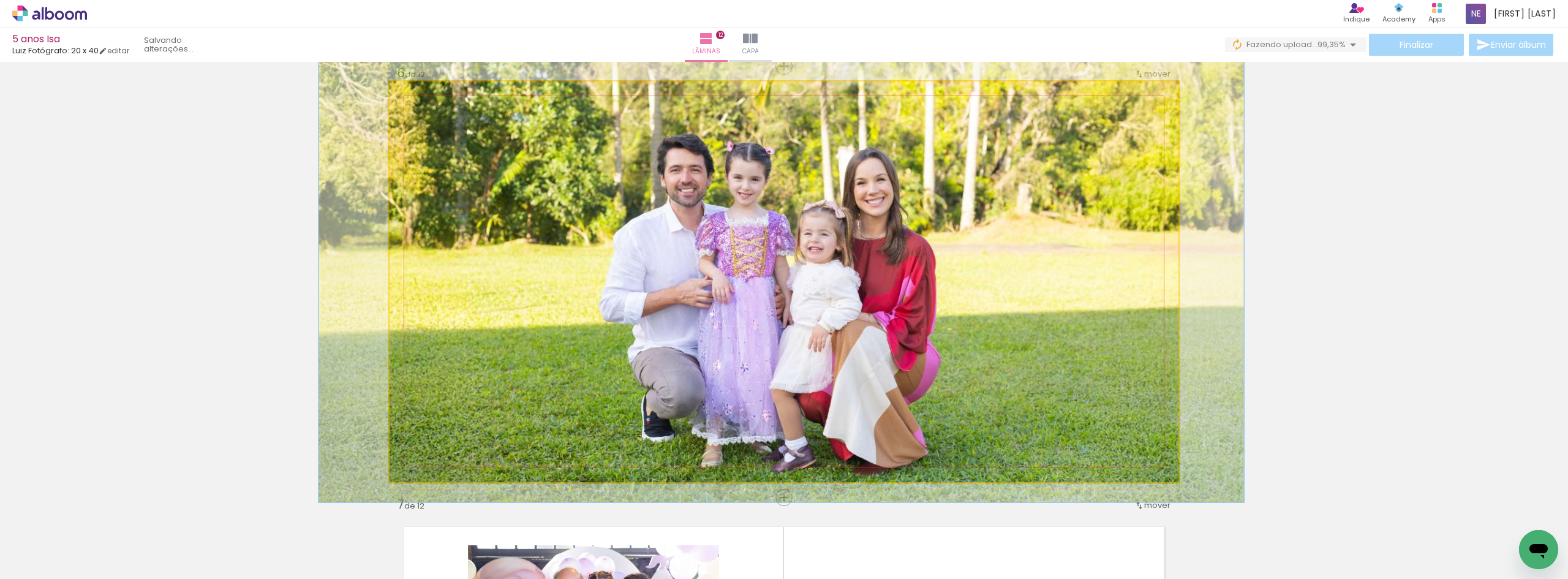 click at bounding box center (423, 94) 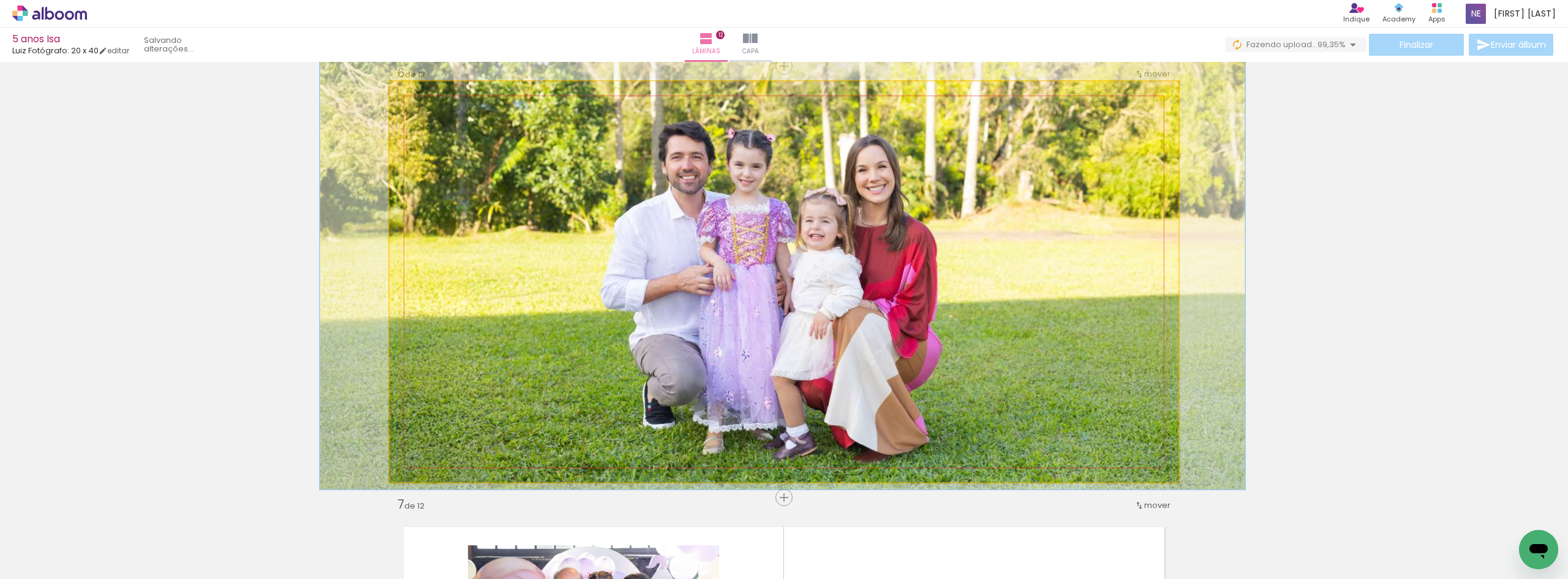 drag, startPoint x: 740, startPoint y: 241, endPoint x: 741, endPoint y: 232, distance: 9.055385 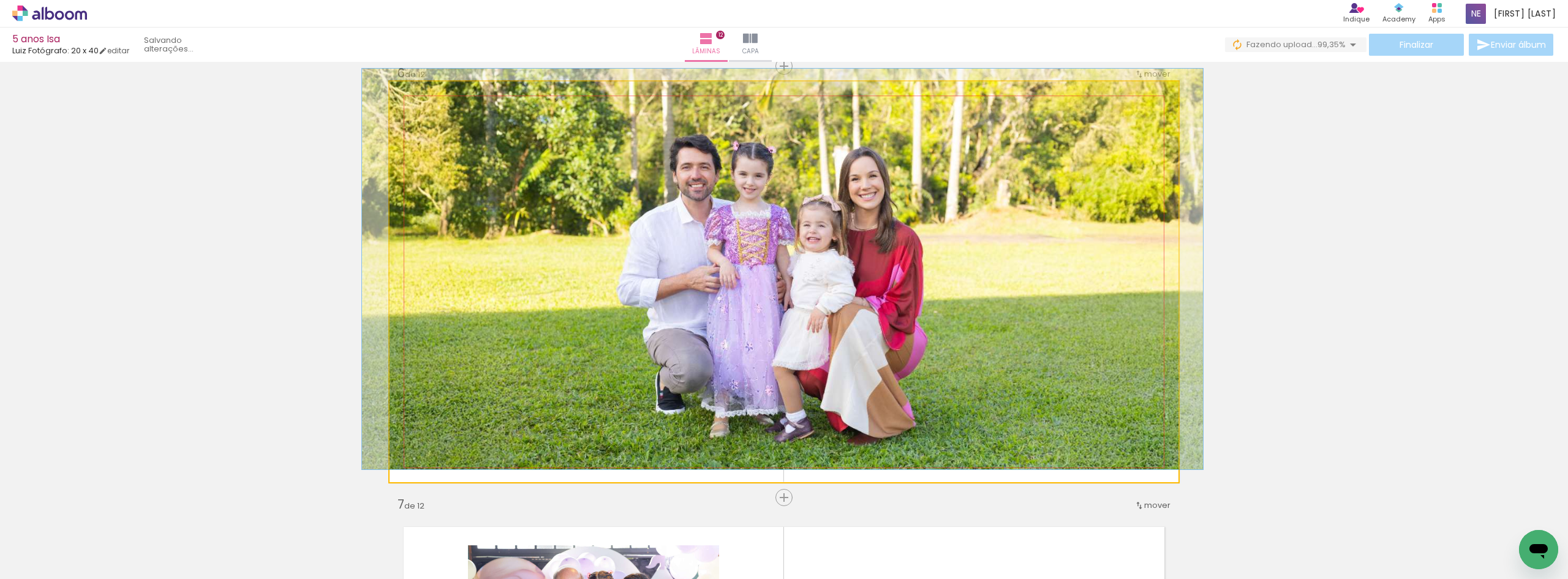 drag, startPoint x: 425, startPoint y: 100, endPoint x: 417, endPoint y: 99, distance: 8.062258 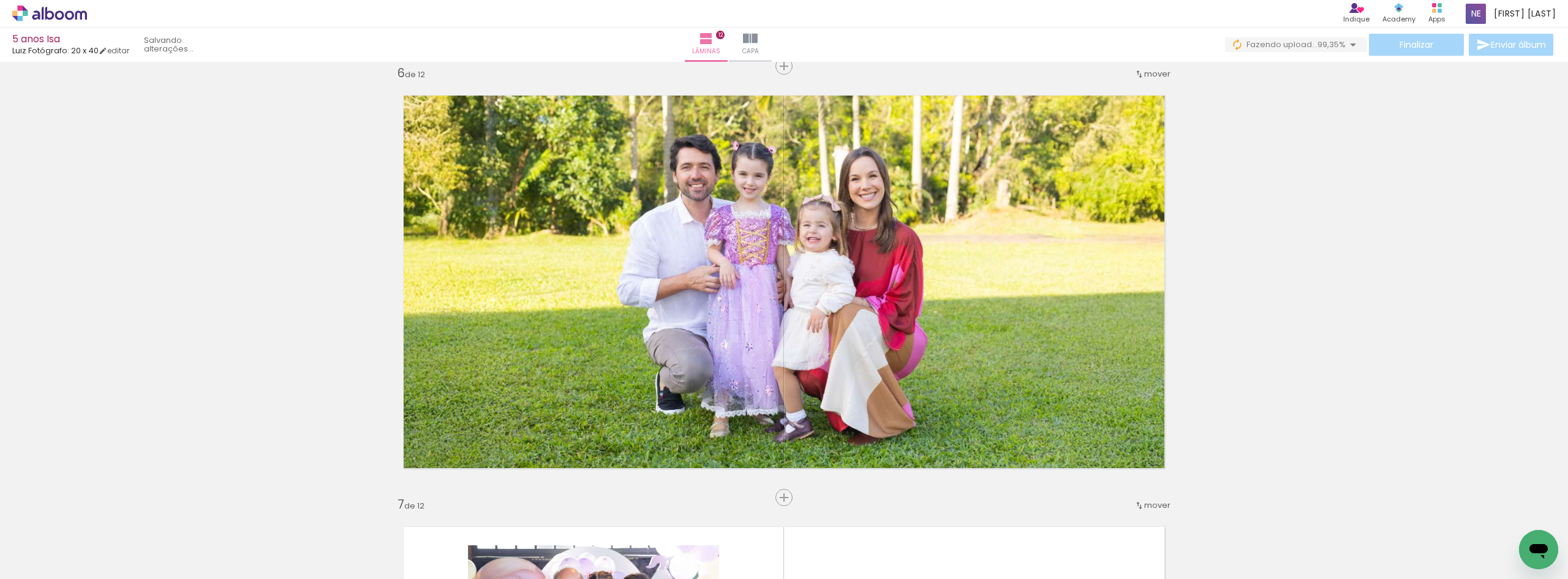 click on "Inserir lâmina 1  de 12  Inserir lâmina 2  de 12  Inserir lâmina 3  de 12  Inserir lâmina 4  de 12  Inserir lâmina 5  de 12  Inserir lâmina 6  de 12  Inserir lâmina 7  de 12  Inserir lâmina 8  de 12  Inserir lâmina 9  de 12  Inserir lâmina 10  de 12  Inserir lâmina 11  de 12  Inserir lâmina 12  de 12" at bounding box center [784, 697] 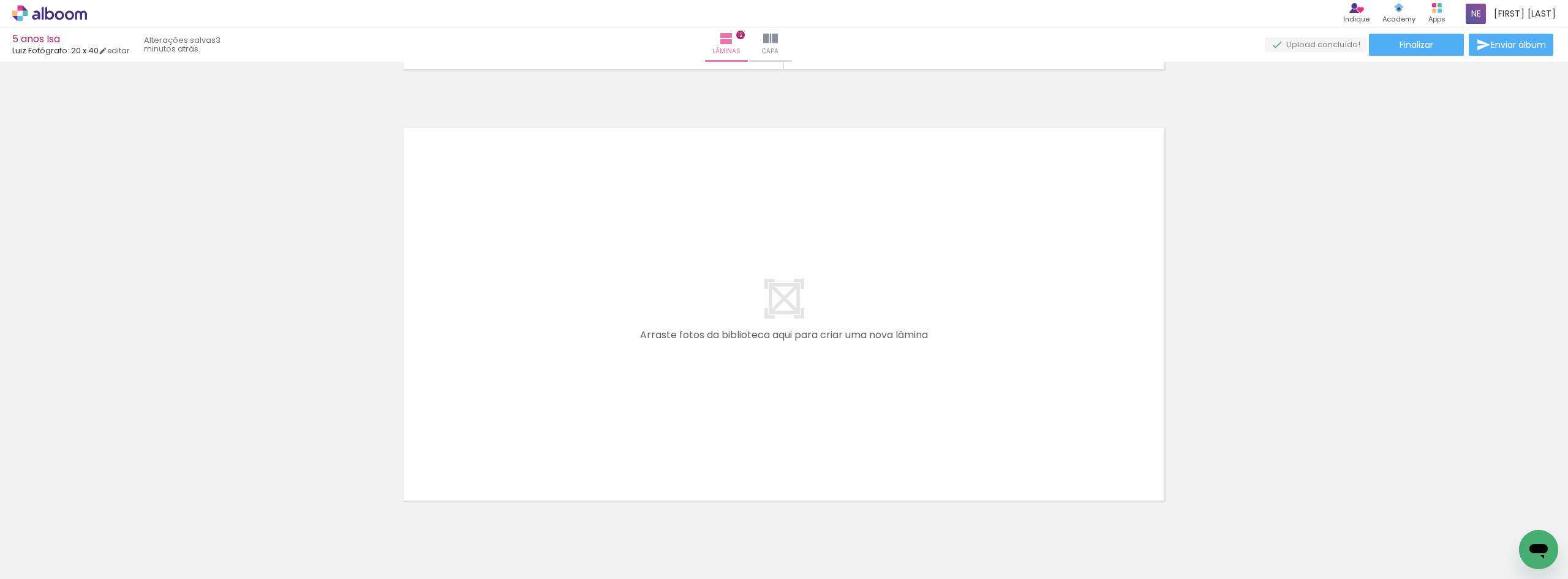 scroll, scrollTop: 5215, scrollLeft: 0, axis: vertical 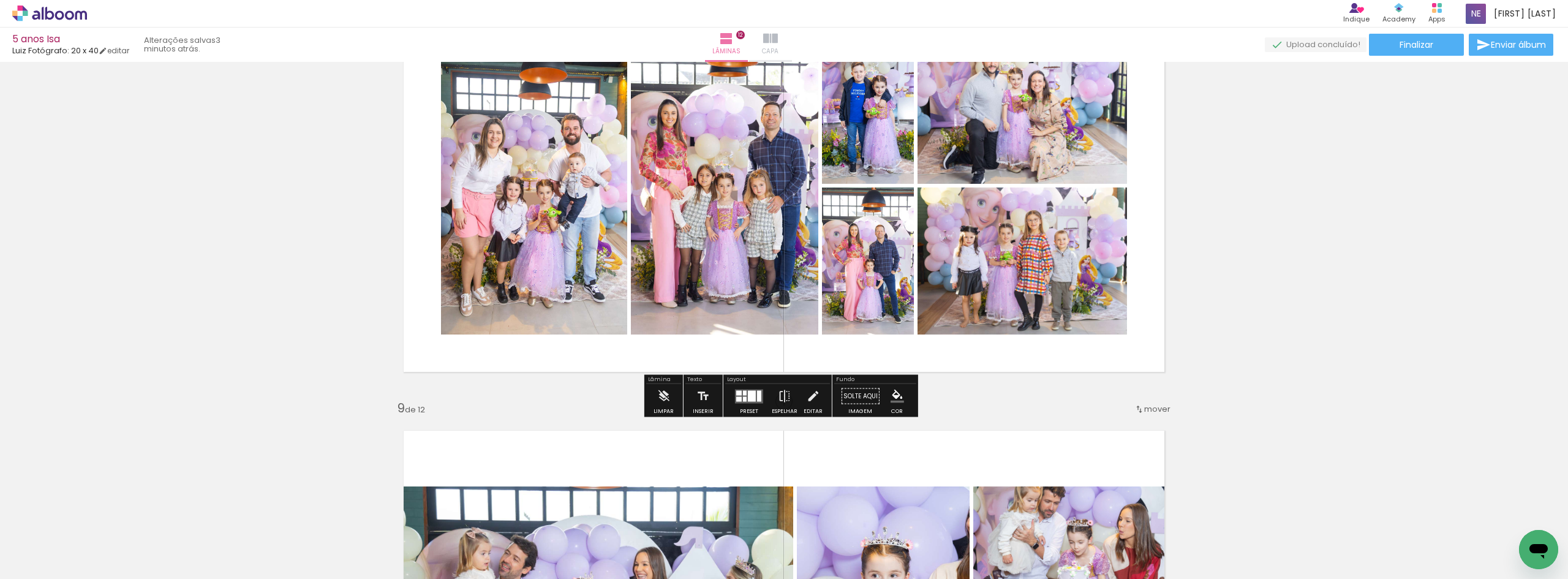 click at bounding box center [771, 39] 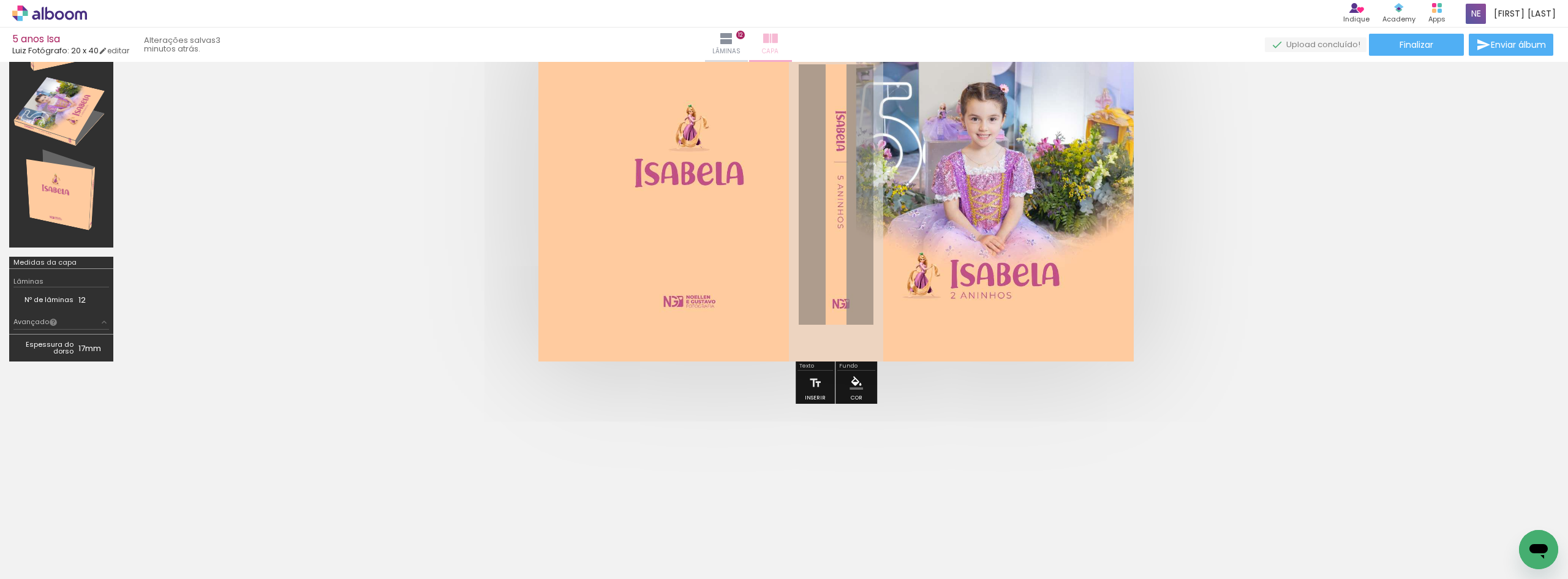 scroll, scrollTop: 108, scrollLeft: 0, axis: vertical 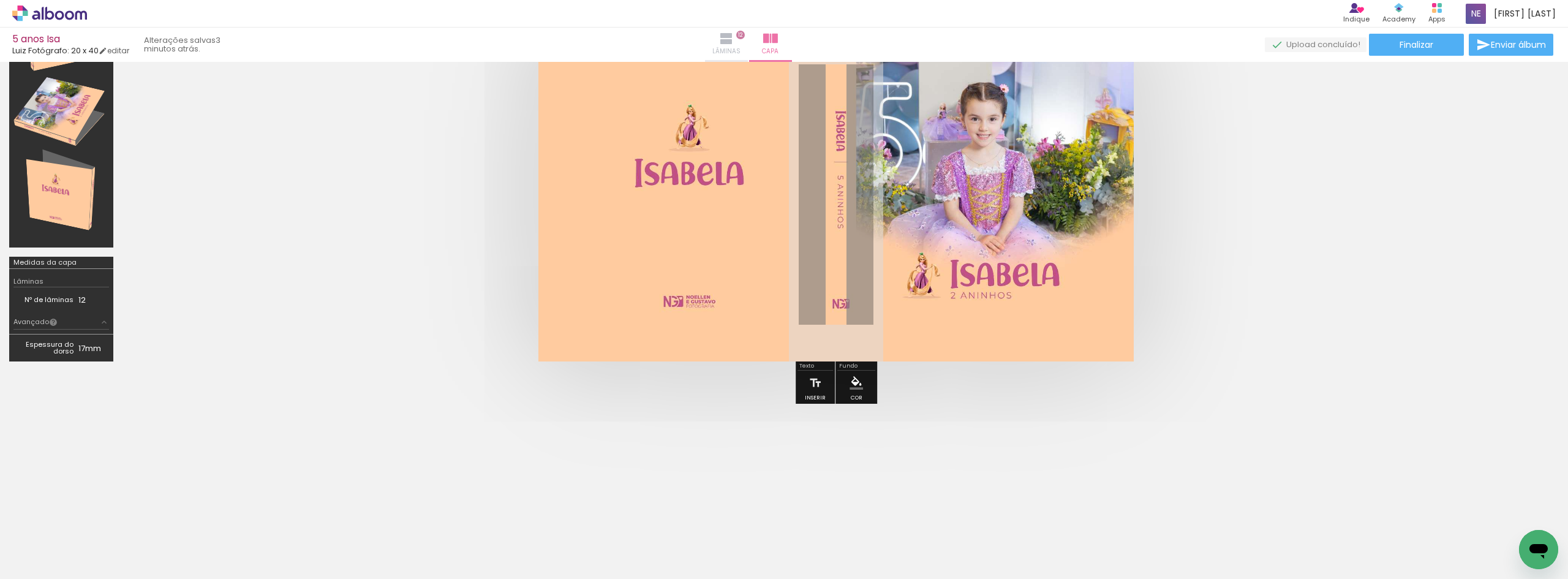 click at bounding box center [726, 39] 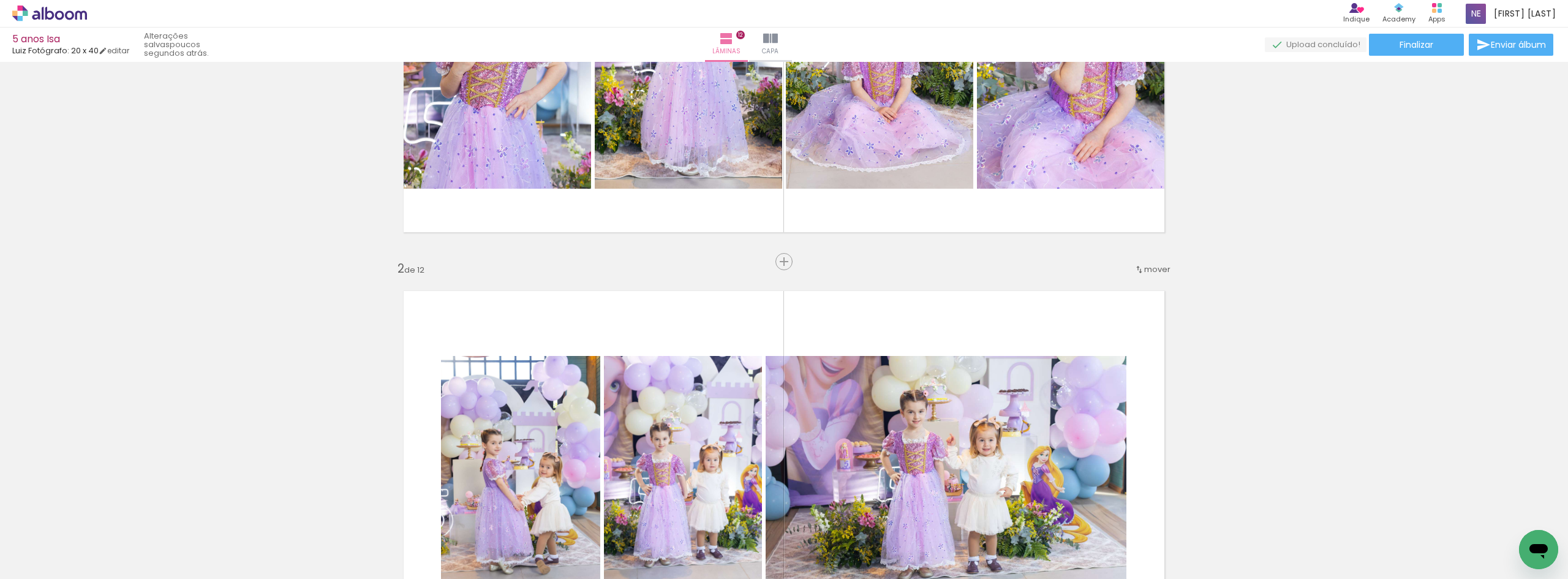 scroll, scrollTop: 174, scrollLeft: 0, axis: vertical 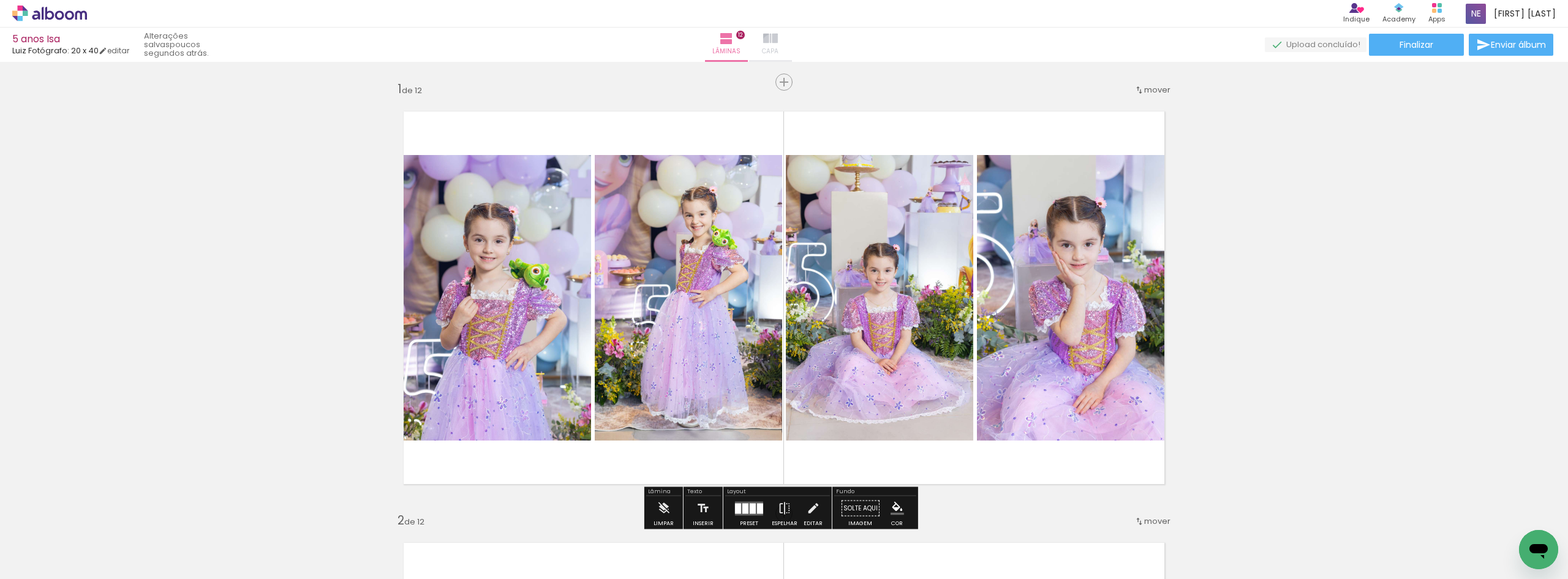 click on "Capa" at bounding box center (770, 51) 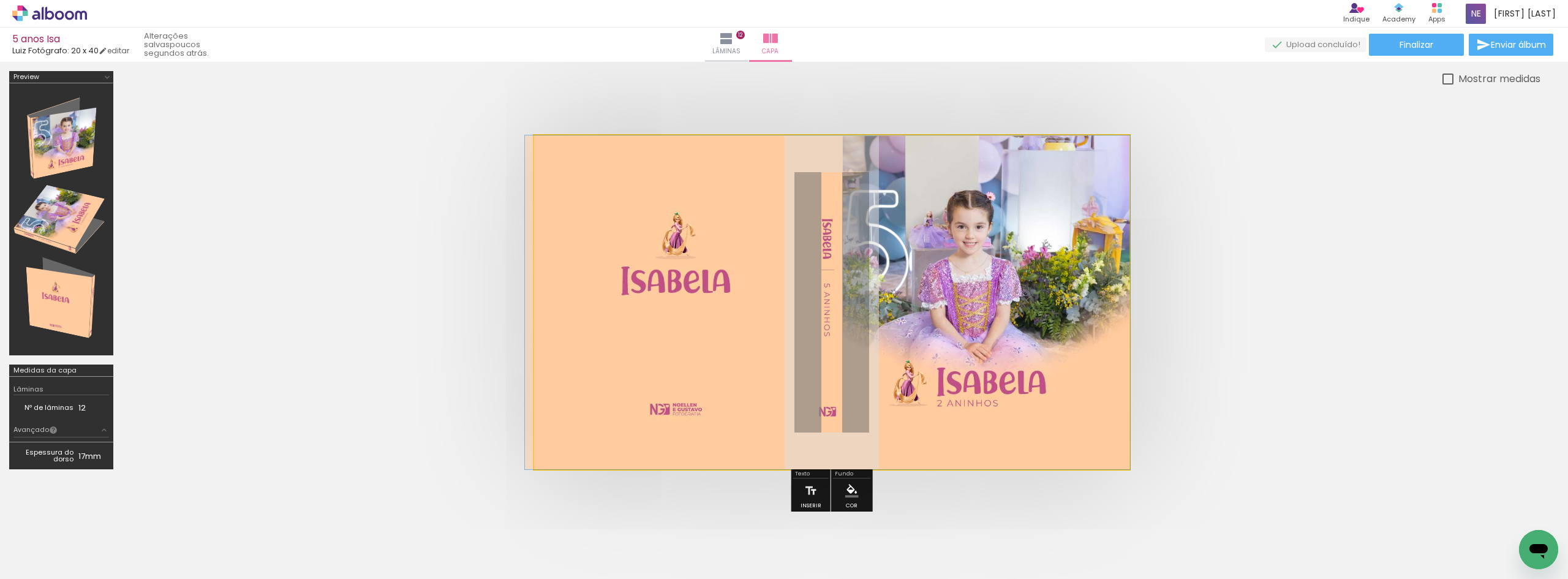 drag, startPoint x: 820, startPoint y: 344, endPoint x: 809, endPoint y: 342, distance: 11.18034 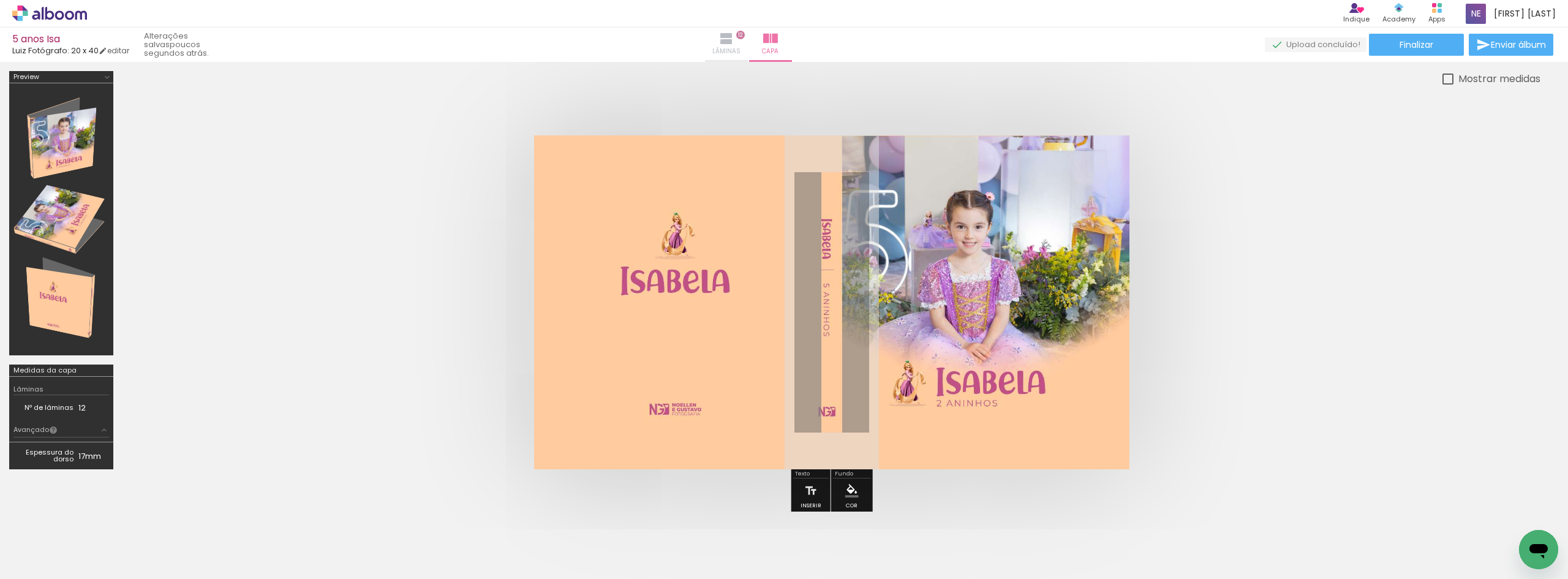 click at bounding box center (726, 39) 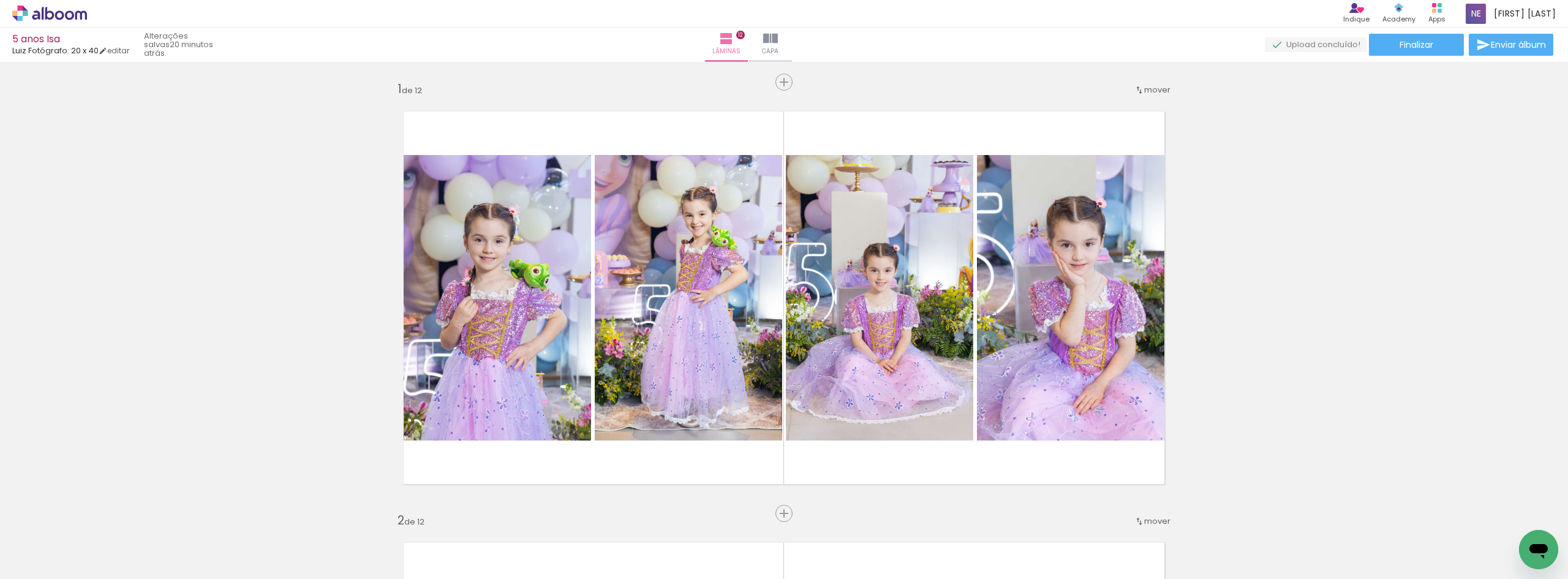 scroll, scrollTop: 0, scrollLeft: 0, axis: both 